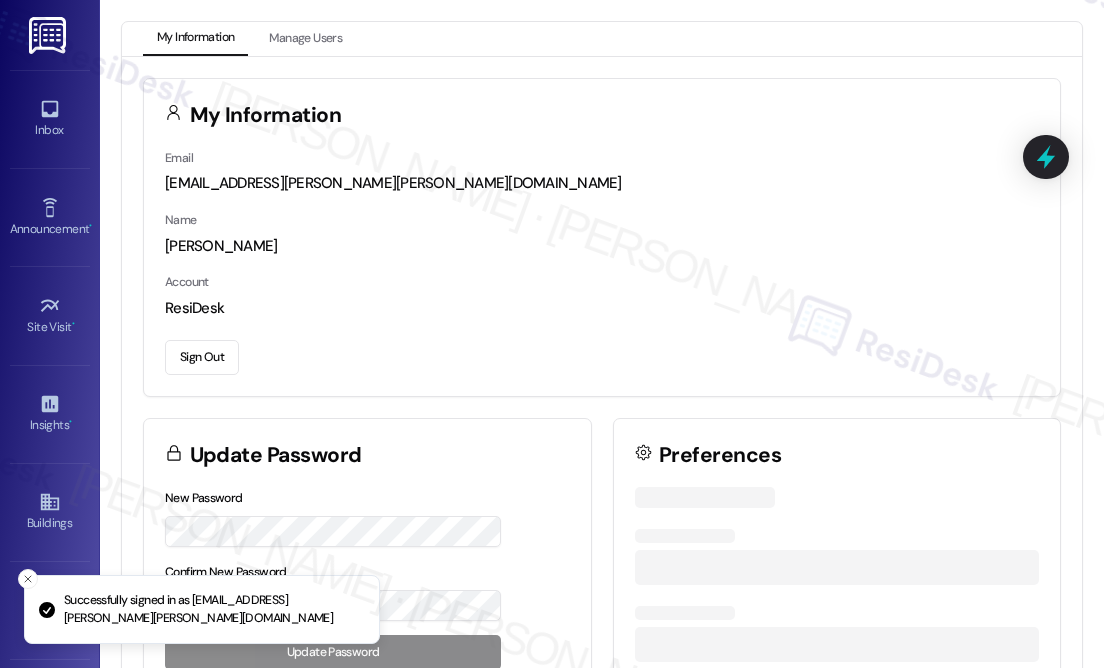 scroll, scrollTop: 0, scrollLeft: 0, axis: both 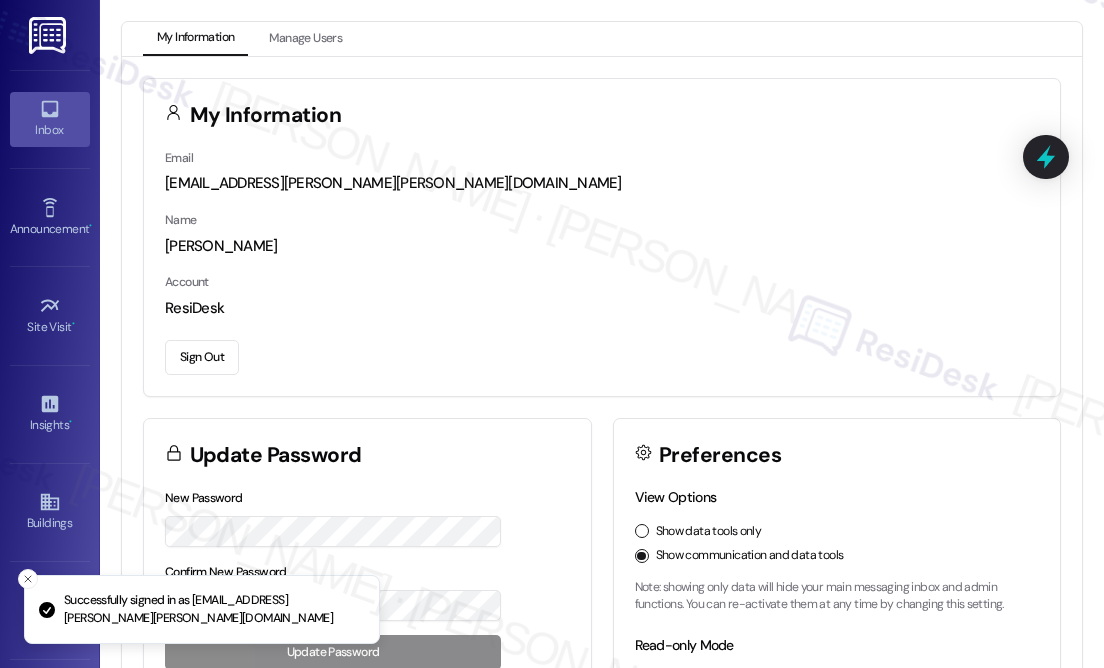 click on "Inbox" at bounding box center [50, 130] 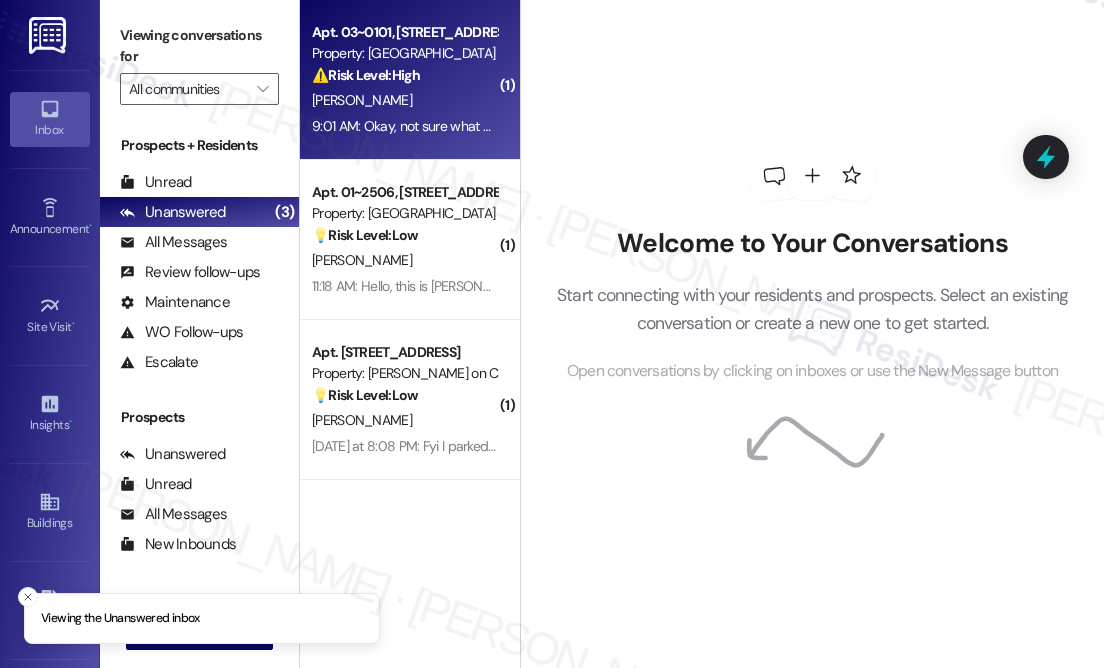 click on "[PERSON_NAME]" at bounding box center (404, 100) 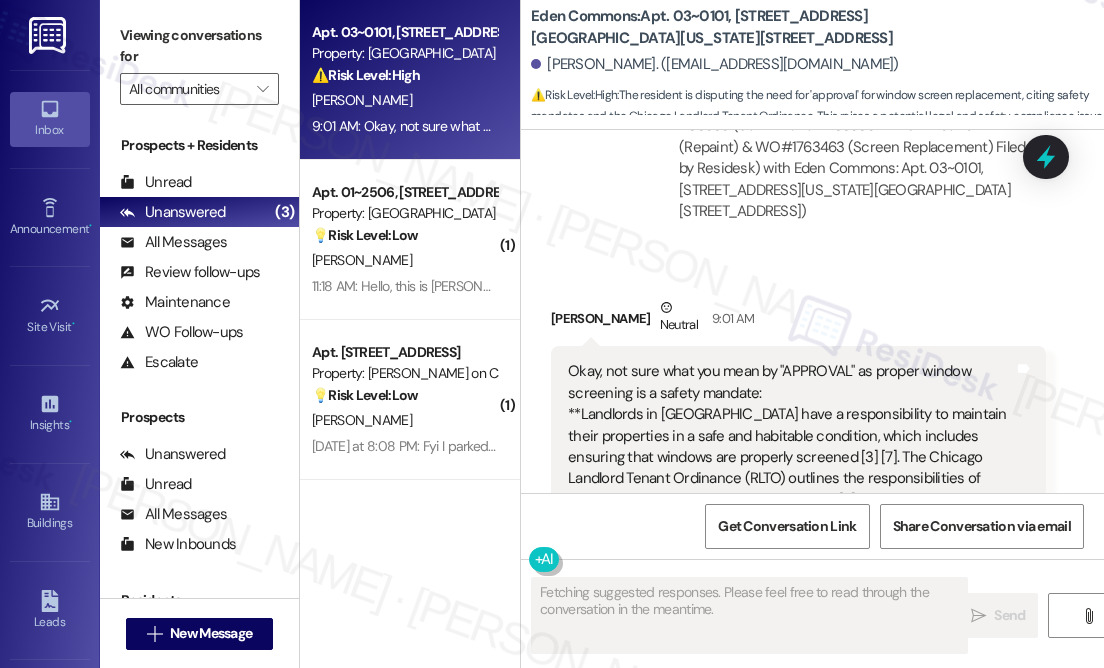 scroll, scrollTop: 23090, scrollLeft: 0, axis: vertical 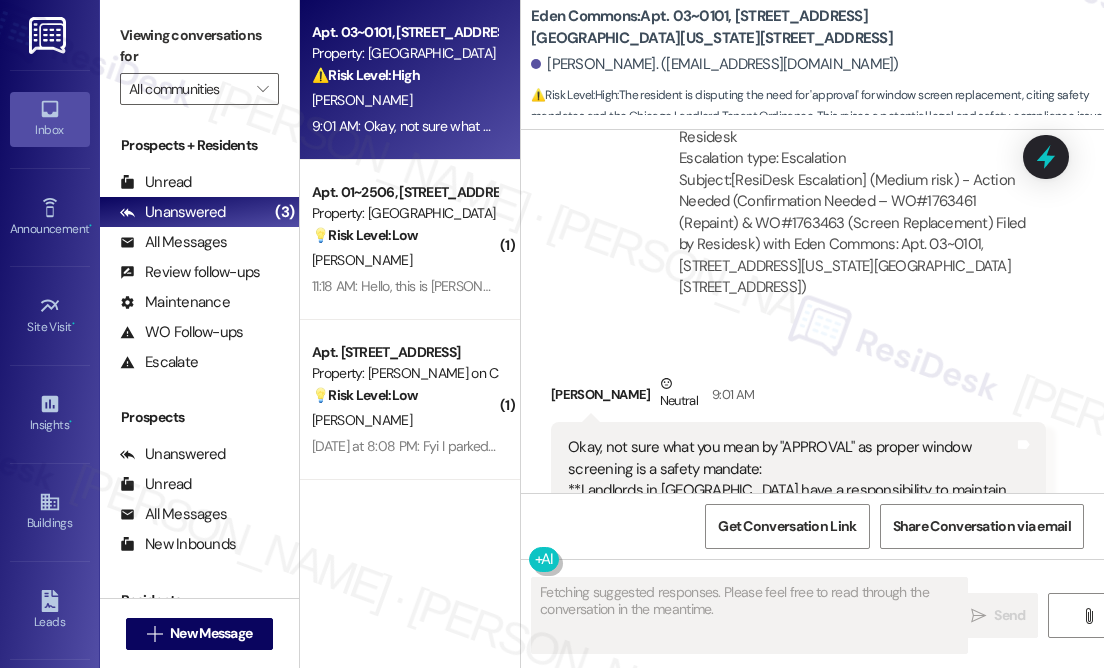 click on "Okay, not sure what you mean by "APPROVAL" as proper window screening is a safety mandate:
**Landlords in [GEOGRAPHIC_DATA] have a responsibility to maintain their properties in a safe and habitable condition, which includes ensuring that windows are properly screened [3] [7]. The Chicago Landlord Tenant Ordinance (RLTO) outlines the responsibilities of landlords regarding property maintenance [7]. Failure to provide screens where required by the municipal code is a violation of the RLTO [7].
The RLTO requires landlords to maintain the property in accordance with the municipal code, and failure to do so can lead to various remedies for the tenant, including the ability to terminate the lease, repair and deduct, or withhold rent [7]." at bounding box center (791, 576) 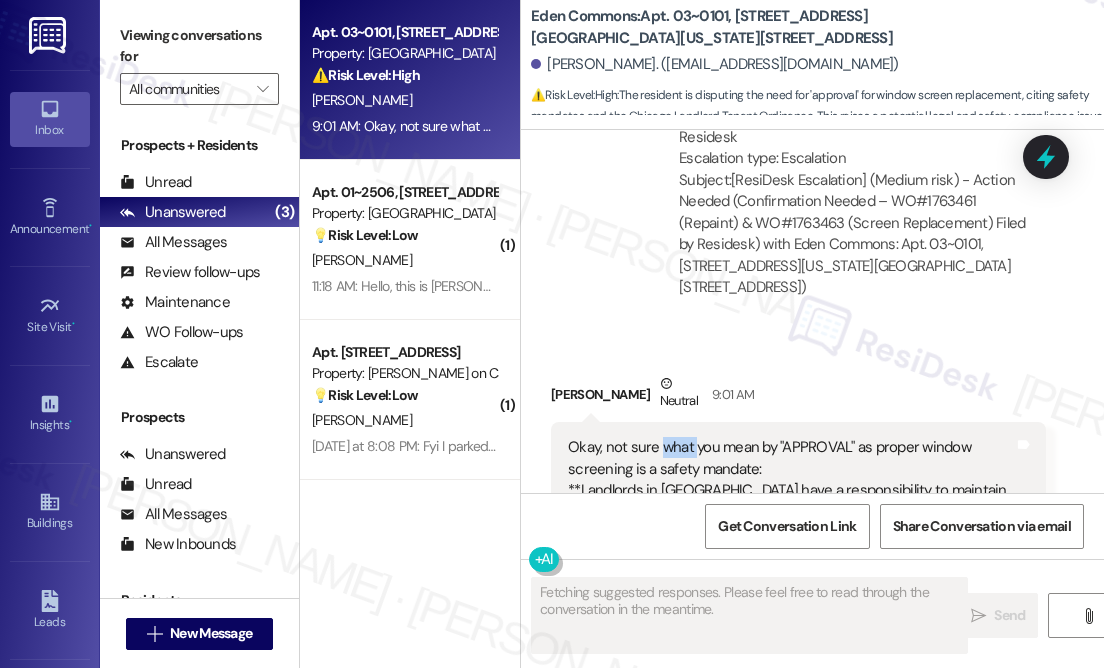 click on "Okay, not sure what you mean by "APPROVAL" as proper window screening is a safety mandate:
**Landlords in [GEOGRAPHIC_DATA] have a responsibility to maintain their properties in a safe and habitable condition, which includes ensuring that windows are properly screened [3] [7]. The Chicago Landlord Tenant Ordinance (RLTO) outlines the responsibilities of landlords regarding property maintenance [7]. Failure to provide screens where required by the municipal code is a violation of the RLTO [7].
The RLTO requires landlords to maintain the property in accordance with the municipal code, and failure to do so can lead to various remedies for the tenant, including the ability to terminate the lease, repair and deduct, or withhold rent [7]." at bounding box center [791, 576] 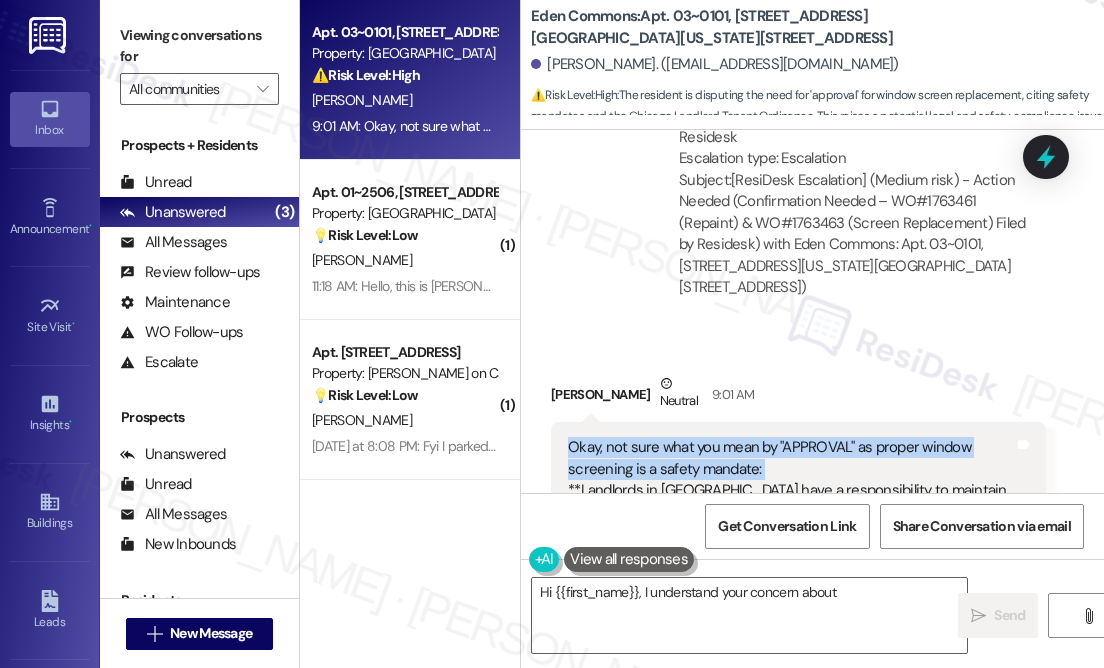 click on "Okay, not sure what you mean by "APPROVAL" as proper window screening is a safety mandate:
**Landlords in [GEOGRAPHIC_DATA] have a responsibility to maintain their properties in a safe and habitable condition, which includes ensuring that windows are properly screened [3] [7]. The Chicago Landlord Tenant Ordinance (RLTO) outlines the responsibilities of landlords regarding property maintenance [7]. Failure to provide screens where required by the municipal code is a violation of the RLTO [7].
The RLTO requires landlords to maintain the property in accordance with the municipal code, and failure to do so can lead to various remedies for the tenant, including the ability to terminate the lease, repair and deduct, or withhold rent [7]." at bounding box center [791, 576] 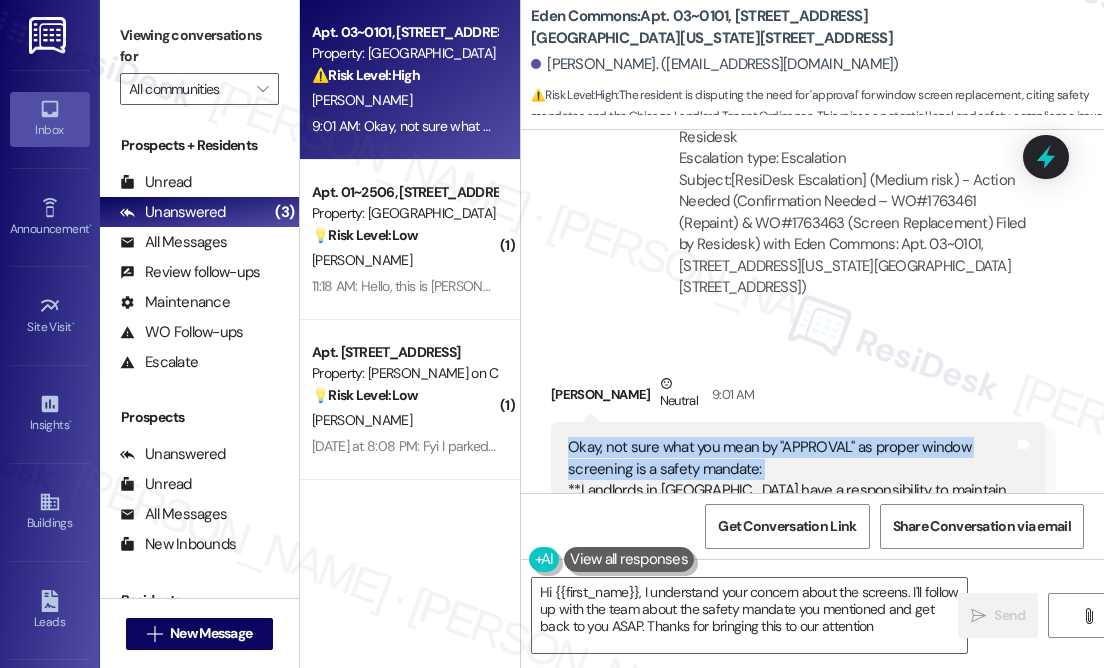 type on "Hi {{first_name}}, I understand your concern about the screens. I'll follow up with the team about the safety mandate you mentioned and get back to you ASAP. Thanks for bringing this to our attention!" 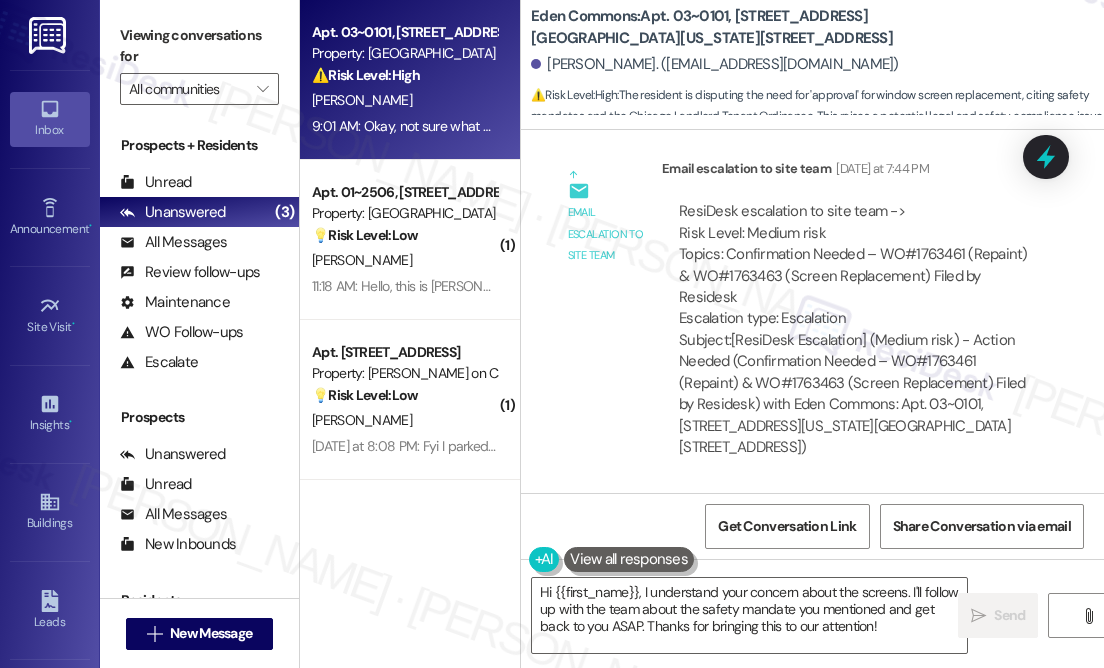 scroll, scrollTop: 22817, scrollLeft: 0, axis: vertical 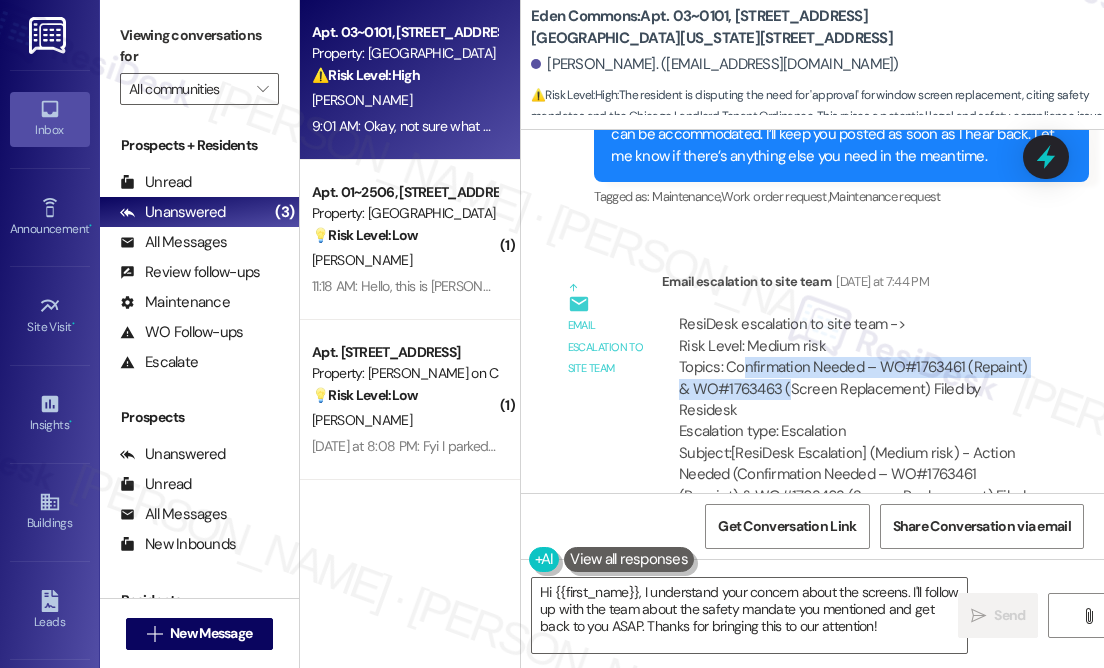 drag, startPoint x: 738, startPoint y: 264, endPoint x: 792, endPoint y: 269, distance: 54.230988 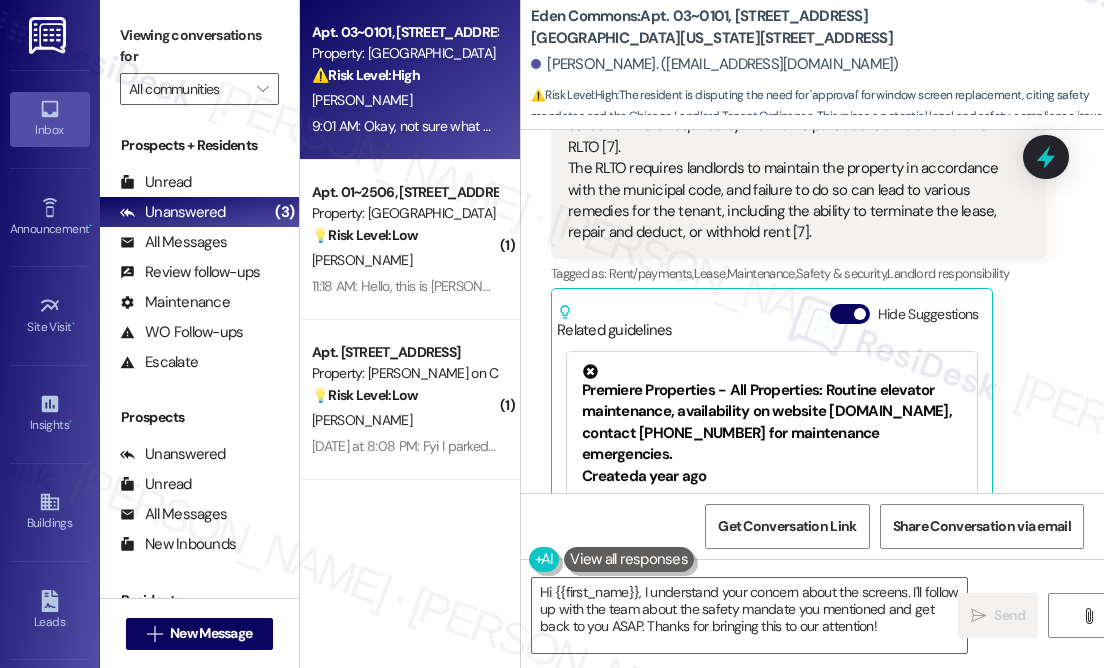 scroll, scrollTop: 23750, scrollLeft: 0, axis: vertical 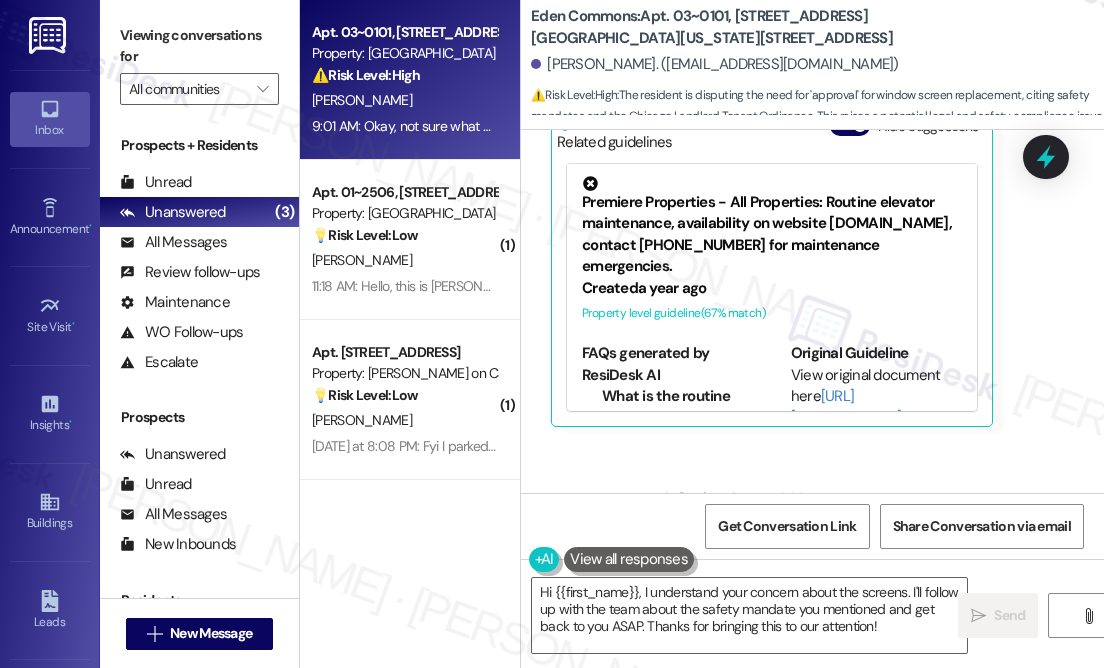 click on "Click to show details" at bounding box center (699, 590) 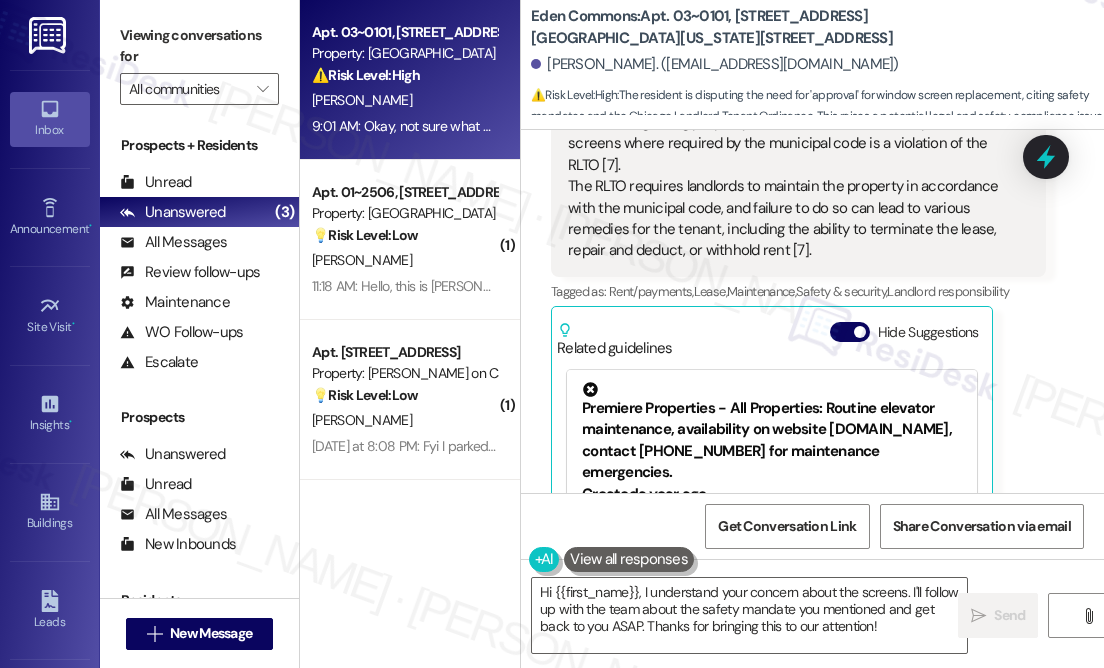 scroll, scrollTop: 23296, scrollLeft: 0, axis: vertical 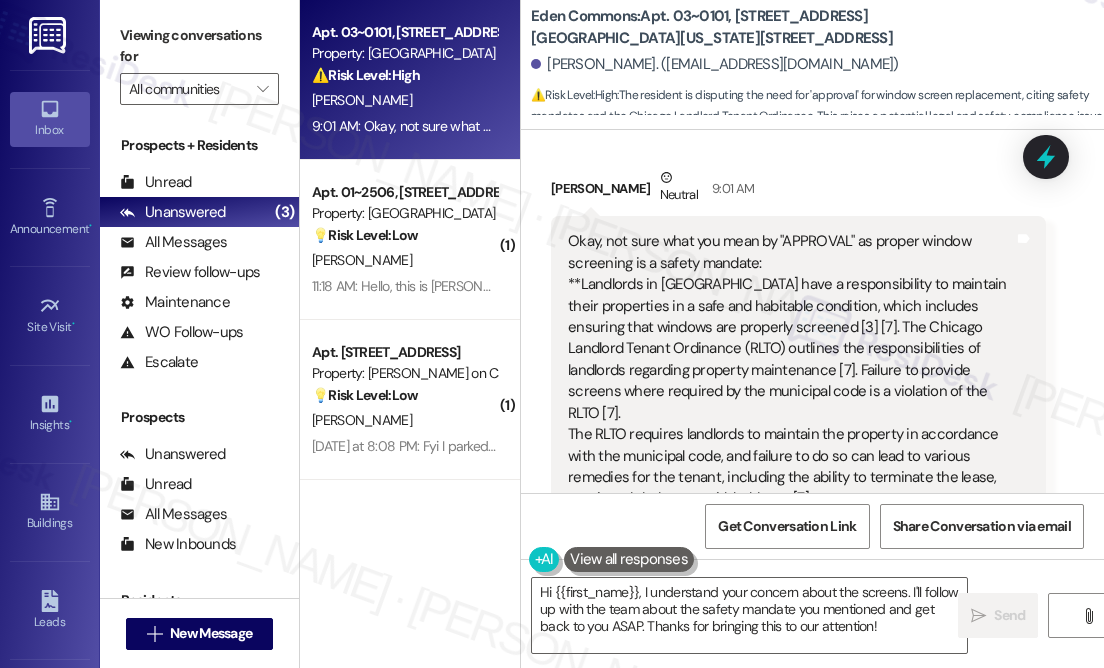 click on "Hide Suggestions" at bounding box center [850, 580] 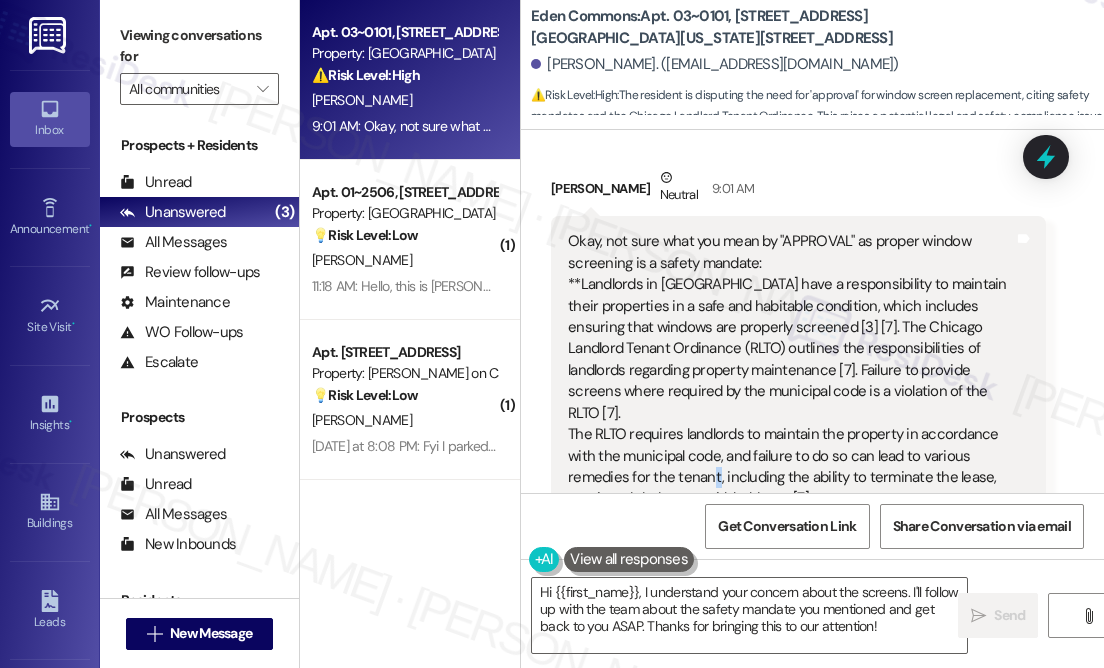 click on "Okay, not sure what you mean by "APPROVAL" as proper window screening is a safety mandate:
**Landlords in [GEOGRAPHIC_DATA] have a responsibility to maintain their properties in a safe and habitable condition, which includes ensuring that windows are properly screened [3] [7]. The Chicago Landlord Tenant Ordinance (RLTO) outlines the responsibilities of landlords regarding property maintenance [7]. Failure to provide screens where required by the municipal code is a violation of the RLTO [7].
The RLTO requires landlords to maintain the property in accordance with the municipal code, and failure to do so can lead to various remedies for the tenant, including the ability to terminate the lease, repair and deduct, or withhold rent [7]." at bounding box center [791, 370] 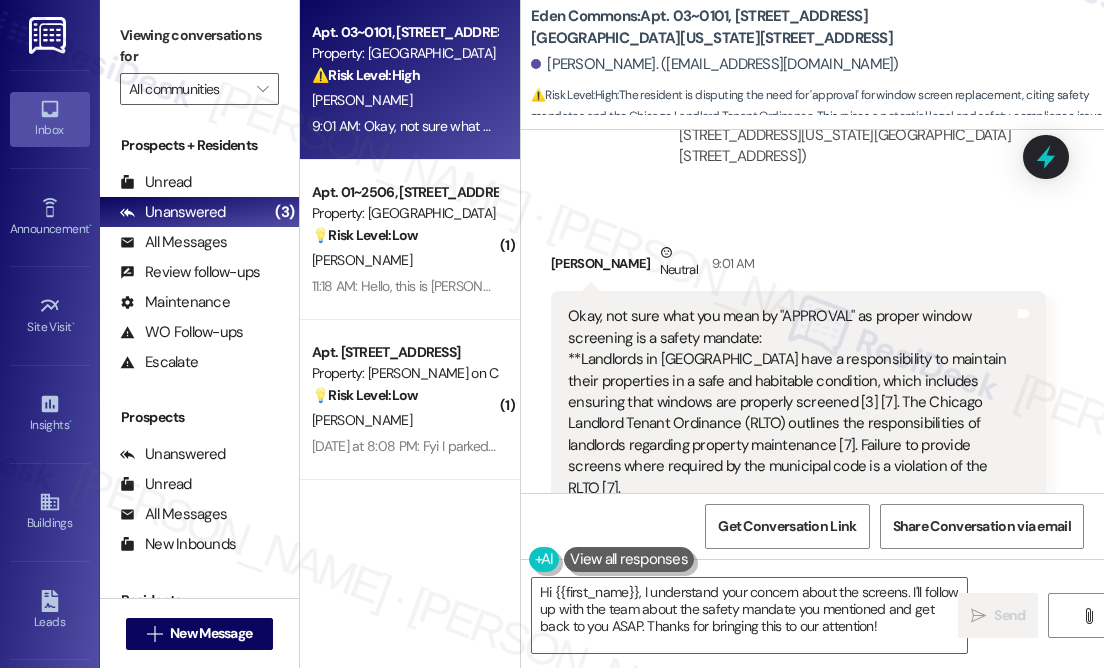 scroll, scrollTop: 23114, scrollLeft: 0, axis: vertical 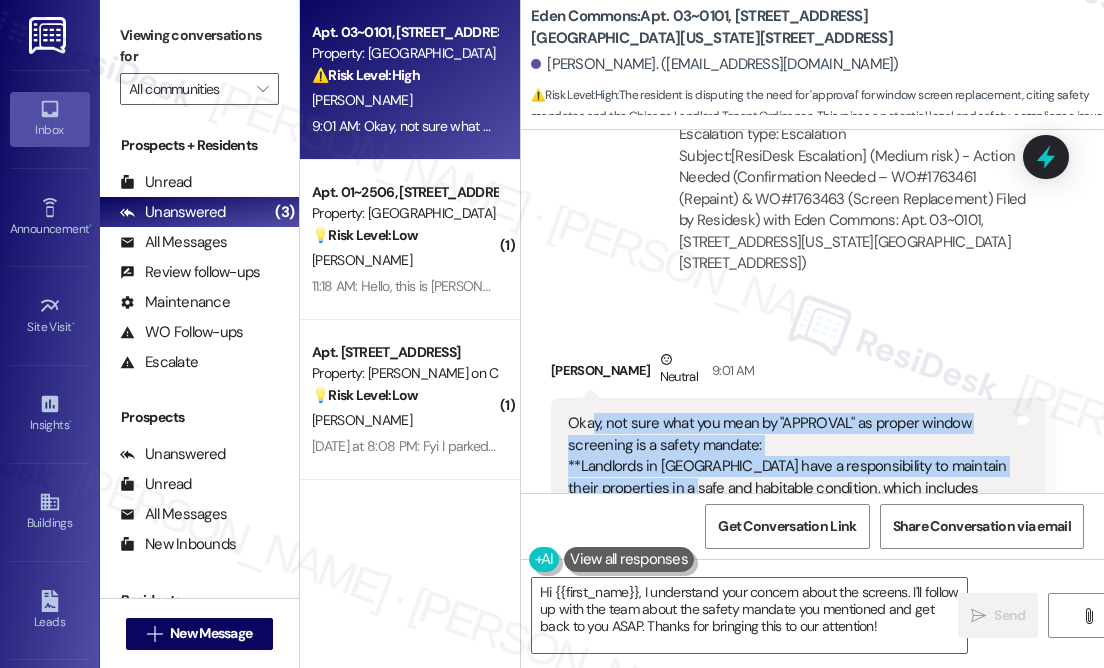 drag, startPoint x: 589, startPoint y: 299, endPoint x: 715, endPoint y: 357, distance: 138.70833 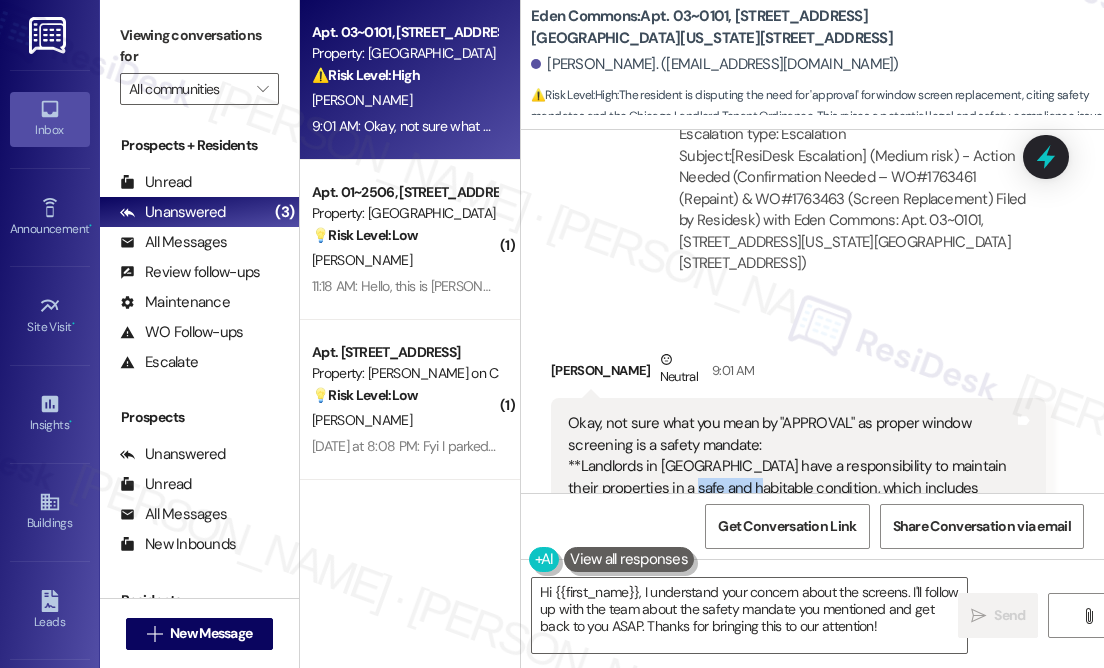 click on "Okay, not sure what you mean by "APPROVAL" as proper window screening is a safety mandate:
**Landlords in [GEOGRAPHIC_DATA] have a responsibility to maintain their properties in a safe and habitable condition, which includes ensuring that windows are properly screened [3] [7]. The Chicago Landlord Tenant Ordinance (RLTO) outlines the responsibilities of landlords regarding property maintenance [7]. Failure to provide screens where required by the municipal code is a violation of the RLTO [7].
The RLTO requires landlords to maintain the property in accordance with the municipal code, and failure to do so can lead to various remedies for the tenant, including the ability to terminate the lease, repair and deduct, or withhold rent [7]." at bounding box center (791, 552) 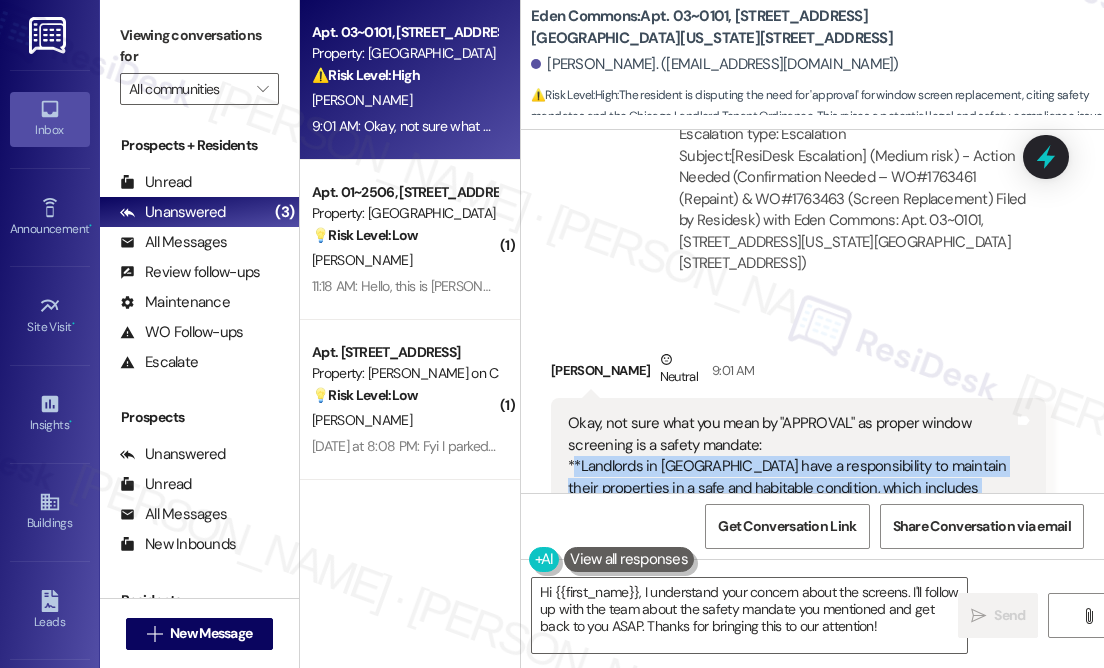 click on "Okay, not sure what you mean by "APPROVAL" as proper window screening is a safety mandate:
**Landlords in [GEOGRAPHIC_DATA] have a responsibility to maintain their properties in a safe and habitable condition, which includes ensuring that windows are properly screened [3] [7]. The Chicago Landlord Tenant Ordinance (RLTO) outlines the responsibilities of landlords regarding property maintenance [7]. Failure to provide screens where required by the municipal code is a violation of the RLTO [7].
The RLTO requires landlords to maintain the property in accordance with the municipal code, and failure to do so can lead to various remedies for the tenant, including the ability to terminate the lease, repair and deduct, or withhold rent [7]." at bounding box center [791, 552] 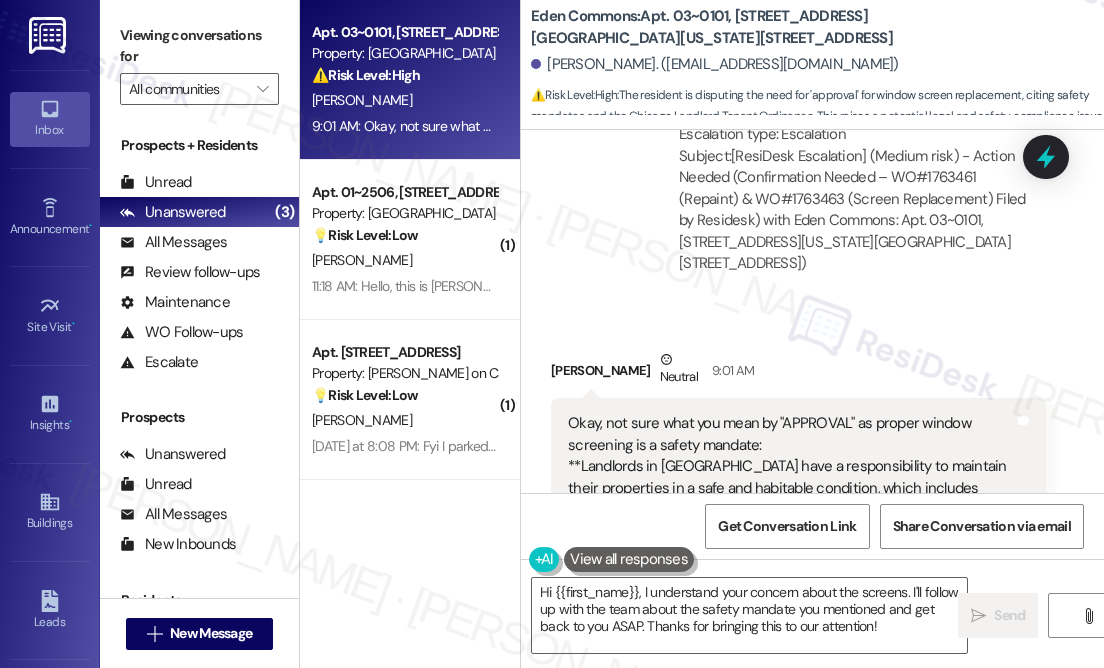 click on "Okay, not sure what you mean by "APPROVAL" as proper window screening is a safety mandate:
**Landlords in [GEOGRAPHIC_DATA] have a responsibility to maintain their properties in a safe and habitable condition, which includes ensuring that windows are properly screened [3] [7]. The Chicago Landlord Tenant Ordinance (RLTO) outlines the responsibilities of landlords regarding property maintenance [7]. Failure to provide screens where required by the municipal code is a violation of the RLTO [7].
The RLTO requires landlords to maintain the property in accordance with the municipal code, and failure to do so can lead to various remedies for the tenant, including the ability to terminate the lease, repair and deduct, or withhold rent [7]." at bounding box center [791, 552] 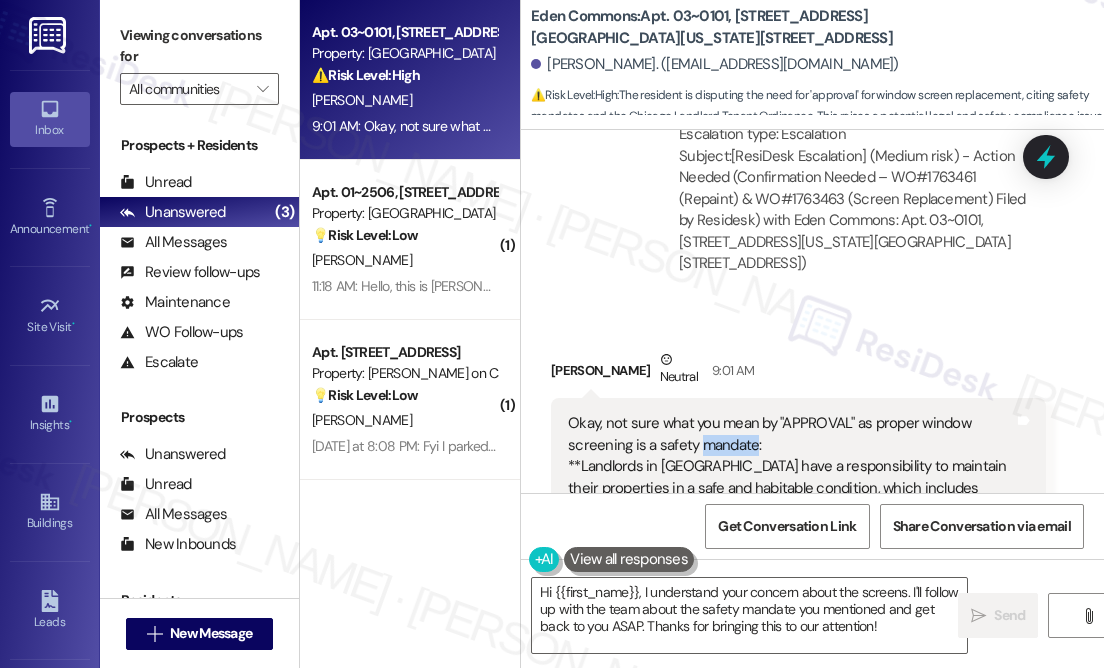 click on "Okay, not sure what you mean by "APPROVAL" as proper window screening is a safety mandate:
**Landlords in [GEOGRAPHIC_DATA] have a responsibility to maintain their properties in a safe and habitable condition, which includes ensuring that windows are properly screened [3] [7]. The Chicago Landlord Tenant Ordinance (RLTO) outlines the responsibilities of landlords regarding property maintenance [7]. Failure to provide screens where required by the municipal code is a violation of the RLTO [7].
The RLTO requires landlords to maintain the property in accordance with the municipal code, and failure to do so can lead to various remedies for the tenant, including the ability to terminate the lease, repair and deduct, or withhold rent [7]." at bounding box center [791, 552] 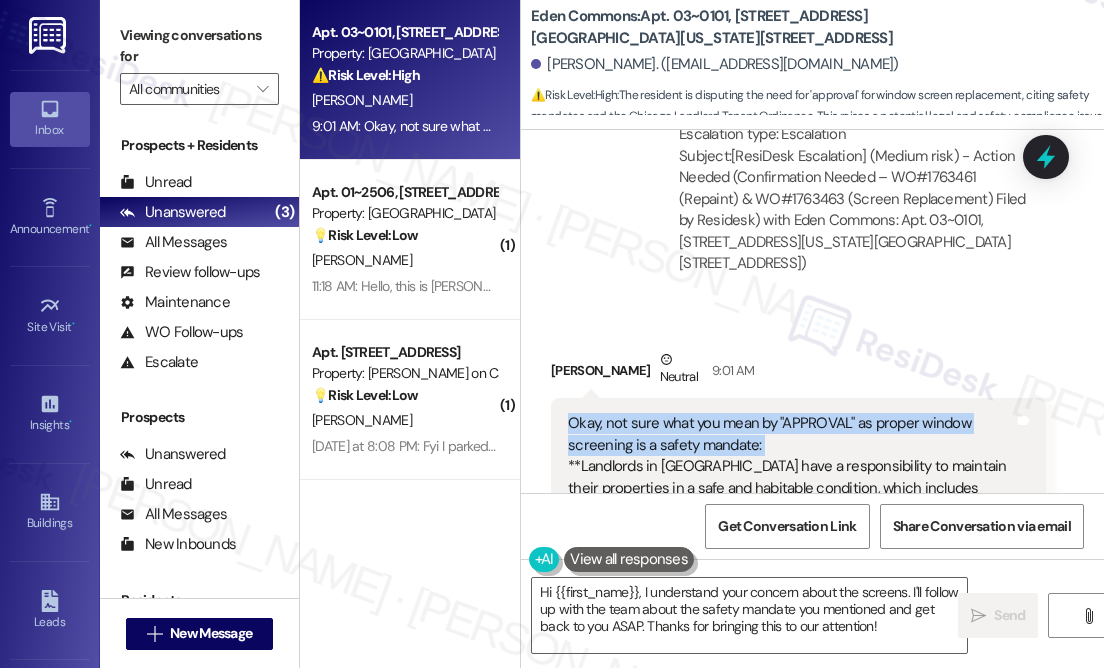 click on "Okay, not sure what you mean by "APPROVAL" as proper window screening is a safety mandate:
**Landlords in [GEOGRAPHIC_DATA] have a responsibility to maintain their properties in a safe and habitable condition, which includes ensuring that windows are properly screened [3] [7]. The Chicago Landlord Tenant Ordinance (RLTO) outlines the responsibilities of landlords regarding property maintenance [7]. Failure to provide screens where required by the municipal code is a violation of the RLTO [7].
The RLTO requires landlords to maintain the property in accordance with the municipal code, and failure to do so can lead to various remedies for the tenant, including the ability to terminate the lease, repair and deduct, or withhold rent [7]." at bounding box center [791, 552] 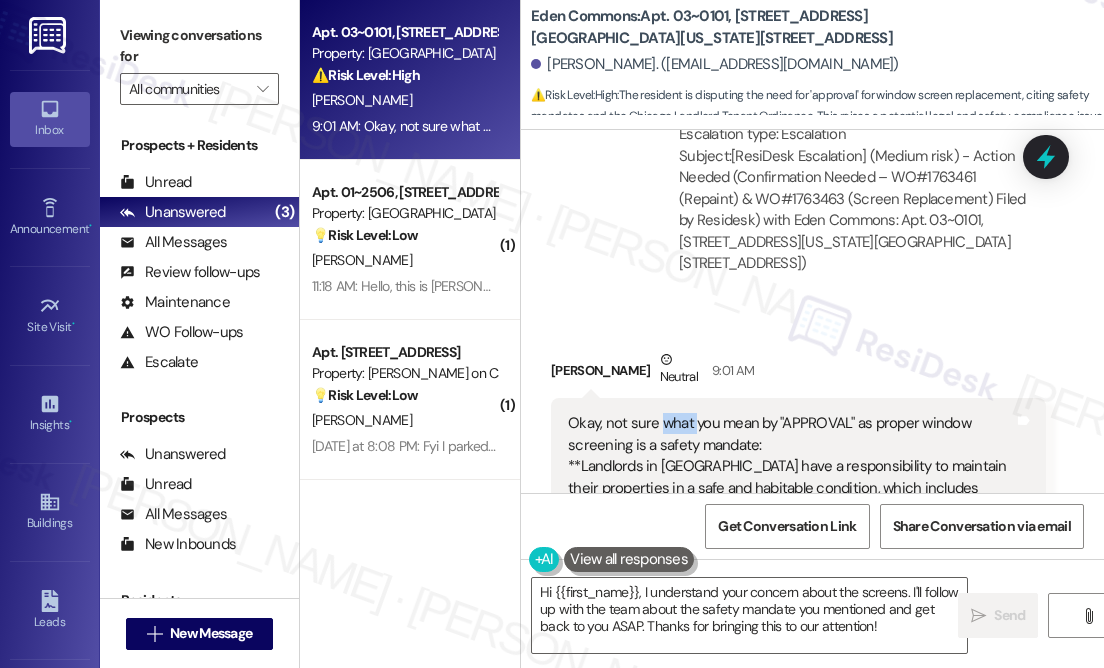 click on "Okay, not sure what you mean by "APPROVAL" as proper window screening is a safety mandate:
**Landlords in [GEOGRAPHIC_DATA] have a responsibility to maintain their properties in a safe and habitable condition, which includes ensuring that windows are properly screened [3] [7]. The Chicago Landlord Tenant Ordinance (RLTO) outlines the responsibilities of landlords regarding property maintenance [7]. Failure to provide screens where required by the municipal code is a violation of the RLTO [7].
The RLTO requires landlords to maintain the property in accordance with the municipal code, and failure to do so can lead to various remedies for the tenant, including the ability to terminate the lease, repair and deduct, or withhold rent [7]." at bounding box center [791, 552] 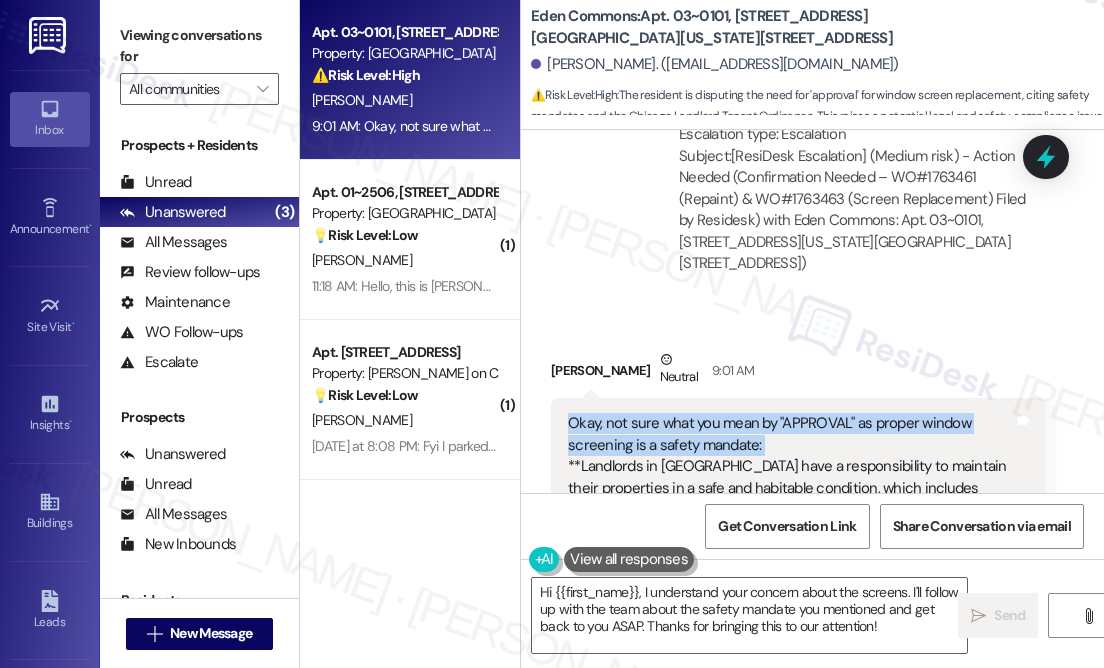 click on "Okay, not sure what you mean by "APPROVAL" as proper window screening is a safety mandate:
**Landlords in [GEOGRAPHIC_DATA] have a responsibility to maintain their properties in a safe and habitable condition, which includes ensuring that windows are properly screened [3] [7]. The Chicago Landlord Tenant Ordinance (RLTO) outlines the responsibilities of landlords regarding property maintenance [7]. Failure to provide screens where required by the municipal code is a violation of the RLTO [7].
The RLTO requires landlords to maintain the property in accordance with the municipal code, and failure to do so can lead to various remedies for the tenant, including the ability to terminate the lease, repair and deduct, or withhold rent [7]." at bounding box center [791, 552] 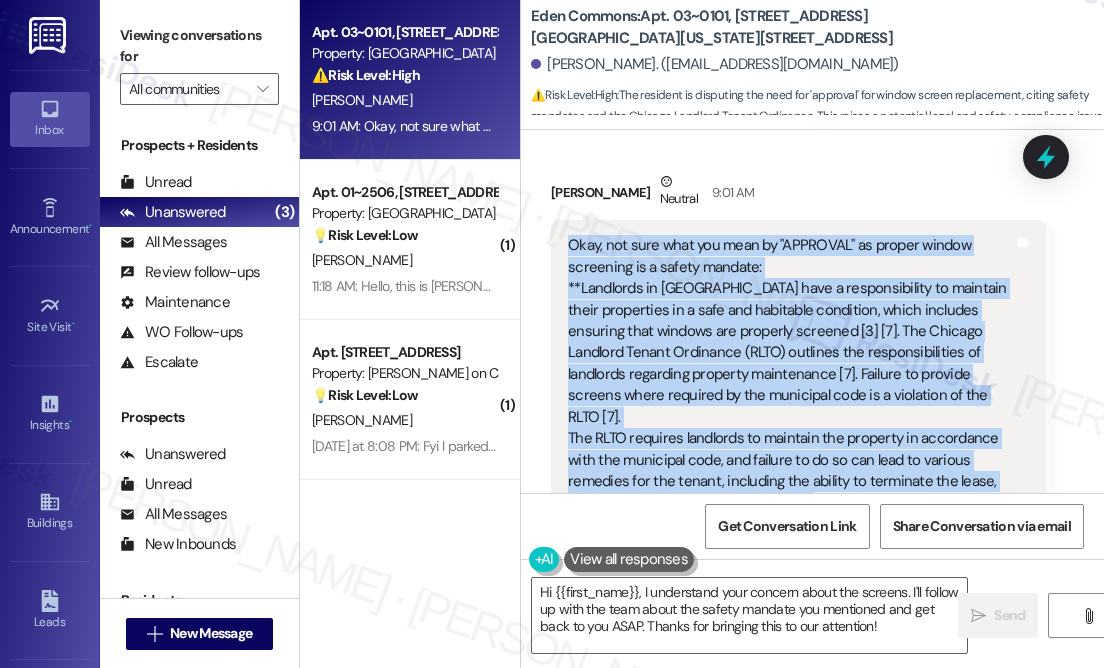 scroll, scrollTop: 23296, scrollLeft: 0, axis: vertical 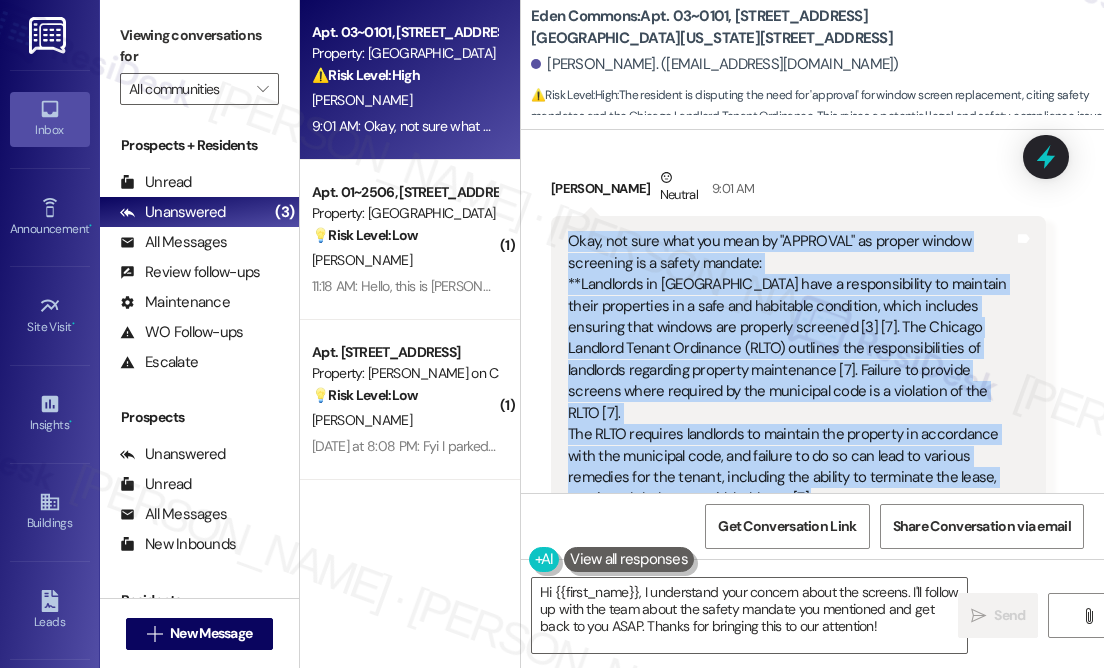 drag, startPoint x: 572, startPoint y: 292, endPoint x: 832, endPoint y: 339, distance: 264.21393 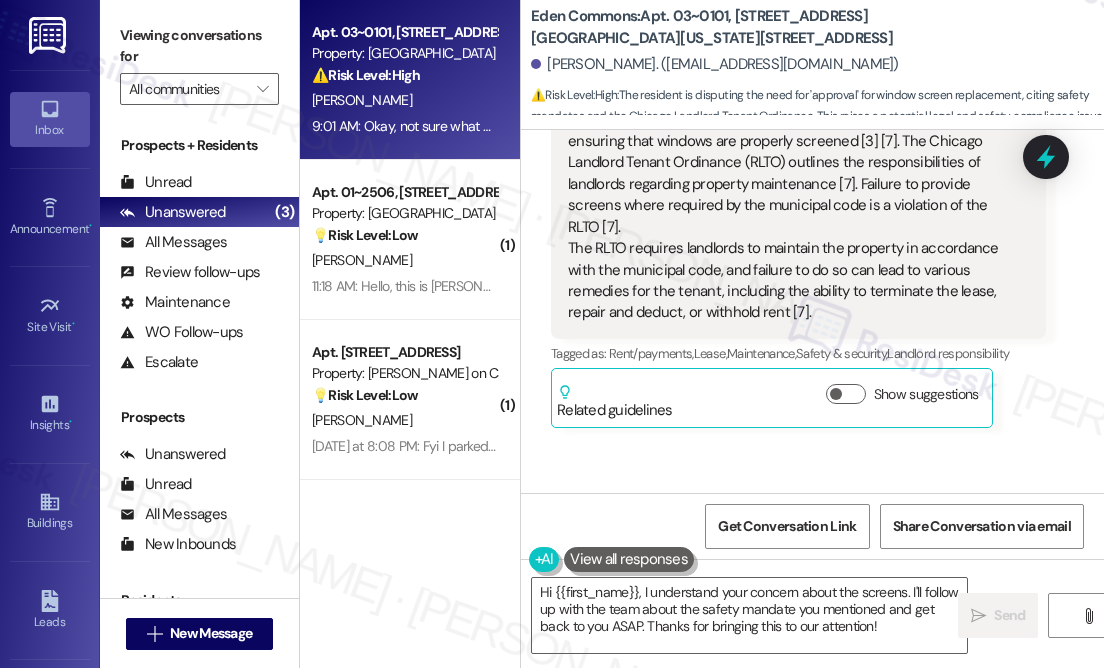 click on "[PERSON_NAME] has an outstanding balance of $2531.9 for Eden Commons  (as of [DATE]) Click to show details" at bounding box center (854, 574) 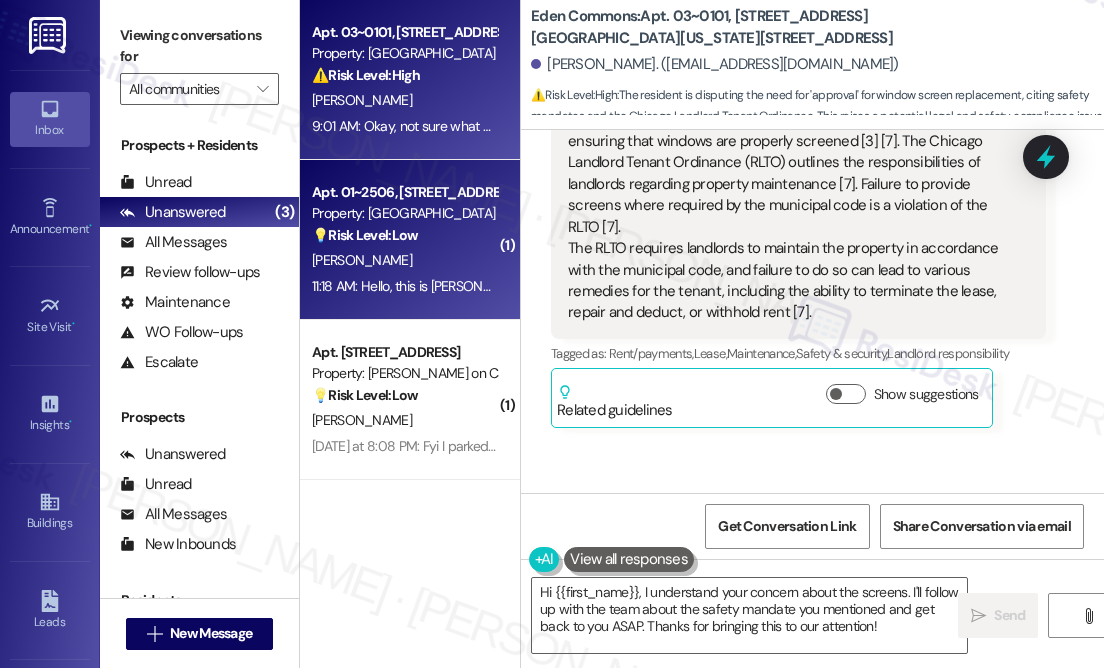 click on "[PERSON_NAME]" at bounding box center (404, 260) 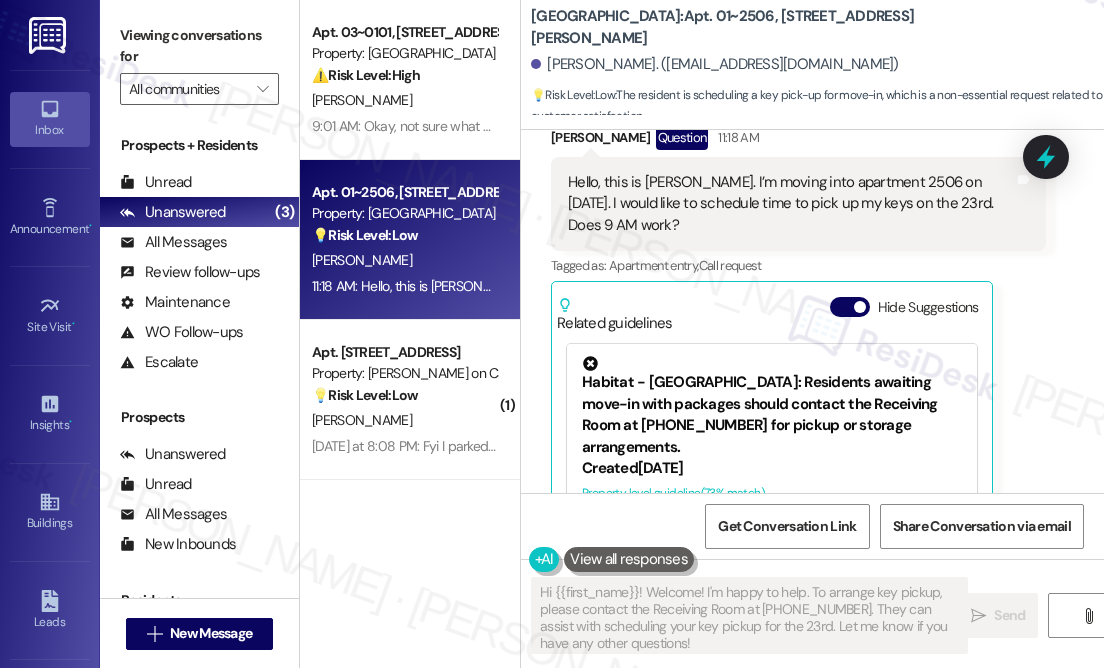 scroll, scrollTop: 0, scrollLeft: 0, axis: both 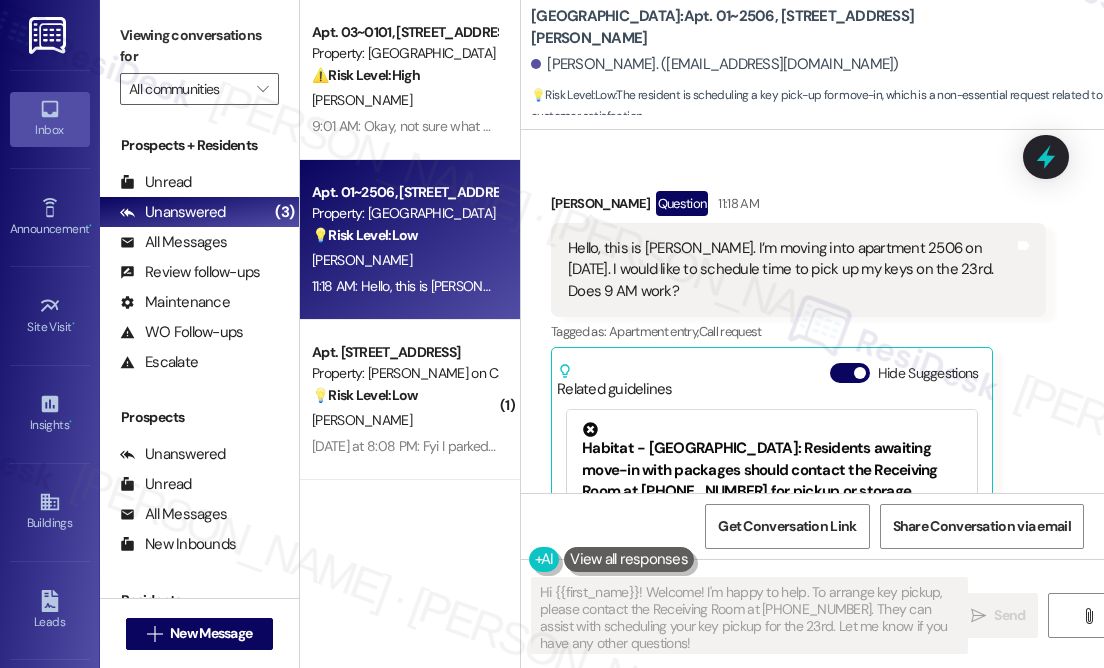click on "Hello, this is [PERSON_NAME]. I’m moving into apartment 2506 on [DATE]. I would like to schedule time to pick up my keys on the 23rd. Does 9 AM work?" at bounding box center (791, 270) 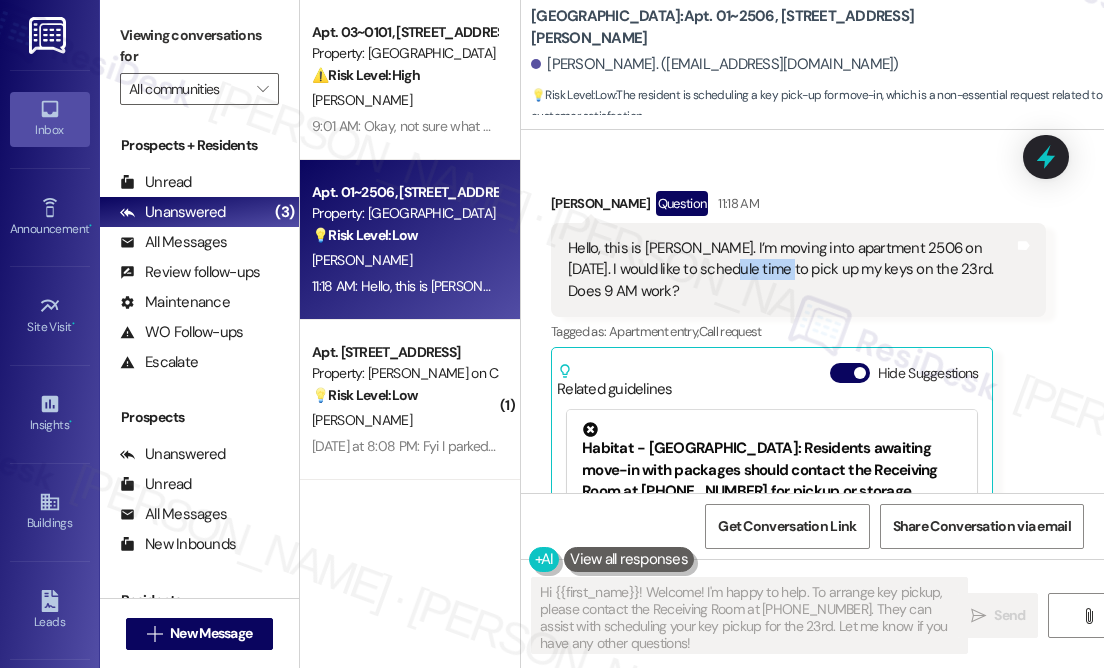 click on "Hello, this is [PERSON_NAME]. I’m moving into apartment 2506 on [DATE]. I would like to schedule time to pick up my keys on the 23rd. Does 9 AM work?" at bounding box center (791, 270) 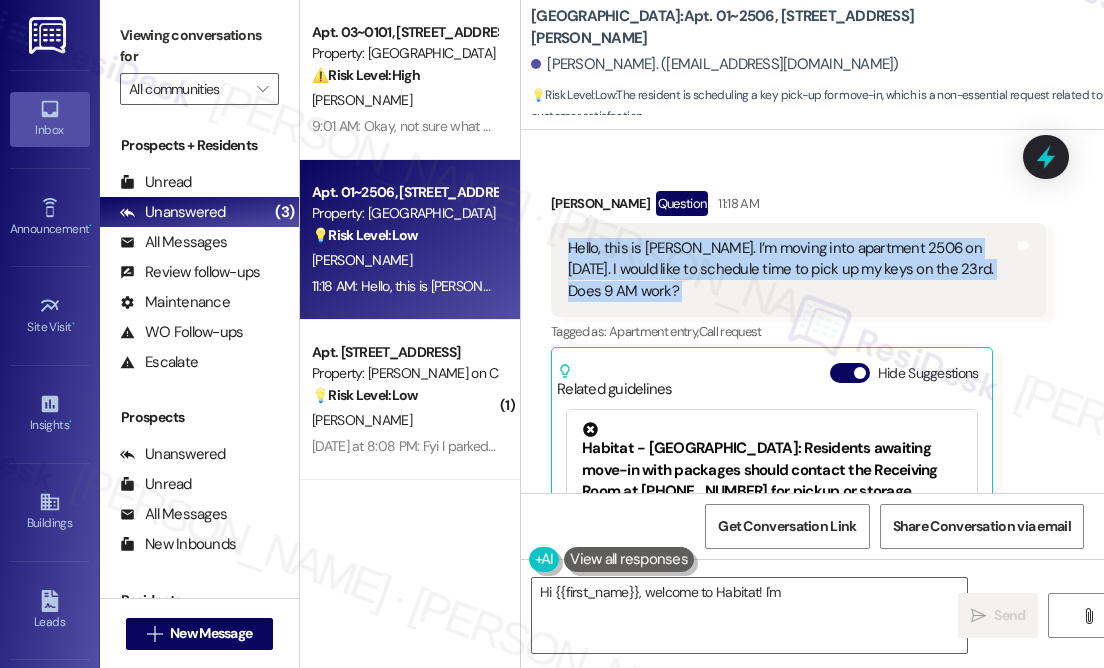 click on "Hello, this is [PERSON_NAME]. I’m moving into apartment 2506 on [DATE]. I would like to schedule time to pick up my keys on the 23rd. Does 9 AM work?" at bounding box center [791, 270] 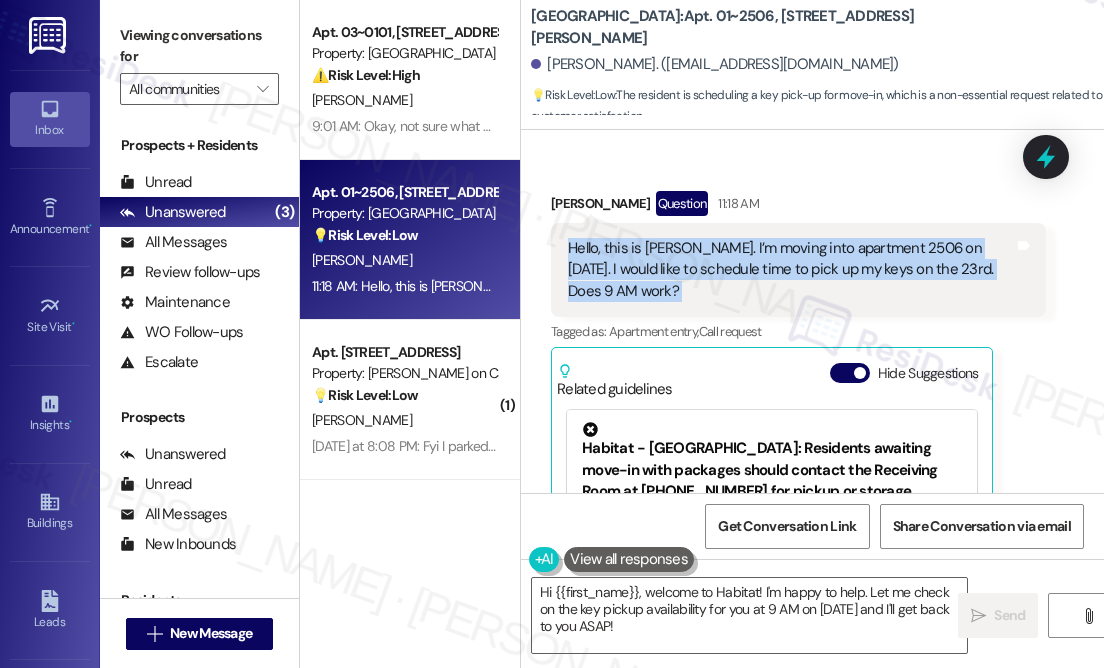 click on "Hello, this is [PERSON_NAME]. I’m moving into apartment 2506 on [DATE]. I would like to schedule time to pick up my keys on the 23rd. Does 9 AM work?" at bounding box center (791, 270) 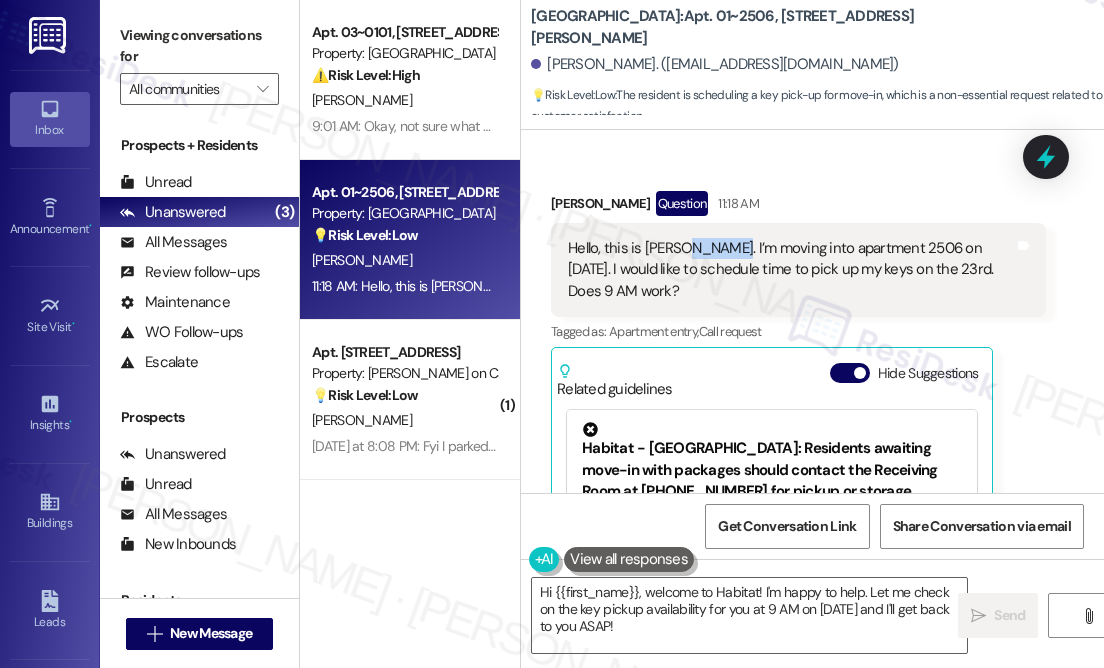 click on "Hello, this is [PERSON_NAME]. I’m moving into apartment 2506 on [DATE]. I would like to schedule time to pick up my keys on the 23rd. Does 9 AM work?" at bounding box center [791, 270] 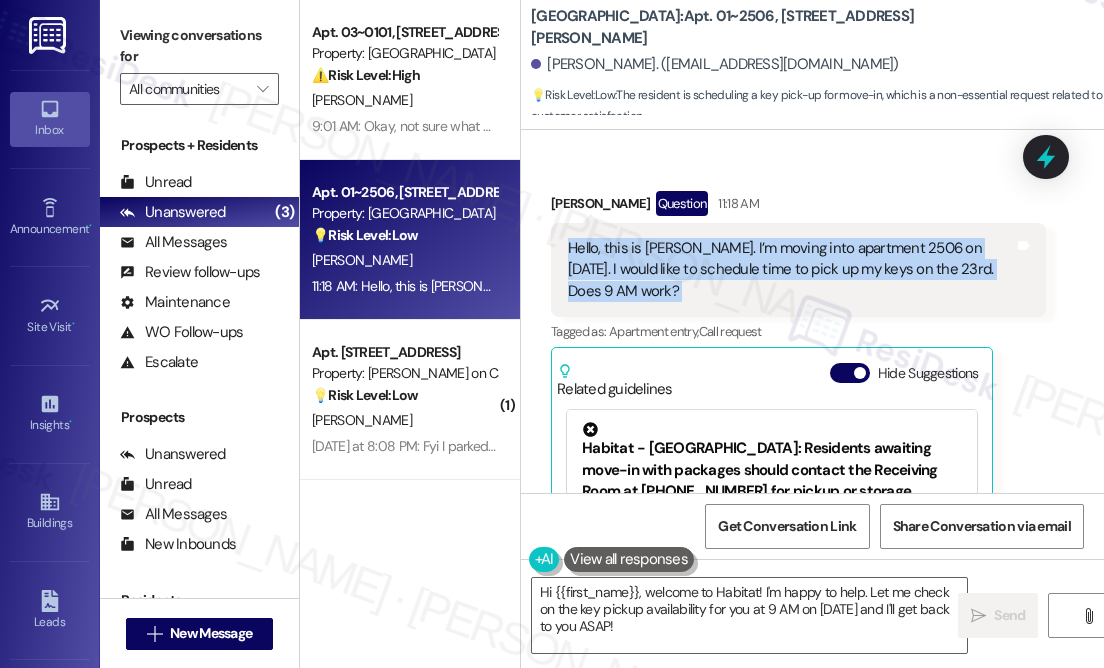 click on "Hello, this is [PERSON_NAME]. I’m moving into apartment 2506 on [DATE]. I would like to schedule time to pick up my keys on the 23rd. Does 9 AM work?" at bounding box center (791, 270) 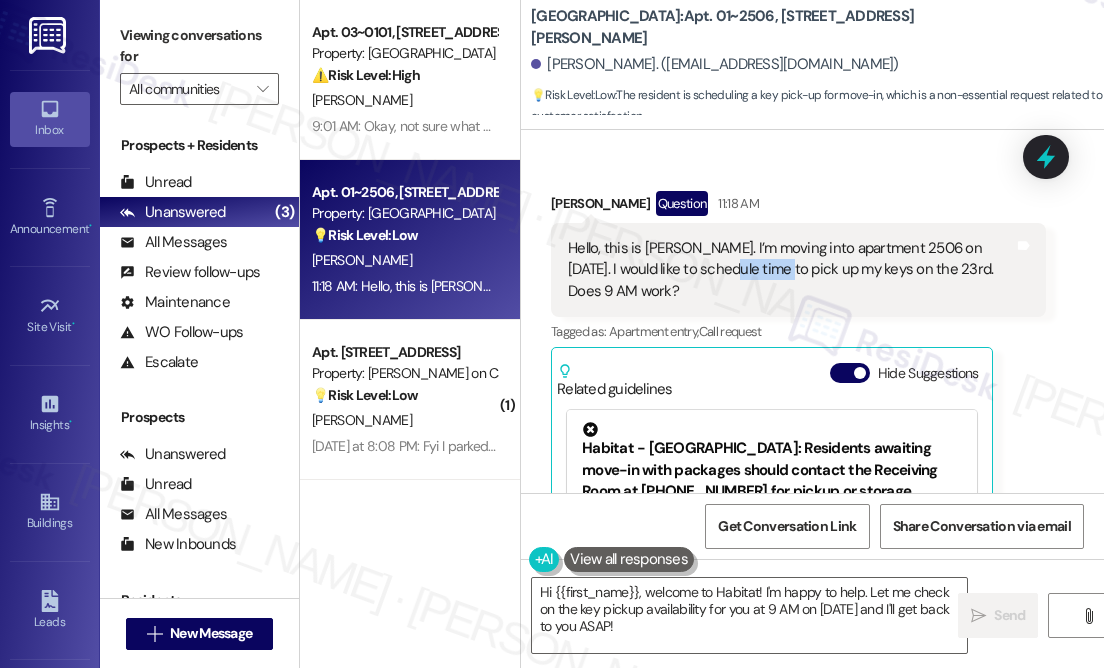 click on "Hello, this is [PERSON_NAME]. I’m moving into apartment 2506 on [DATE]. I would like to schedule time to pick up my keys on the 23rd. Does 9 AM work?" at bounding box center (791, 270) 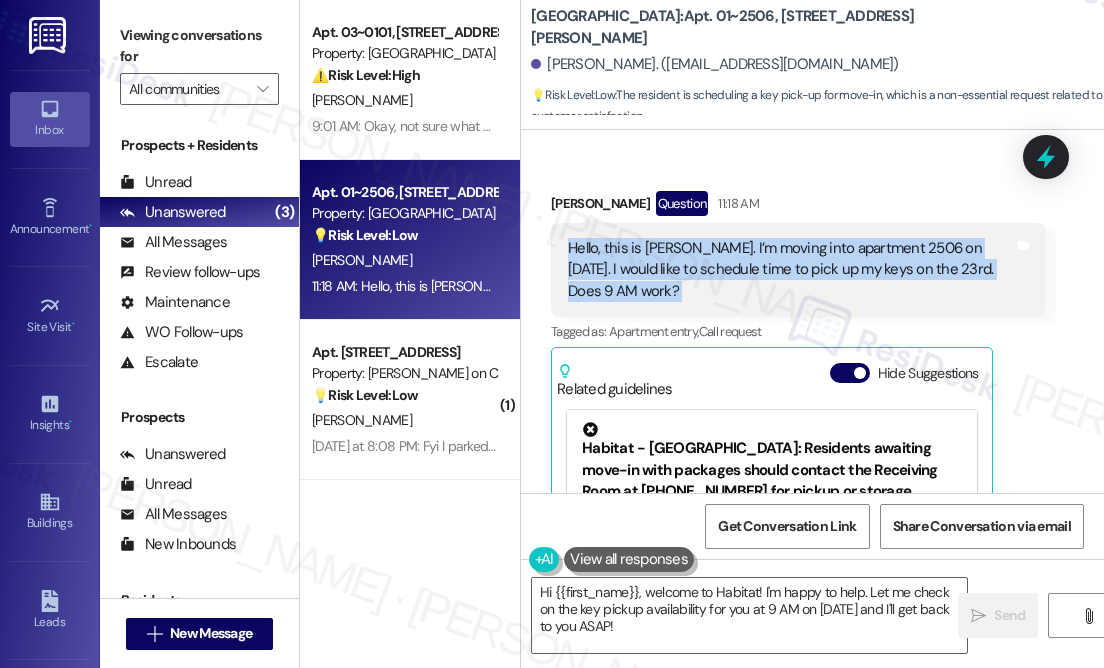 click on "Hello, this is [PERSON_NAME]. I’m moving into apartment 2506 on [DATE]. I would like to schedule time to pick up my keys on the 23rd. Does 9 AM work?" at bounding box center [791, 270] 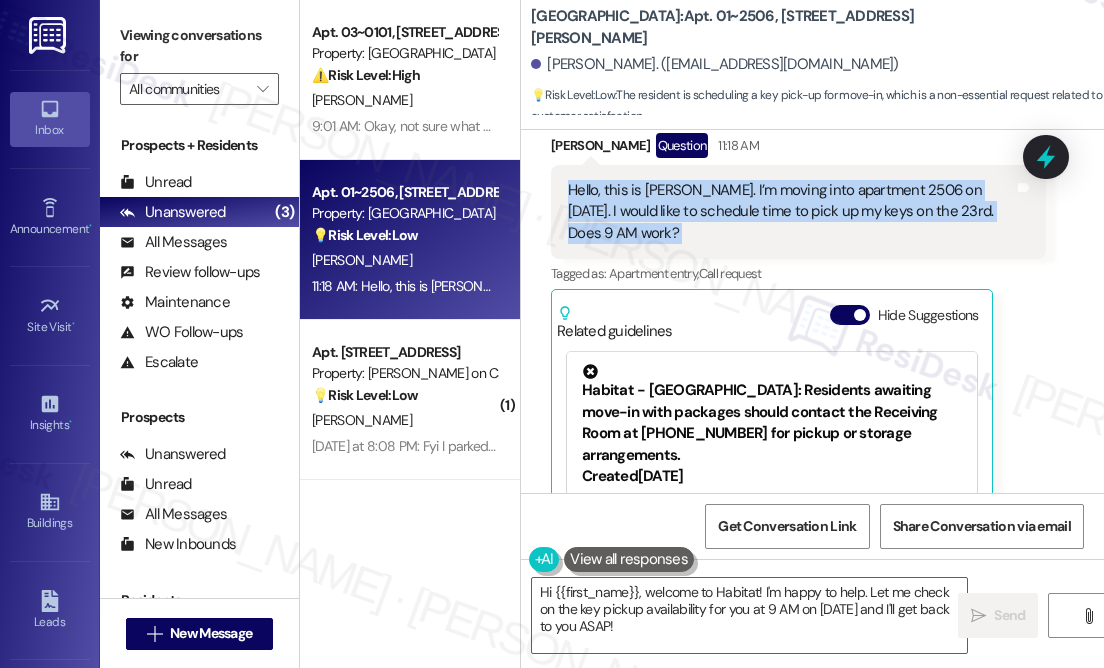 scroll, scrollTop: 90, scrollLeft: 0, axis: vertical 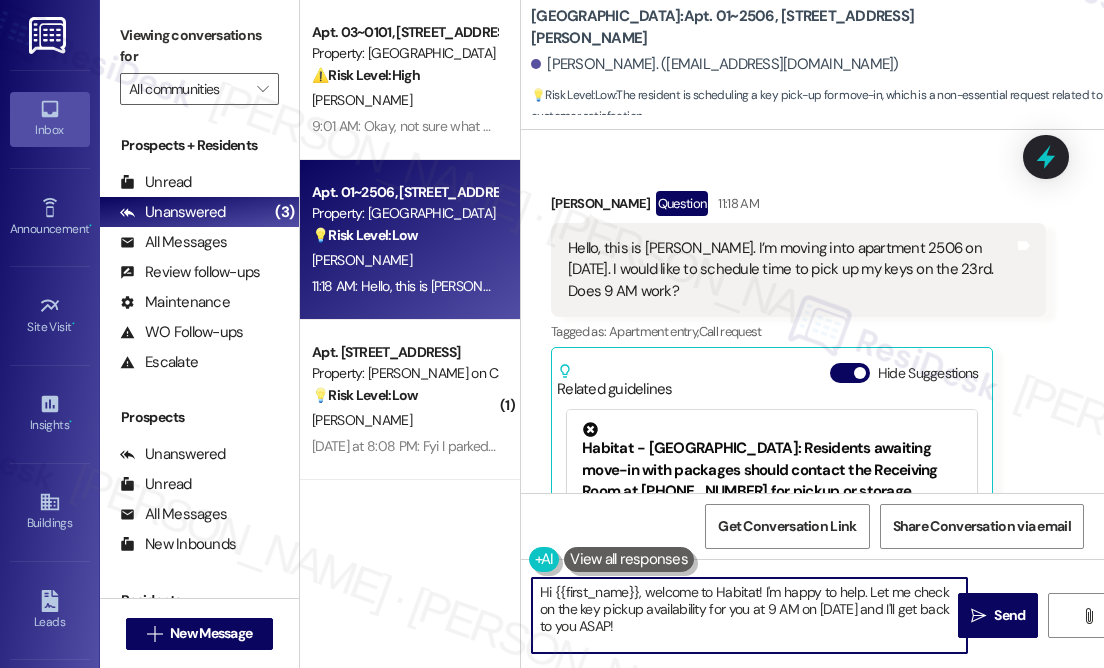 click on "Hi {{first_name}}, welcome to Habitat! I'm happy to help. Let me check on the key pickup availability for you at 9 AM on [DATE] and I'll get back to you ASAP!" at bounding box center (749, 615) 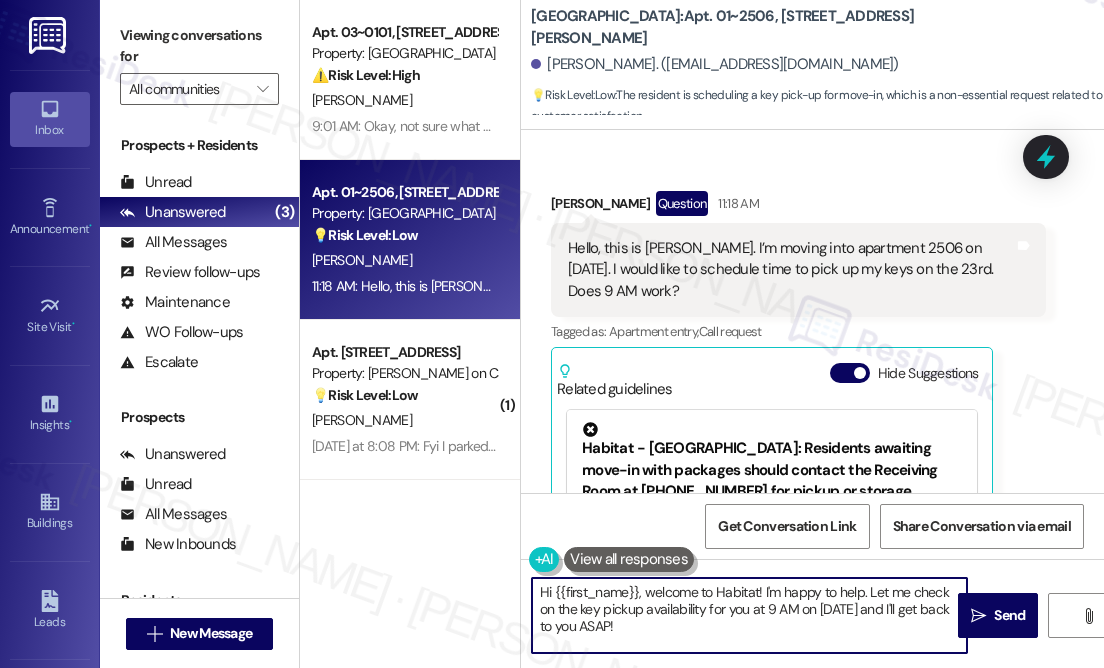 click on "Hi {{first_name}}, welcome to Habitat! I'm happy to help. Let me check on the key pickup availability for you at 9 AM on [DATE] and I'll get back to you ASAP!" at bounding box center [749, 615] 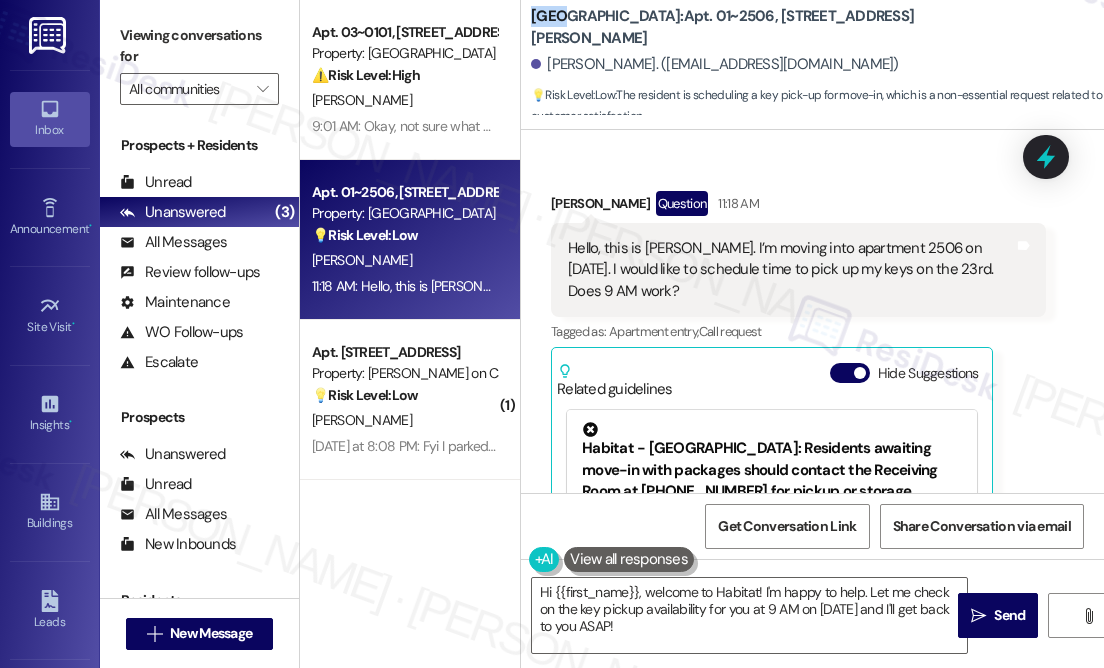 click on "[GEOGRAPHIC_DATA]:  Apt. 01~2506, [STREET_ADDRESS][PERSON_NAME]" at bounding box center [731, 27] 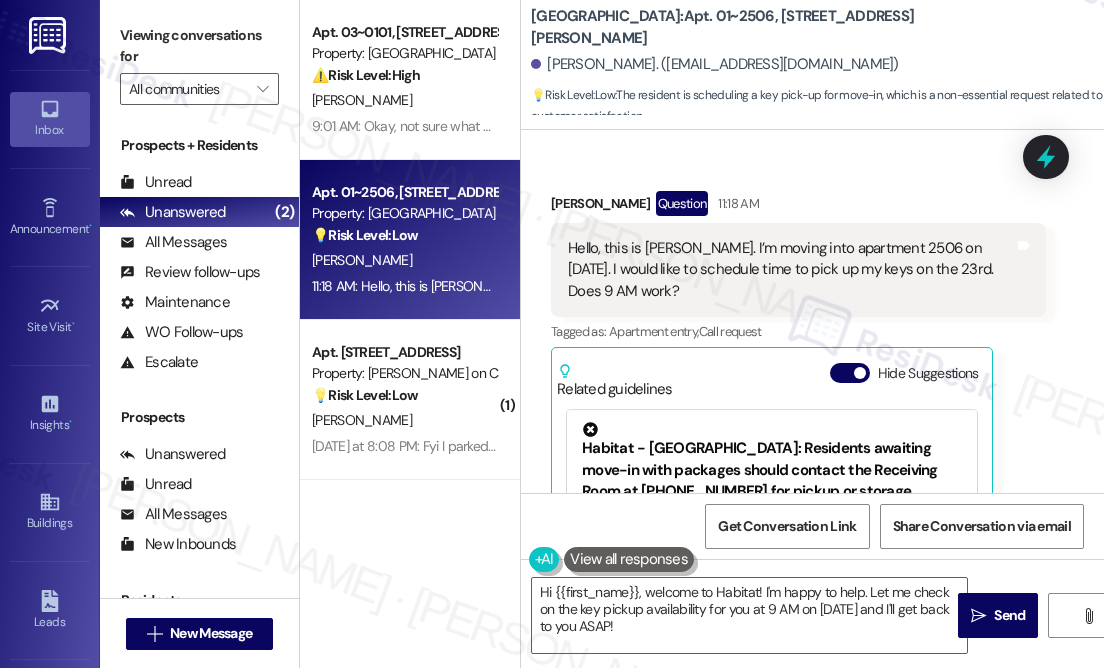 click on "Received via SMS [PERSON_NAME] Question 11:18 AM Hello, this is [PERSON_NAME]. I’m moving into apartment 2506 on [DATE]. I would like to schedule time to pick up my keys on the 23rd. Does 9 AM work? Tags and notes Tagged as:   Apartment entry ,  Click to highlight conversations about Apartment entry Call request Click to highlight conversations about Call request  Related guidelines Hide Suggestions Habitat - [GEOGRAPHIC_DATA]: Residents awaiting move-in with packages should contact the Receiving Room at [PHONE_NUMBER] for pickup or storage arrangements.
Created  [DATE] Property level guideline  ( 73 % match) FAQs generated by ResiDesk AI What is the phone number for the Receiving Room? The phone number for the Receiving Room is [PHONE_NUMBER]. How can I arrange for package pickup if I haven't moved in yet? Contact the Receiving Room directly at [PHONE_NUMBER] to arrange for pickup or storage of your packages. Is there a package storage option available? Are there any fees for package storage? Created" at bounding box center (798, 432) 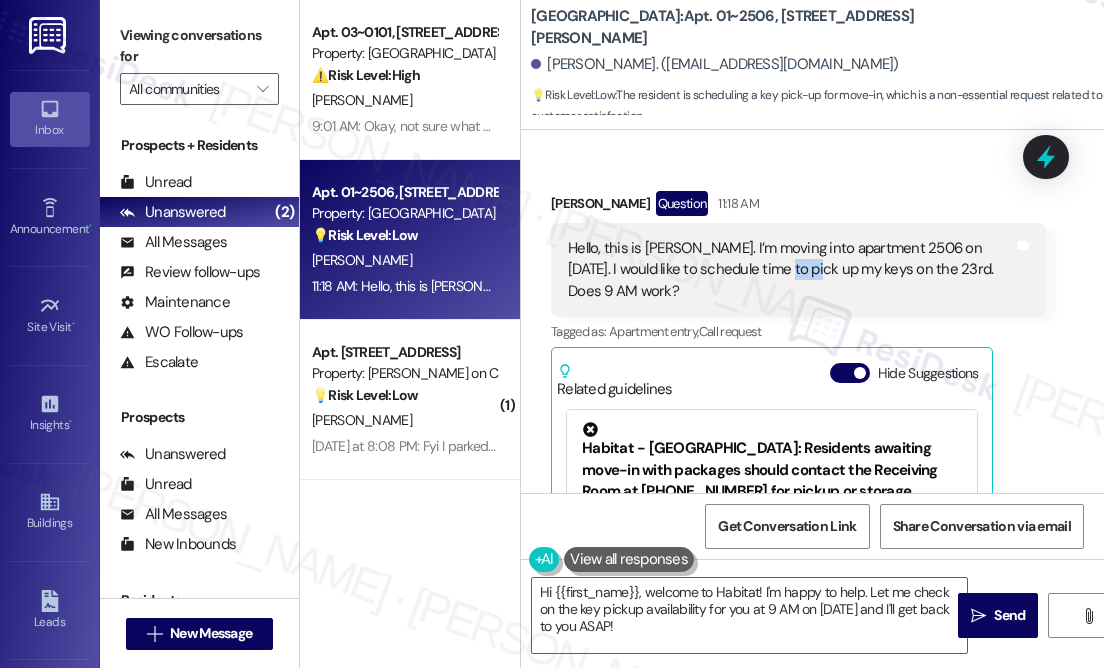 click on "Hello, this is [PERSON_NAME]. I’m moving into apartment 2506 on [DATE]. I would like to schedule time to pick up my keys on the 23rd. Does 9 AM work?" at bounding box center [791, 270] 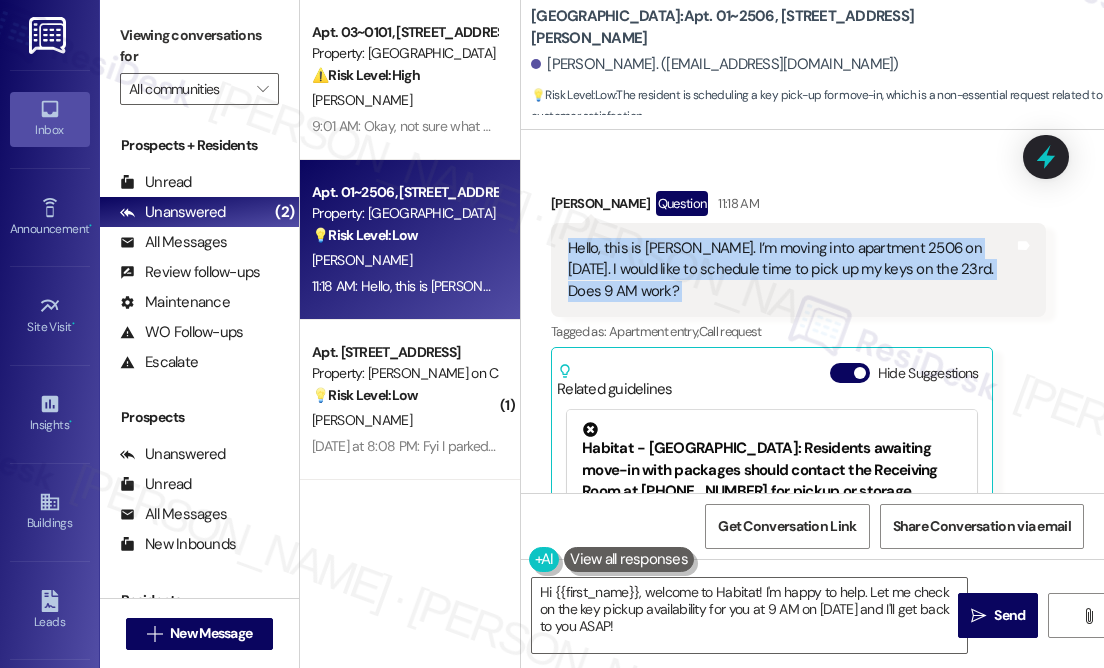 click on "Hello, this is [PERSON_NAME]. I’m moving into apartment 2506 on [DATE]. I would like to schedule time to pick up my keys on the 23rd. Does 9 AM work?" at bounding box center [791, 270] 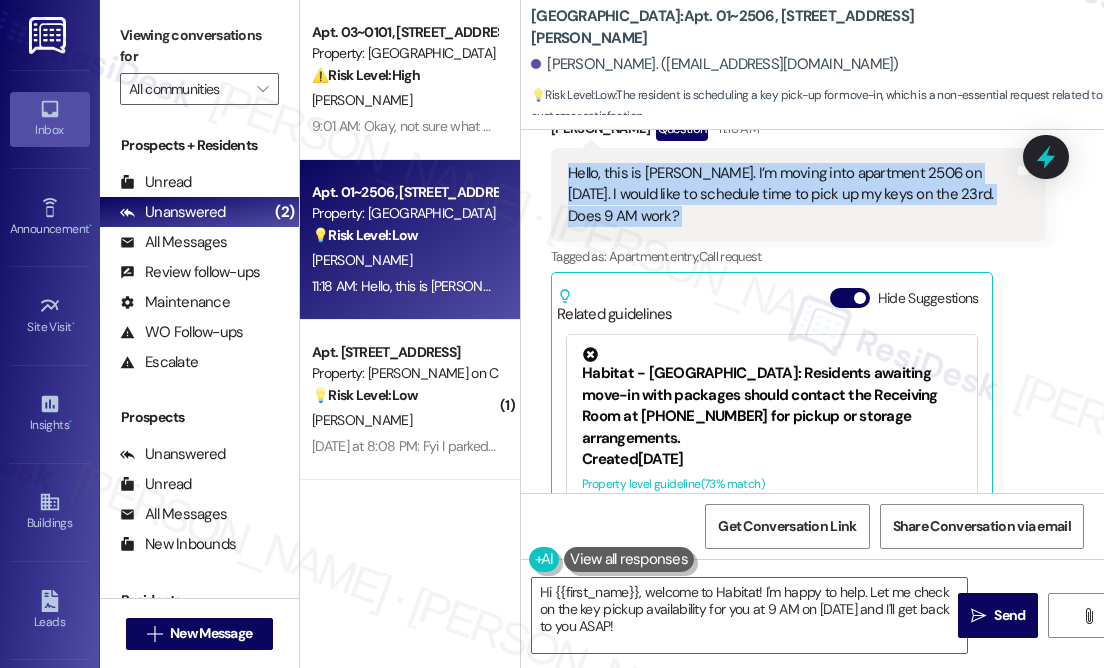 scroll, scrollTop: 272, scrollLeft: 0, axis: vertical 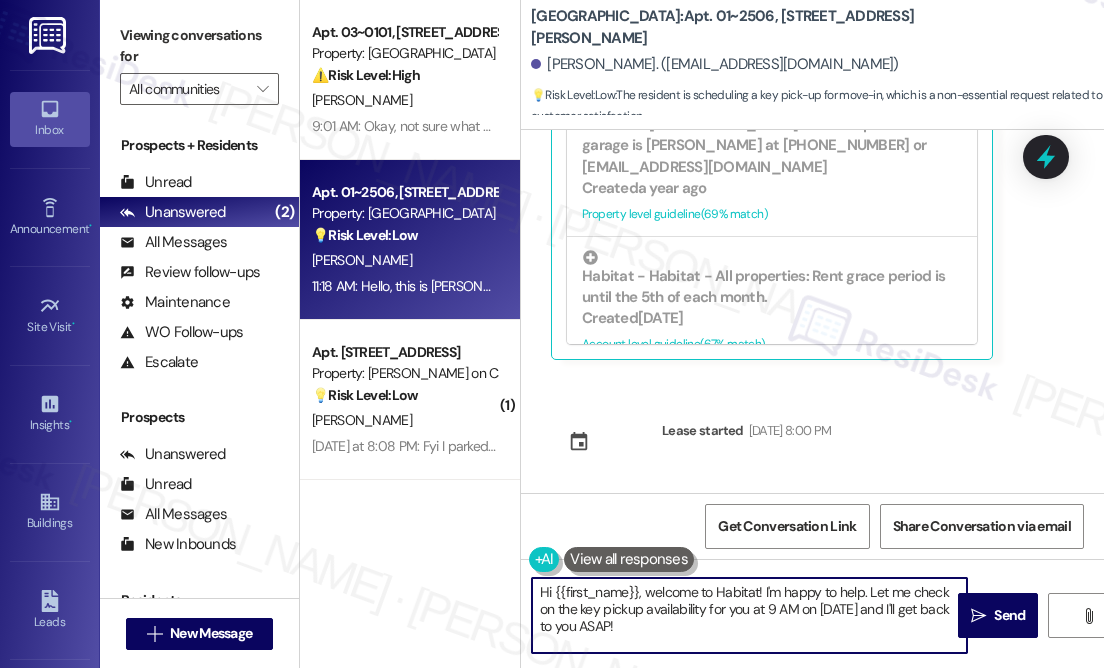 click on "Hi {{first_name}}, welcome to Habitat! I'm happy to help. Let me check on the key pickup availability for you at 9 AM on [DATE] and I'll get back to you ASAP!" at bounding box center (749, 615) 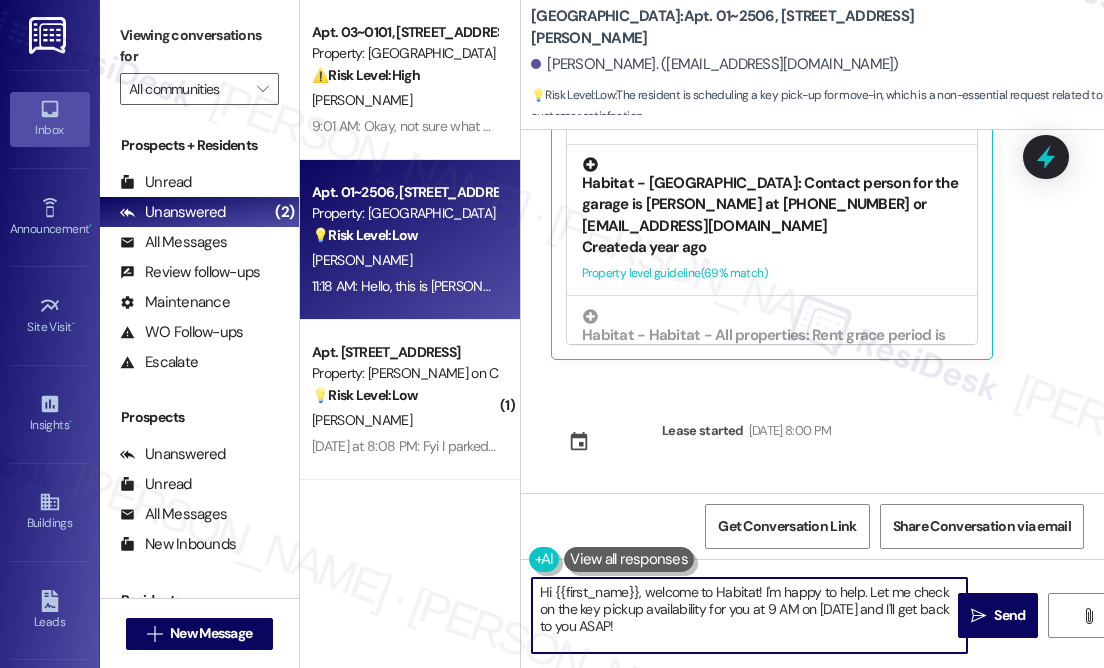 scroll, scrollTop: 257, scrollLeft: 0, axis: vertical 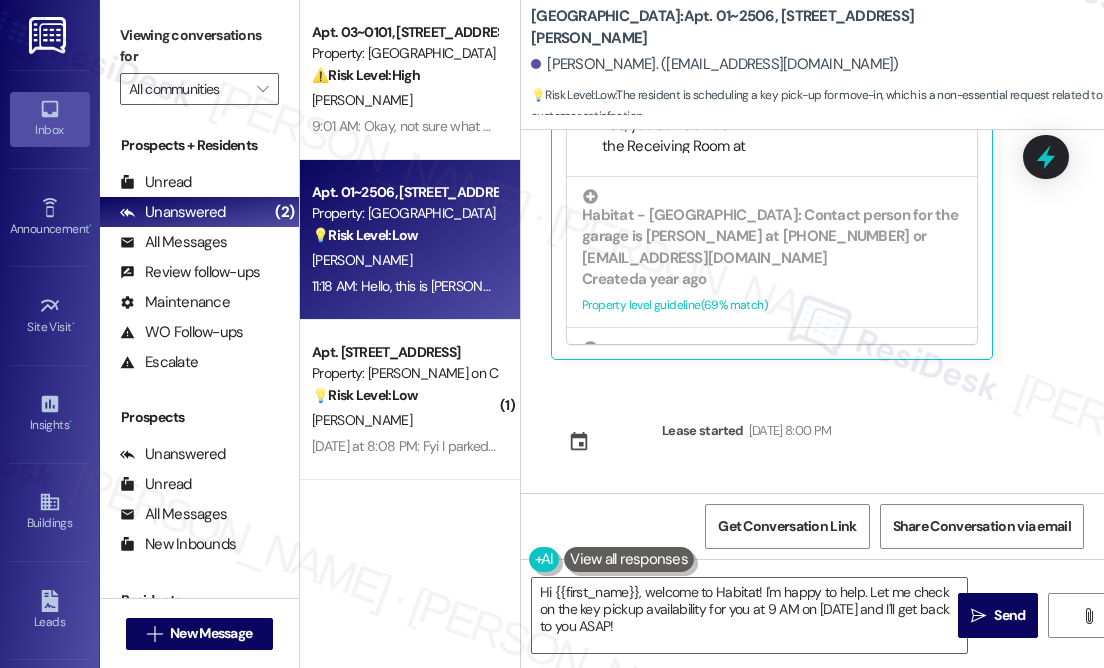 click on "[PERSON_NAME] Question 11:18 AM Hello, this is [PERSON_NAME]. I’m moving into apartment 2506 on [DATE]. I would like to schedule time to pick up my keys on the 23rd. Does 9 AM work? Tags and notes Tagged as:   Apartment entry ,  Click to highlight conversations about Apartment entry Call request Click to highlight conversations about Call request  Related guidelines Hide Suggestions Habitat - [GEOGRAPHIC_DATA]: Residents awaiting move-in with packages should contact the Receiving Room at [PHONE_NUMBER] for pickup or storage arrangements.
Created  [DATE] Property level guideline  ( 73 % match) FAQs generated by ResiDesk AI What is the phone number for the Receiving Room? The phone number for the Receiving Room is [PHONE_NUMBER]. How can I arrange for package pickup if I haven't moved in yet? Contact the Receiving Room directly at [PHONE_NUMBER] to arrange for pickup or storage of your packages. Is there a package storage option available? Do I need to pick up my packages immediately after delivery?  ( 69" at bounding box center (798, 119) 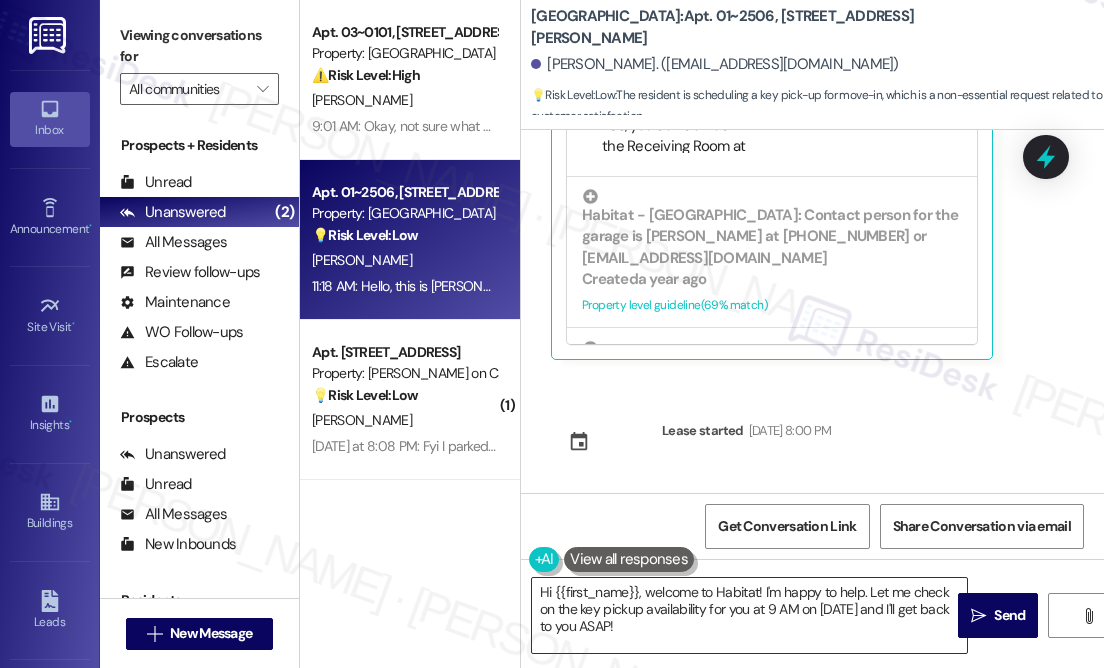 click on "Hi {{first_name}}, welcome to Habitat! I'm happy to help. Let me check on the key pickup availability for you at 9 AM on [DATE] and I'll get back to you ASAP!" at bounding box center [749, 615] 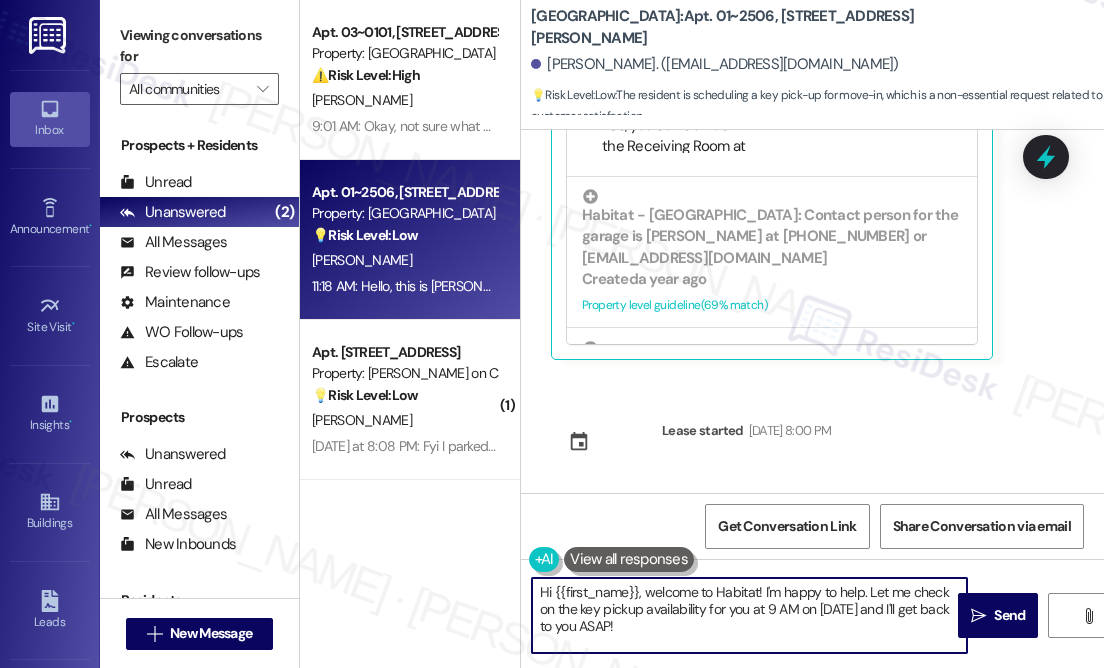 click on "Hi {{first_name}}, welcome to Habitat! I'm happy to help. Let me check on the key pickup availability for you at 9 AM on [DATE] and I'll get back to you ASAP!" at bounding box center [749, 615] 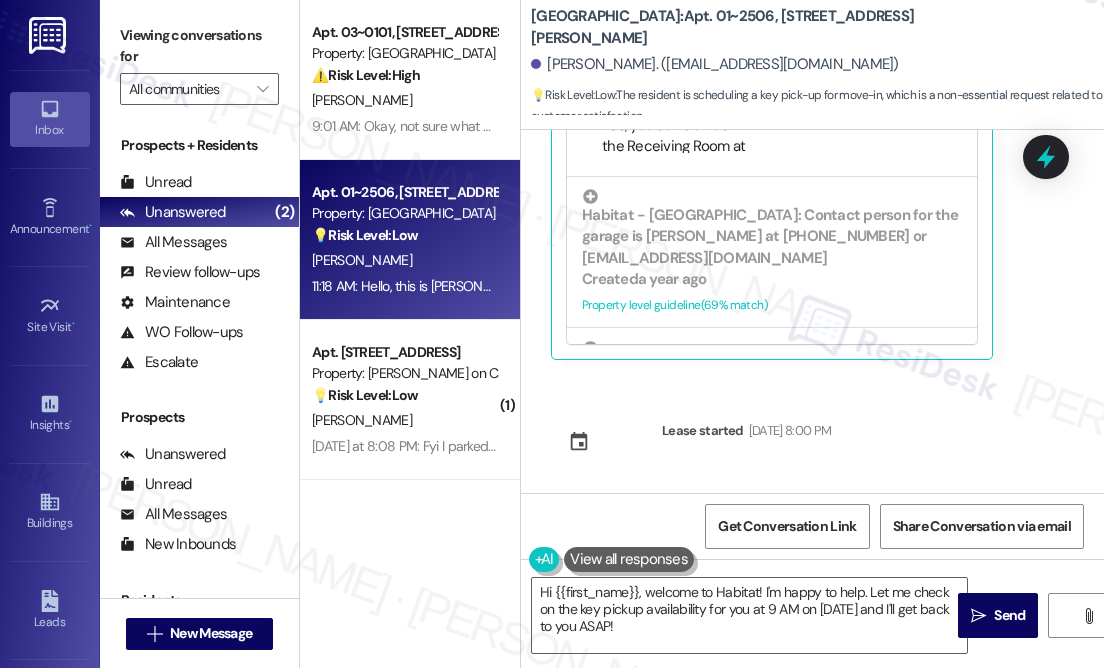 click on "[PERSON_NAME] Question 11:18 AM Hello, this is [PERSON_NAME]. I’m moving into apartment 2506 on [DATE]. I would like to schedule time to pick up my keys on the 23rd. Does 9 AM work? Tags and notes Tagged as:   Apartment entry ,  Click to highlight conversations about Apartment entry Call request Click to highlight conversations about Call request  Related guidelines Hide Suggestions Habitat - [GEOGRAPHIC_DATA]: Residents awaiting move-in with packages should contact the Receiving Room at [PHONE_NUMBER] for pickup or storage arrangements.
Created  [DATE] Property level guideline  ( 73 % match) FAQs generated by ResiDesk AI What is the phone number for the Receiving Room? The phone number for the Receiving Room is [PHONE_NUMBER]. How can I arrange for package pickup if I haven't moved in yet? Contact the Receiving Room directly at [PHONE_NUMBER] to arrange for pickup or storage of your packages. Is there a package storage option available? Do I need to pick up my packages immediately after delivery?  ( 69" at bounding box center [798, 119] 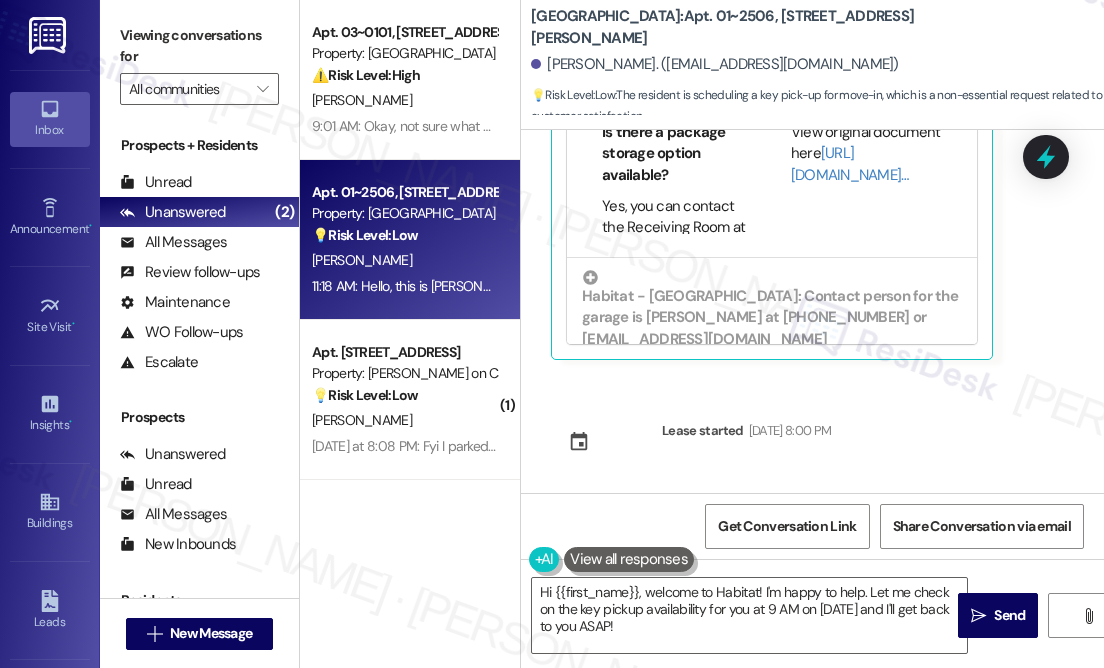 scroll, scrollTop: 0, scrollLeft: 0, axis: both 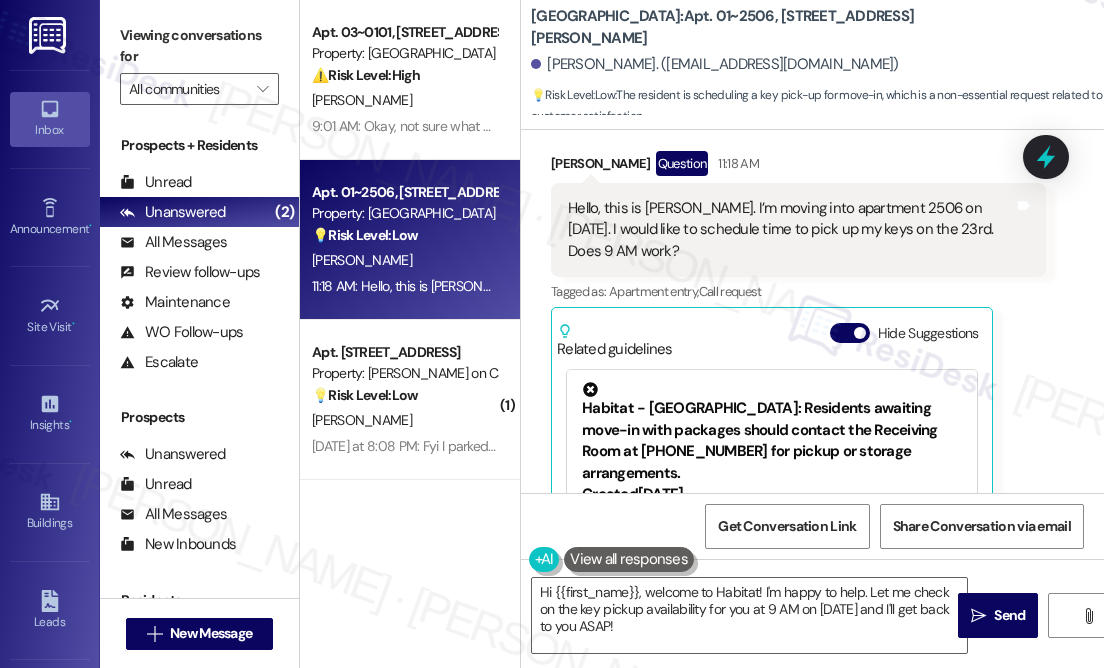 click on "Hello, this is [PERSON_NAME]. I’m moving into apartment 2506 on [DATE]. I would like to schedule time to pick up my keys on the 23rd. Does 9 AM work?" at bounding box center [791, 230] 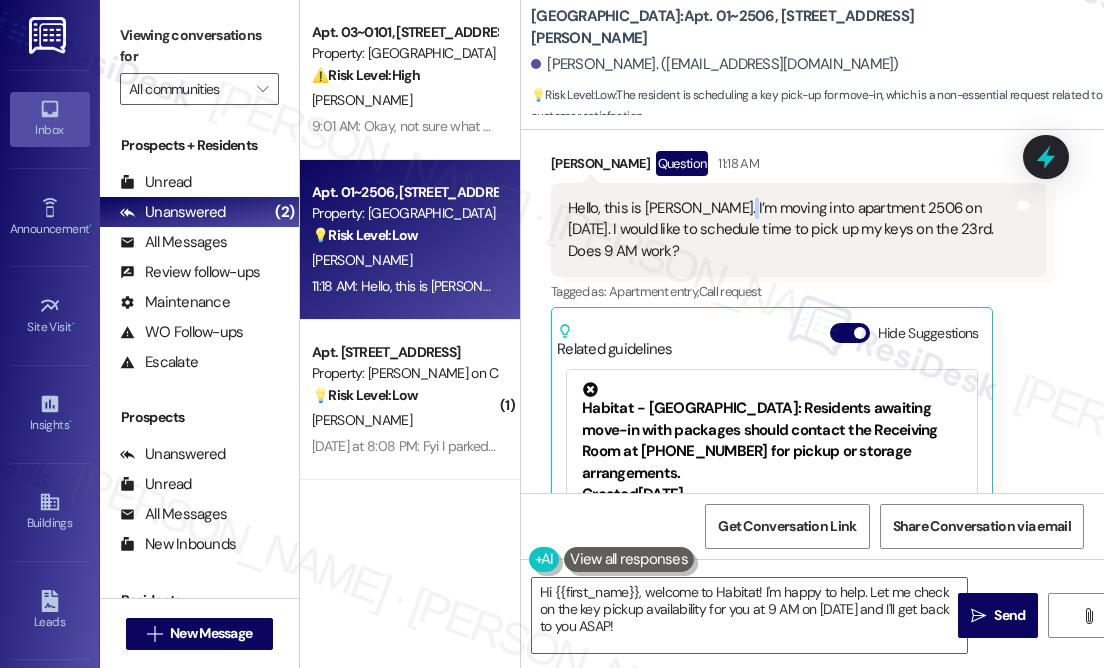 click on "Hello, this is [PERSON_NAME]. I’m moving into apartment 2506 on [DATE]. I would like to schedule time to pick up my keys on the 23rd. Does 9 AM work?" at bounding box center [791, 230] 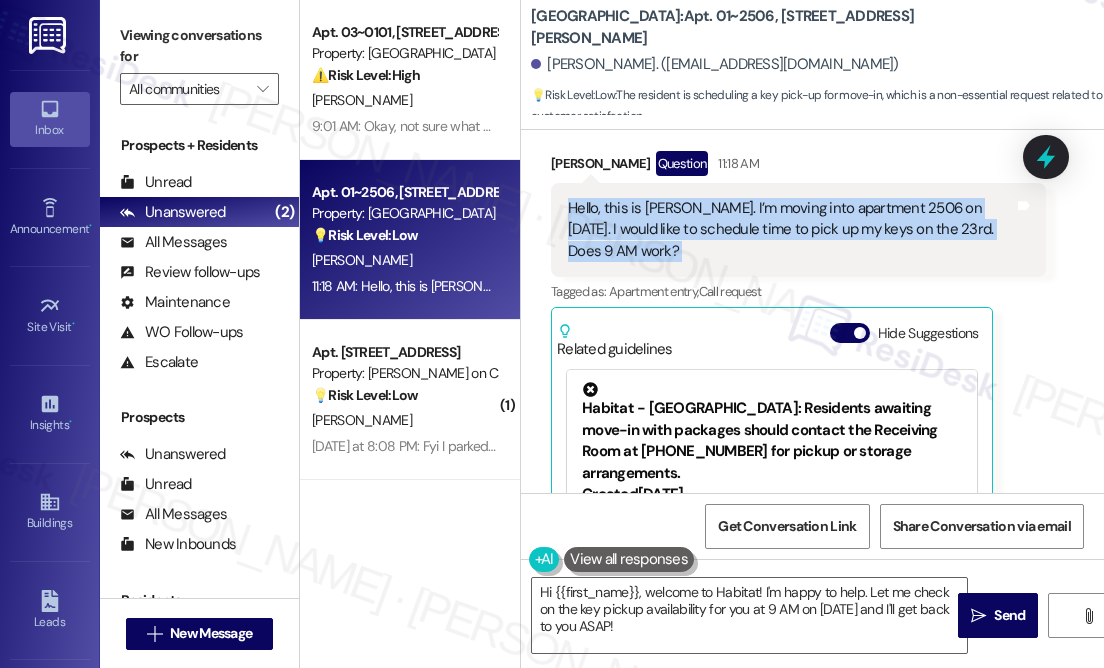 click on "Hello, this is [PERSON_NAME]. I’m moving into apartment 2506 on [DATE]. I would like to schedule time to pick up my keys on the 23rd. Does 9 AM work?" at bounding box center (791, 230) 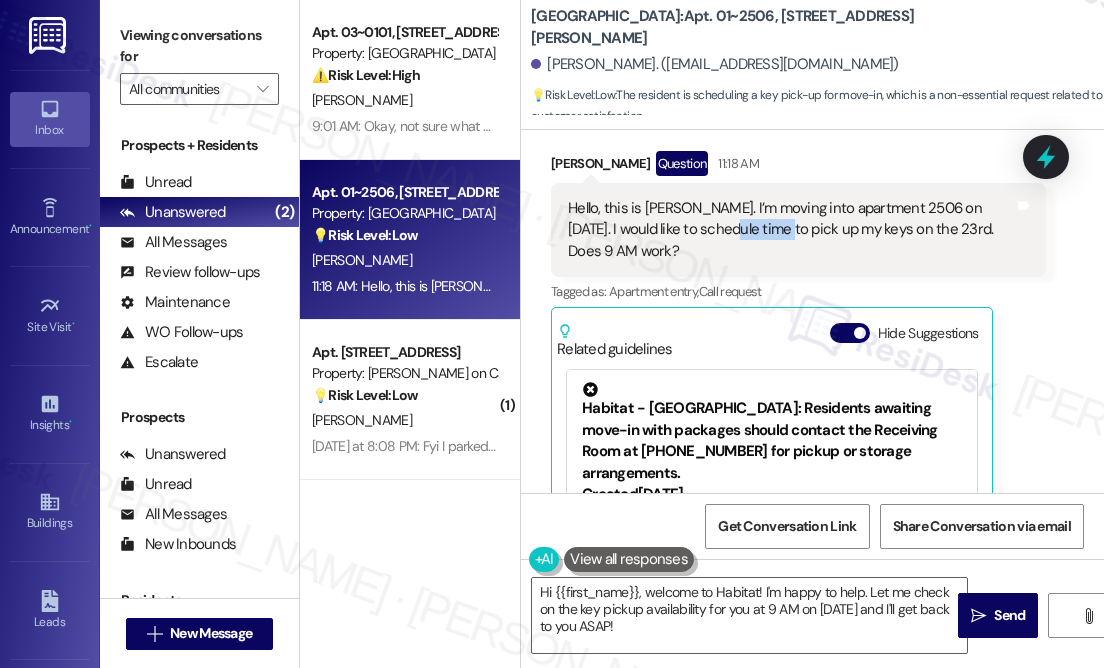 click on "Hello, this is [PERSON_NAME]. I’m moving into apartment 2506 on [DATE]. I would like to schedule time to pick up my keys on the 23rd. Does 9 AM work?" at bounding box center [791, 230] 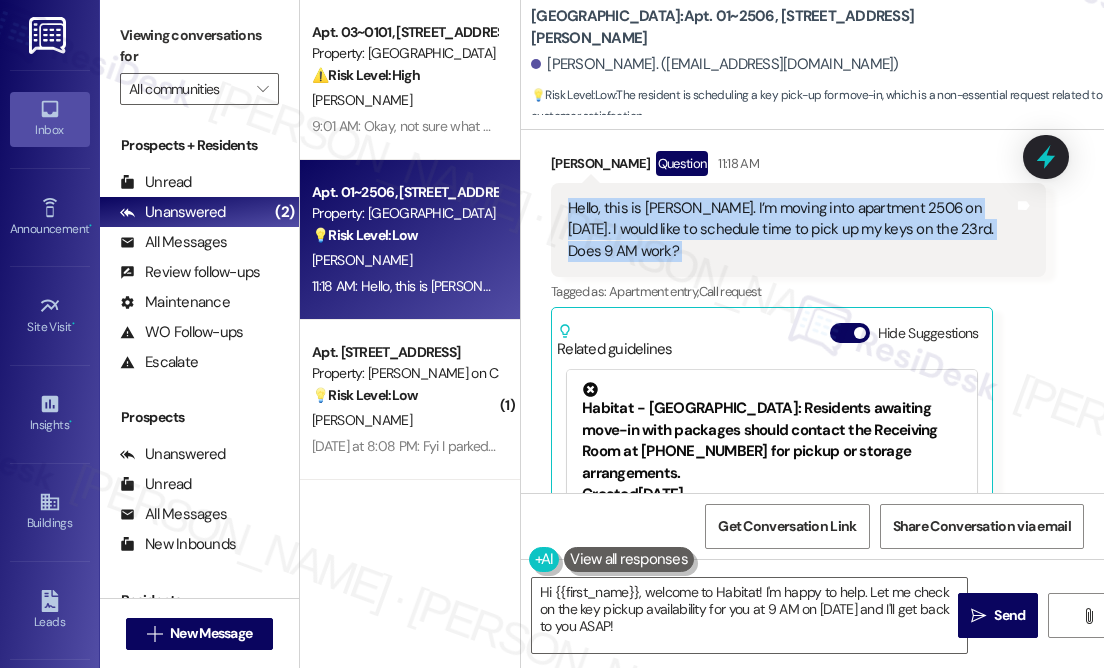 click on "Hello, this is [PERSON_NAME]. I’m moving into apartment 2506 on [DATE]. I would like to schedule time to pick up my keys on the 23rd. Does 9 AM work?" at bounding box center (791, 230) 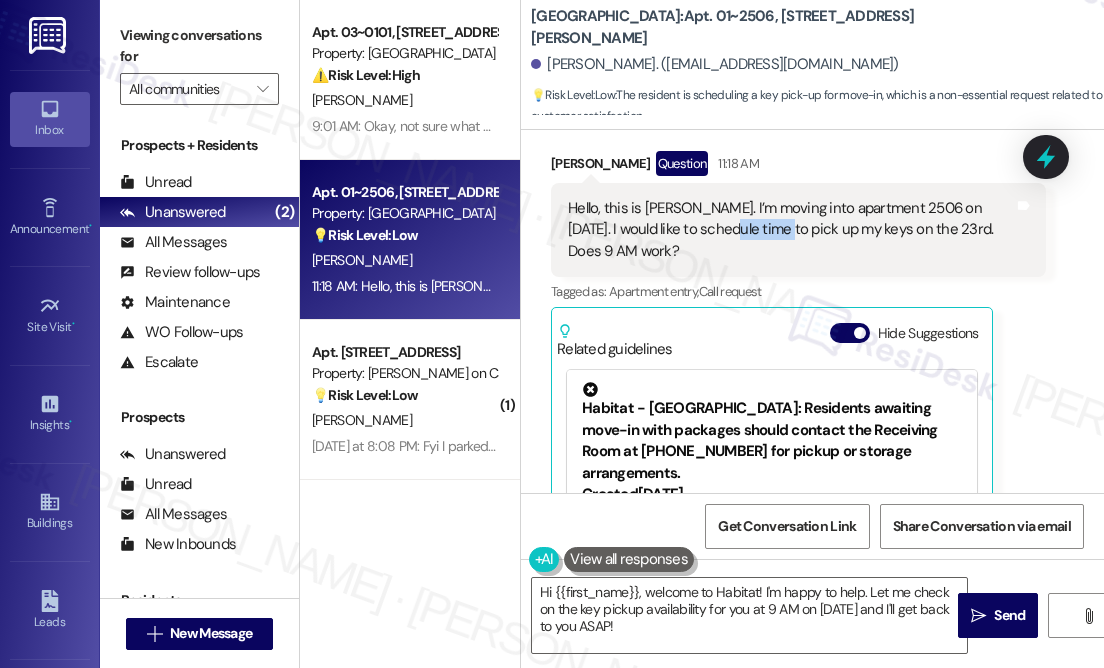 click on "Hello, this is [PERSON_NAME]. I’m moving into apartment 2506 on [DATE]. I would like to schedule time to pick up my keys on the 23rd. Does 9 AM work?" at bounding box center [791, 230] 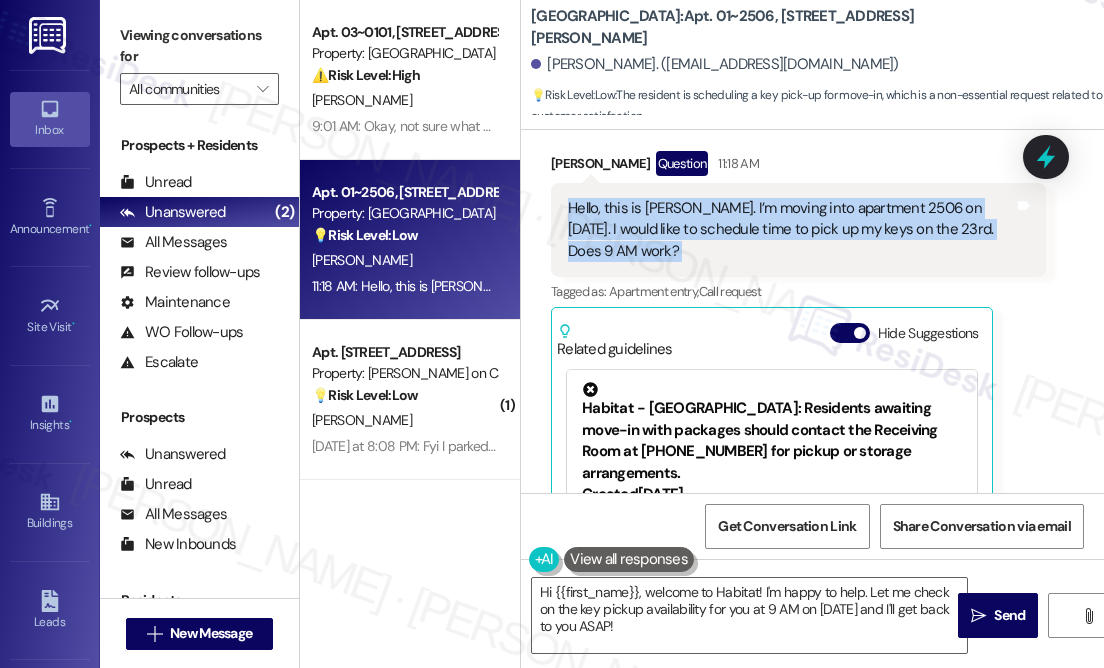 click on "Hello, this is [PERSON_NAME]. I’m moving into apartment 2506 on [DATE]. I would like to schedule time to pick up my keys on the 23rd. Does 9 AM work?" at bounding box center [791, 230] 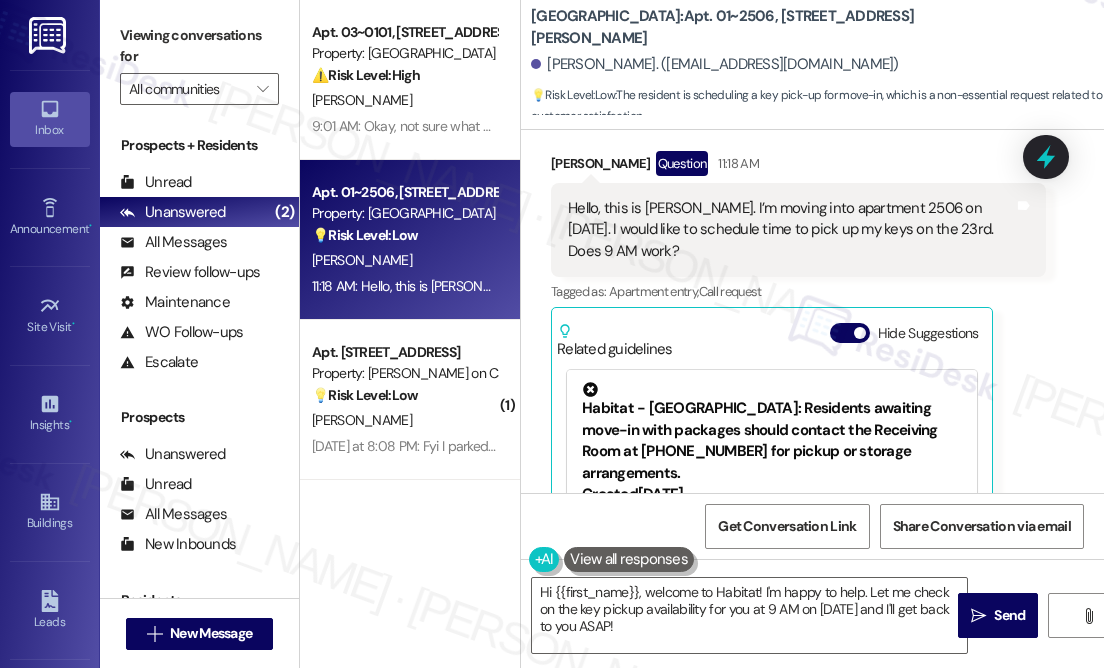 click on "Received via SMS [PERSON_NAME] Question 11:18 AM Hello, this is [PERSON_NAME]. I’m moving into apartment 2506 on [DATE]. I would like to schedule time to pick up my keys on the 23rd. Does 9 AM work? Tags and notes Tagged as:   Apartment entry ,  Click to highlight conversations about Apartment entry Call request Click to highlight conversations about Call request  Related guidelines Hide Suggestions Habitat - [GEOGRAPHIC_DATA]: Residents awaiting move-in with packages should contact the Receiving Room at [PHONE_NUMBER] for pickup or storage arrangements.
Created  [DATE] Property level guideline  ( 73 % match) FAQs generated by ResiDesk AI What is the phone number for the Receiving Room? The phone number for the Receiving Room is [PHONE_NUMBER]. How can I arrange for package pickup if I haven't moved in yet? Contact the Receiving Room directly at [PHONE_NUMBER] to arrange for pickup or storage of your packages. Is there a package storage option available? Are there any fees for package storage? Created" at bounding box center (812, 377) 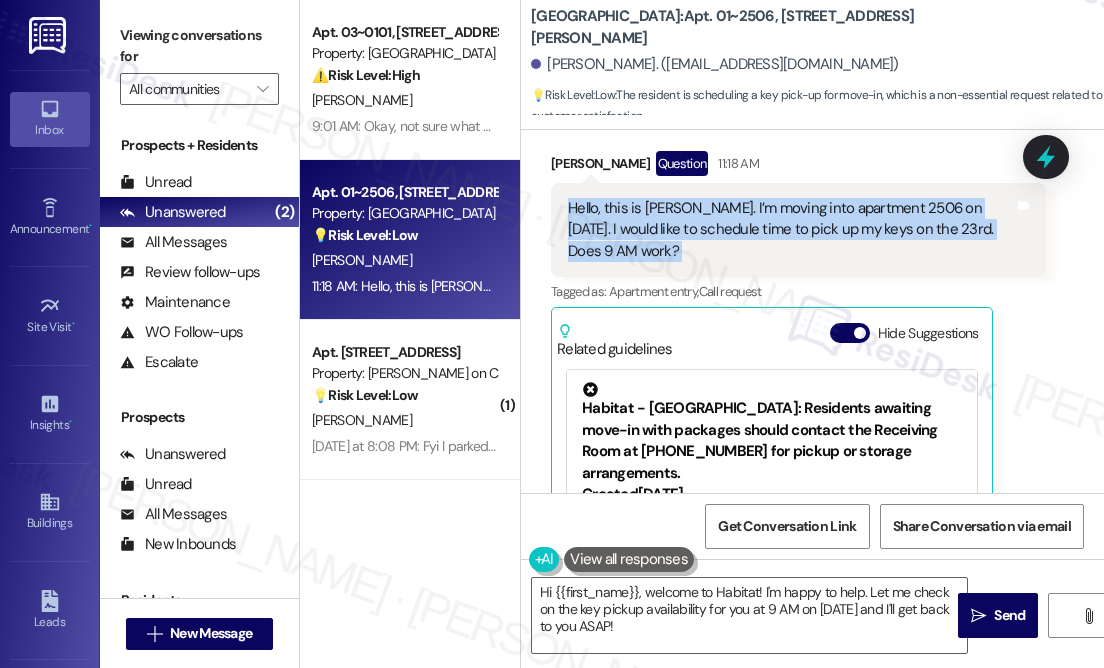 click on "Hello, this is [PERSON_NAME]. I’m moving into apartment 2506 on [DATE]. I would like to schedule time to pick up my keys on the 23rd. Does 9 AM work?" at bounding box center [791, 230] 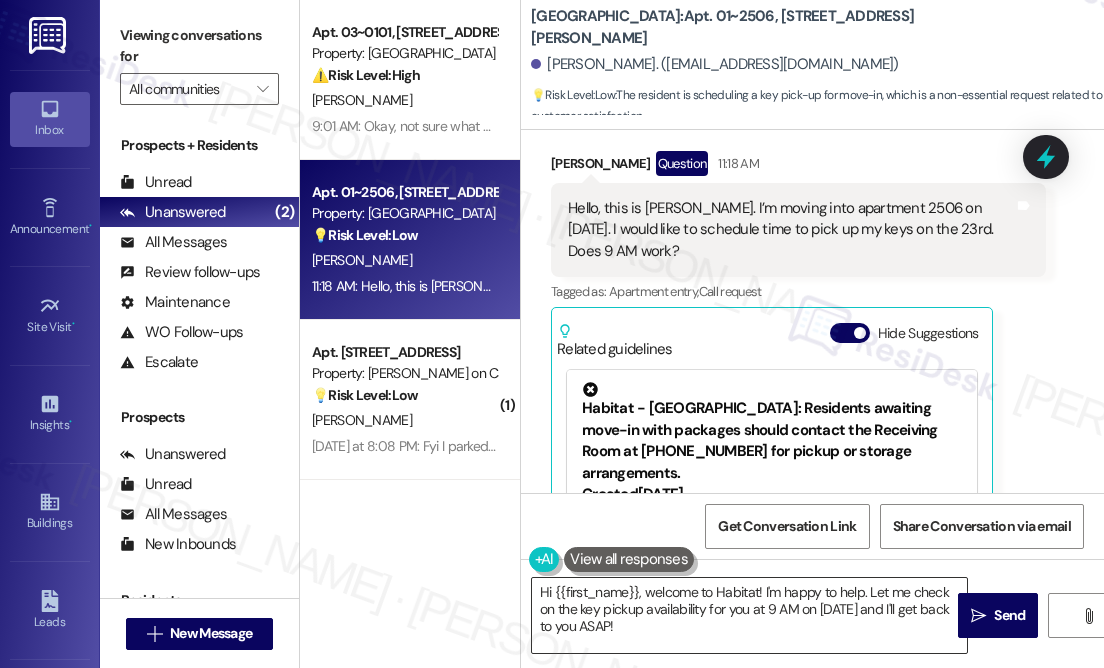 click on "Hi {{first_name}}, welcome to Habitat! I'm happy to help. Let me check on the key pickup availability for you at 9 AM on [DATE] and I'll get back to you ASAP!" at bounding box center (749, 615) 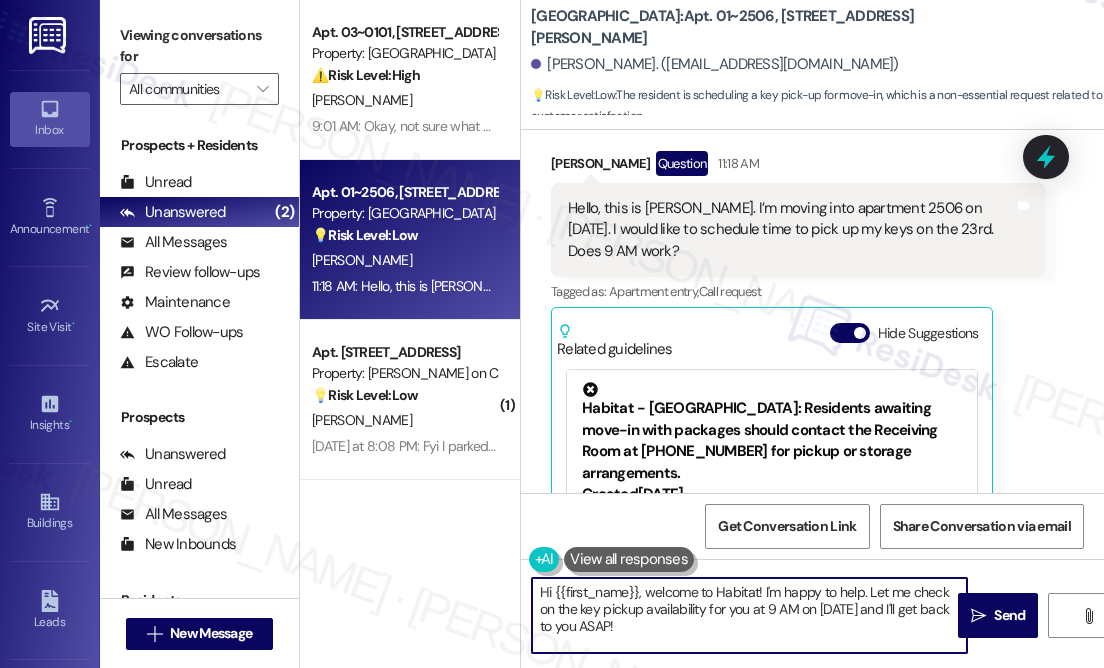 click on "Hi {{first_name}}, welcome to Habitat! I'm happy to help. Let me check on the key pickup availability for you at 9 AM on [DATE] and I'll get back to you ASAP!" at bounding box center (749, 615) 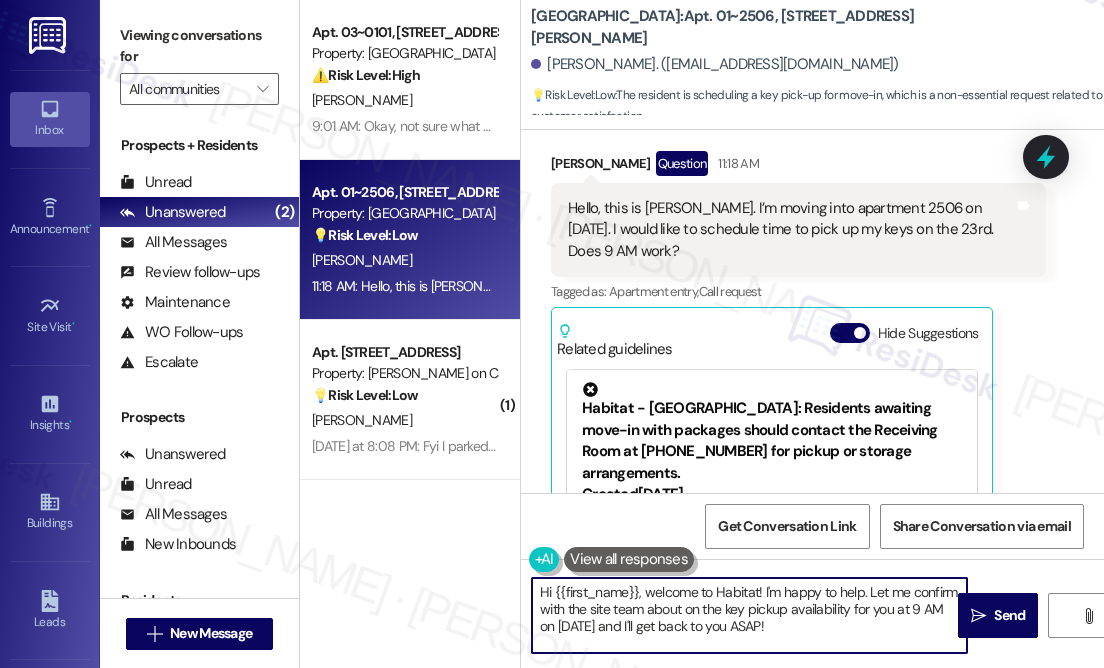 click on "Hi {{first_name}}, welcome to Habitat! I'm happy to help. Let me confirm with the site team about on the key pickup availability for you at 9 AM on [DATE] and I'll get back to you ASAP!" at bounding box center (749, 615) 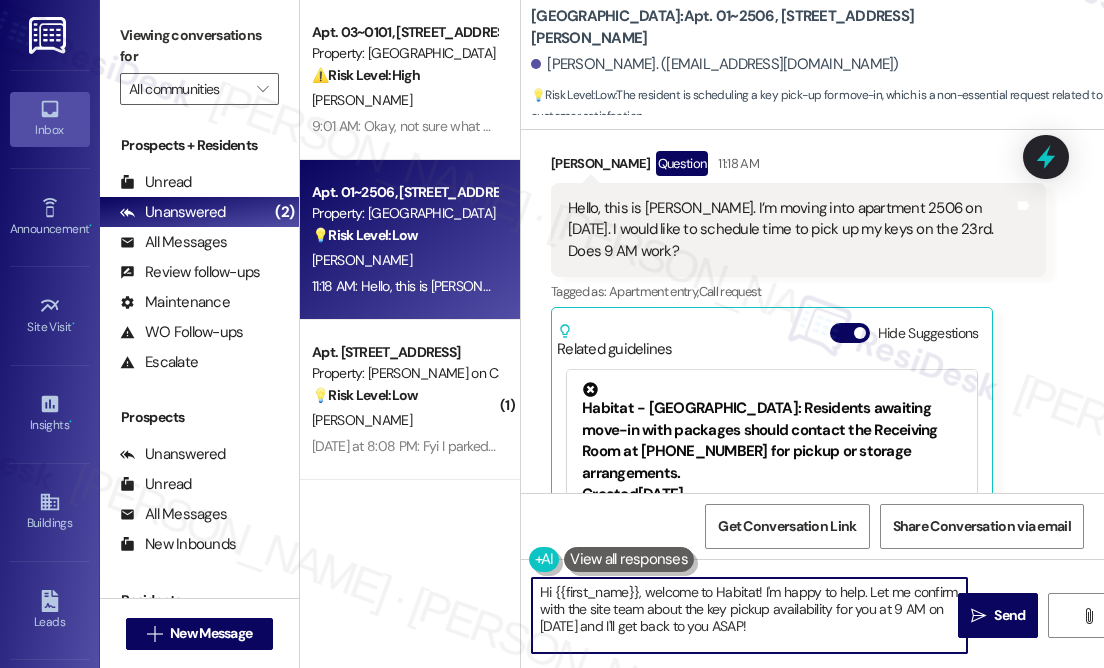 click on "Hi {{first_name}}, welcome to Habitat! I'm happy to help. Let me confirm with the site team about the key pickup availability for you at 9 AM on [DATE] and I'll get back to you ASAP!" at bounding box center [749, 615] 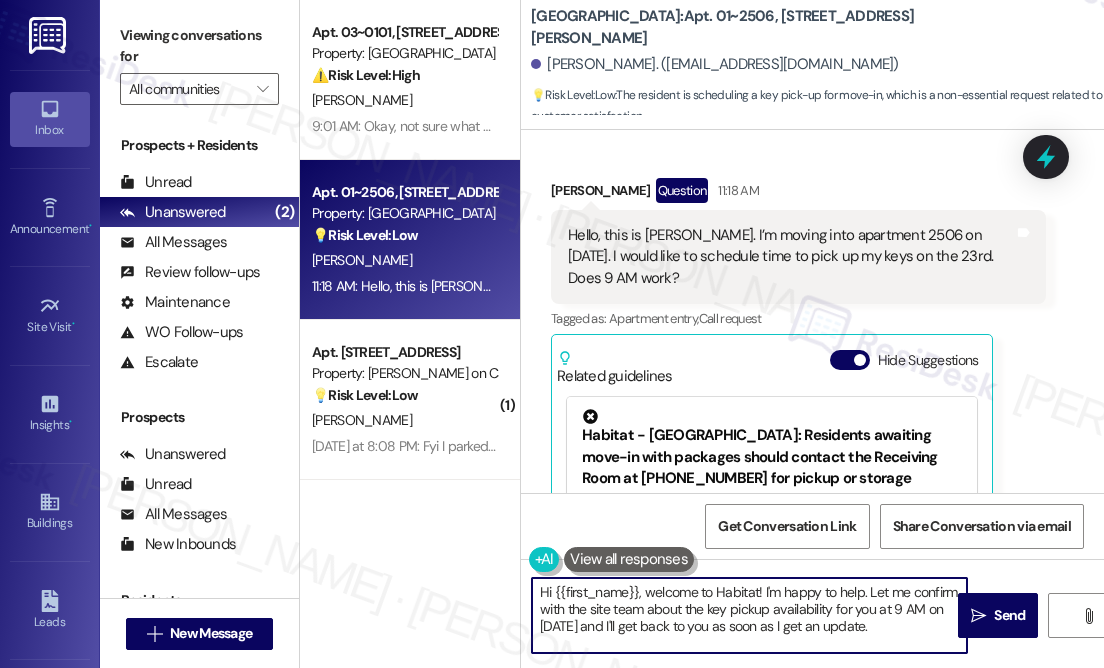 scroll, scrollTop: 0, scrollLeft: 0, axis: both 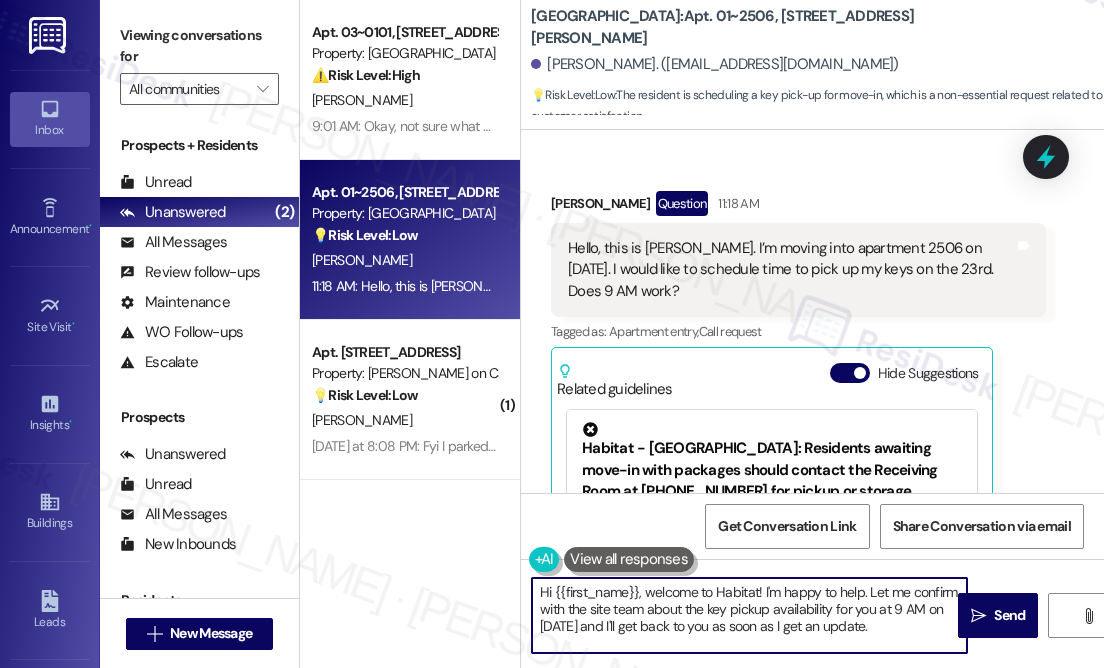type on "Hi {{first_name}}, welcome to Habitat! I'm happy to help. Let me confirm with the site team about the key pickup availability for you at 9 AM on [DATE] and I'll get back to you as soon as I get an update." 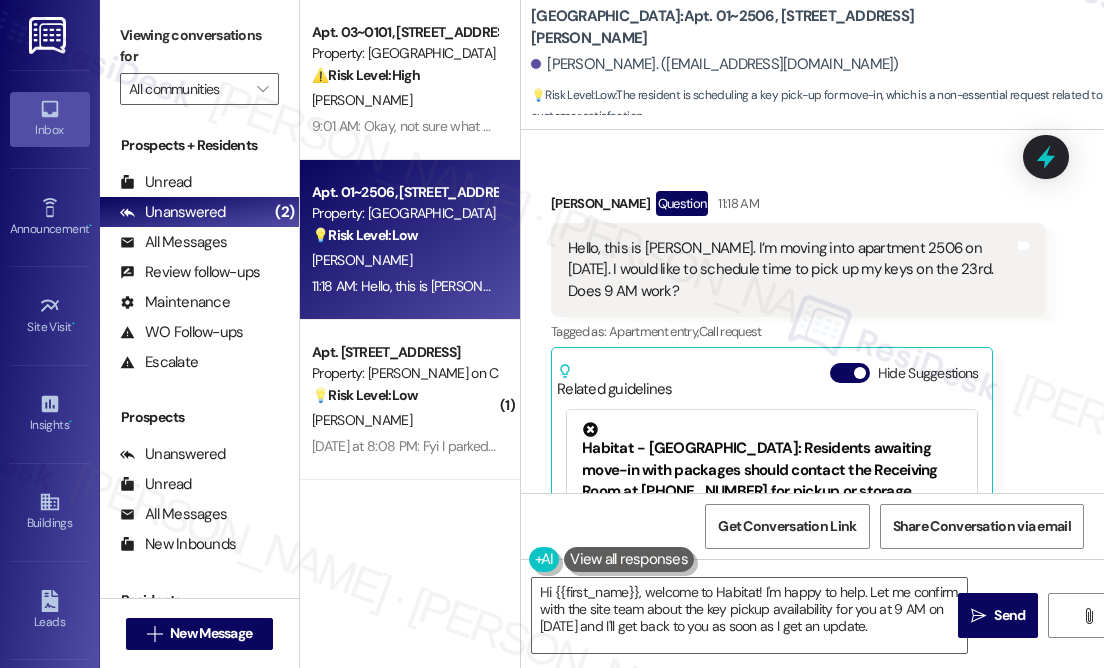 click on "Hello, this is [PERSON_NAME]. I’m moving into apartment 2506 on [DATE]. I would like to schedule time to pick up my keys on the 23rd. Does 9 AM work?" at bounding box center [791, 270] 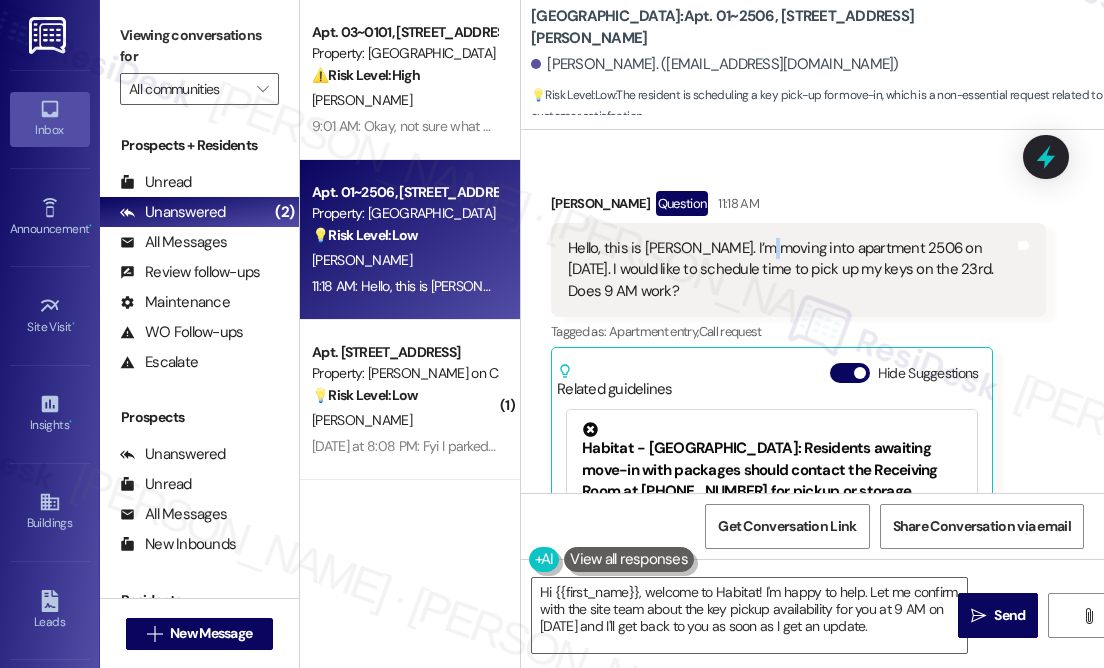 click on "Hello, this is [PERSON_NAME]. I’m moving into apartment 2506 on [DATE]. I would like to schedule time to pick up my keys on the 23rd. Does 9 AM work?" at bounding box center (791, 270) 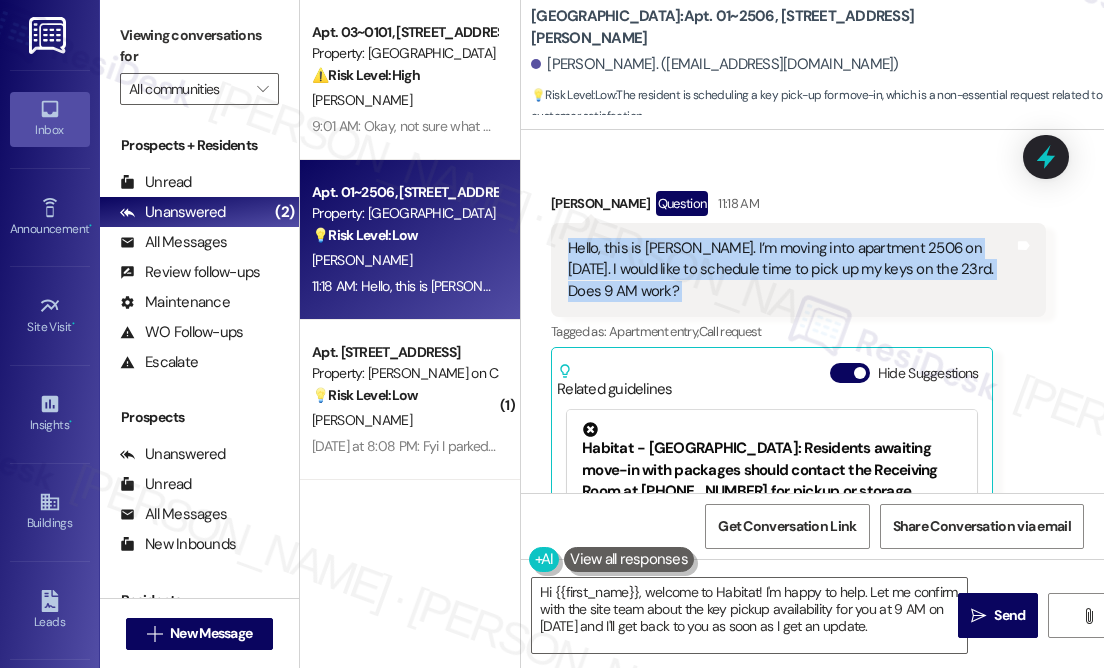 click on "Hello, this is [PERSON_NAME]. I’m moving into apartment 2506 on [DATE]. I would like to schedule time to pick up my keys on the 23rd. Does 9 AM work?" at bounding box center [791, 270] 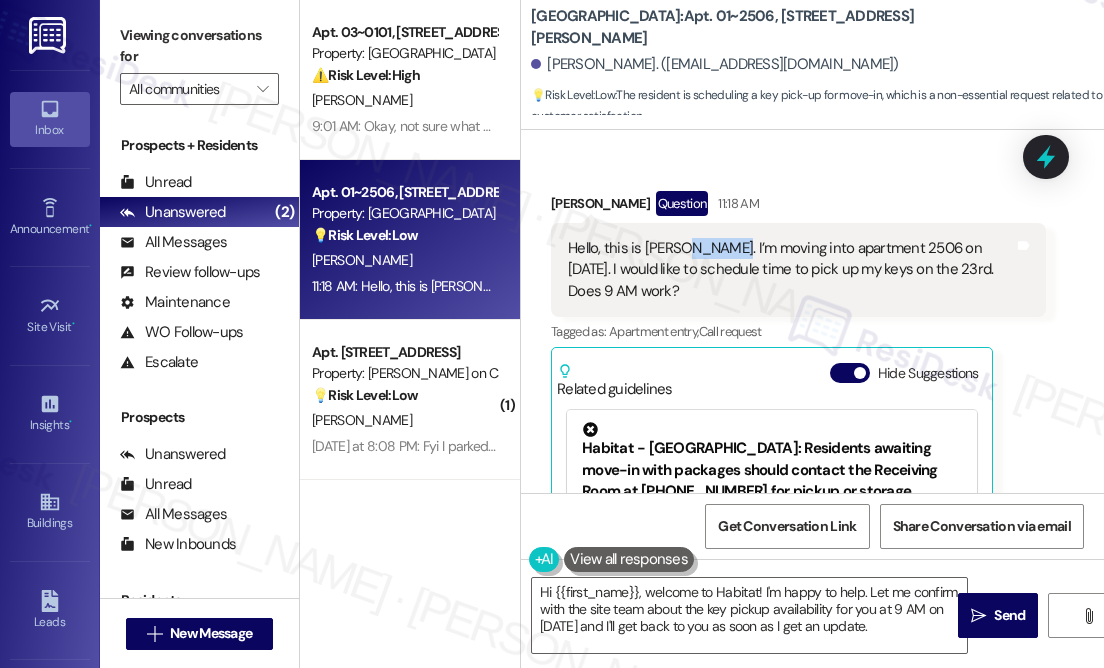 click on "Hello, this is [PERSON_NAME]. I’m moving into apartment 2506 on [DATE]. I would like to schedule time to pick up my keys on the 23rd. Does 9 AM work?" at bounding box center (791, 270) 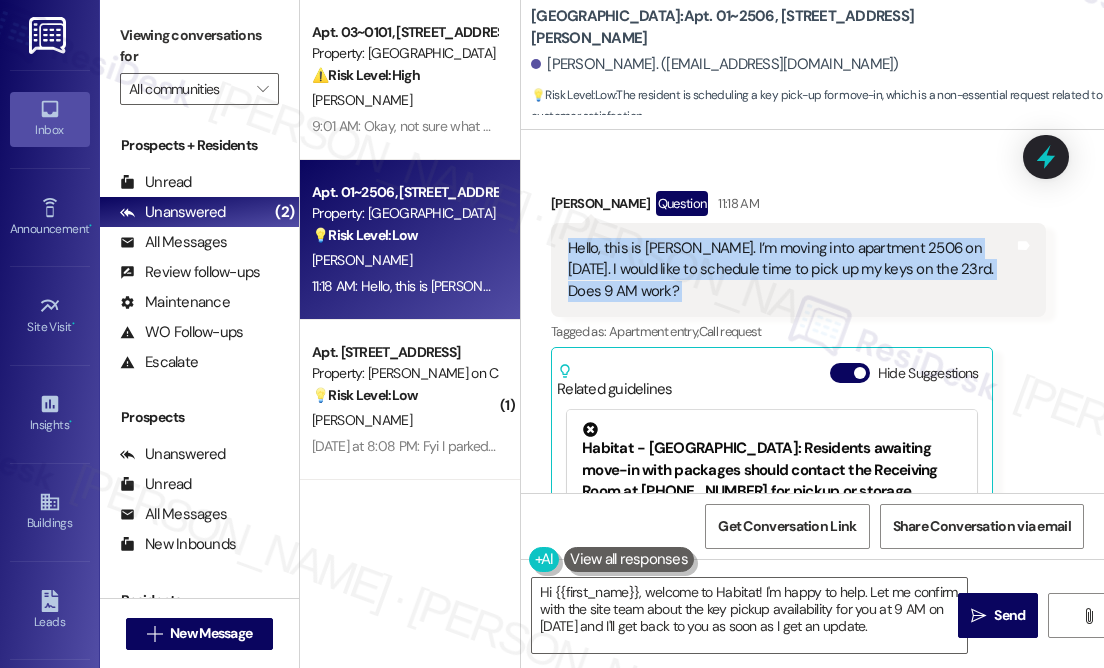 click on "Hello, this is [PERSON_NAME]. I’m moving into apartment 2506 on [DATE]. I would like to schedule time to pick up my keys on the 23rd. Does 9 AM work?" at bounding box center [791, 270] 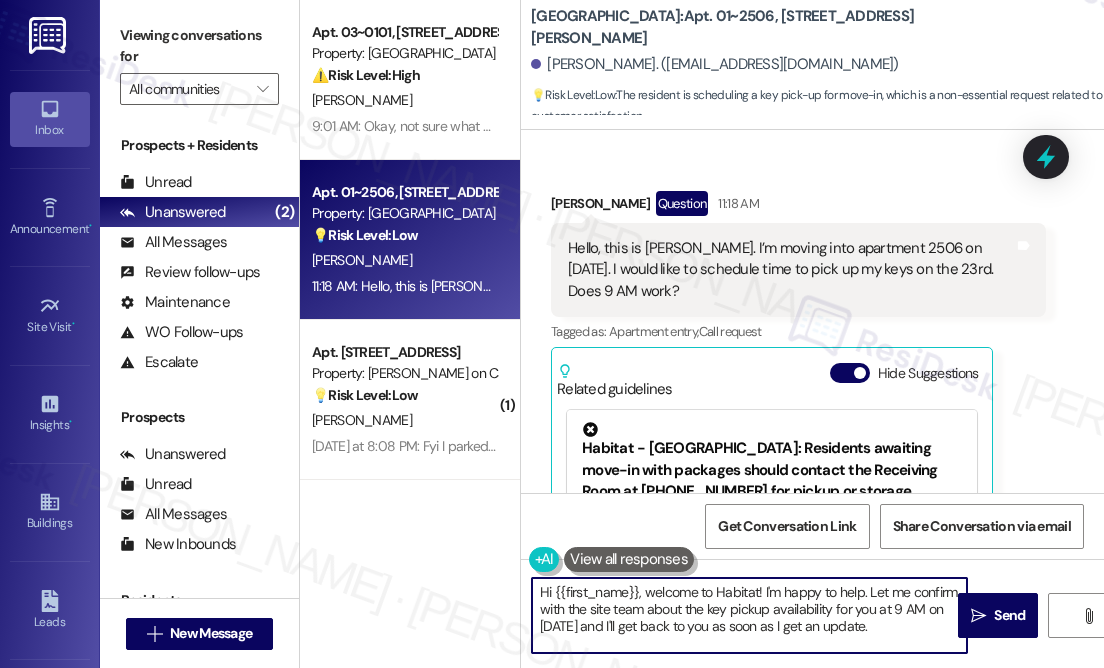 click on "Hi {{first_name}}, welcome to Habitat! I'm happy to help. Let me confirm with the site team about the key pickup availability for you at 9 AM on [DATE] and I'll get back to you as soon as I get an update." at bounding box center (749, 615) 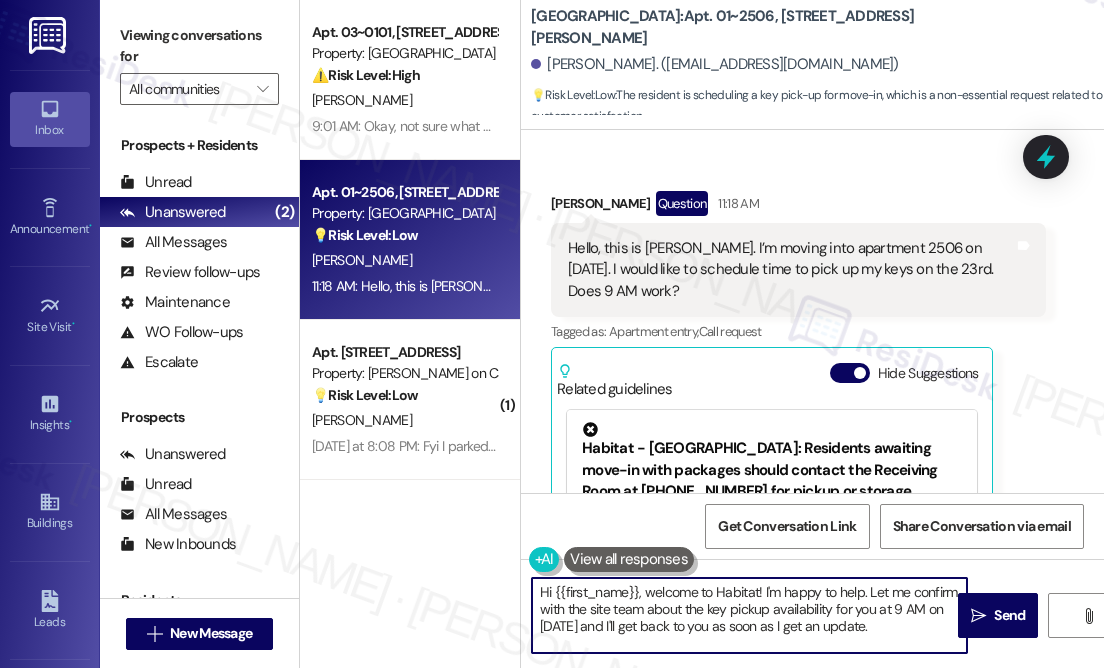 click on "Hi {{first_name}}, welcome to Habitat! I'm happy to help. Let me confirm with the site team about the key pickup availability for you at 9 AM on [DATE] and I'll get back to you as soon as I get an update." at bounding box center [749, 615] 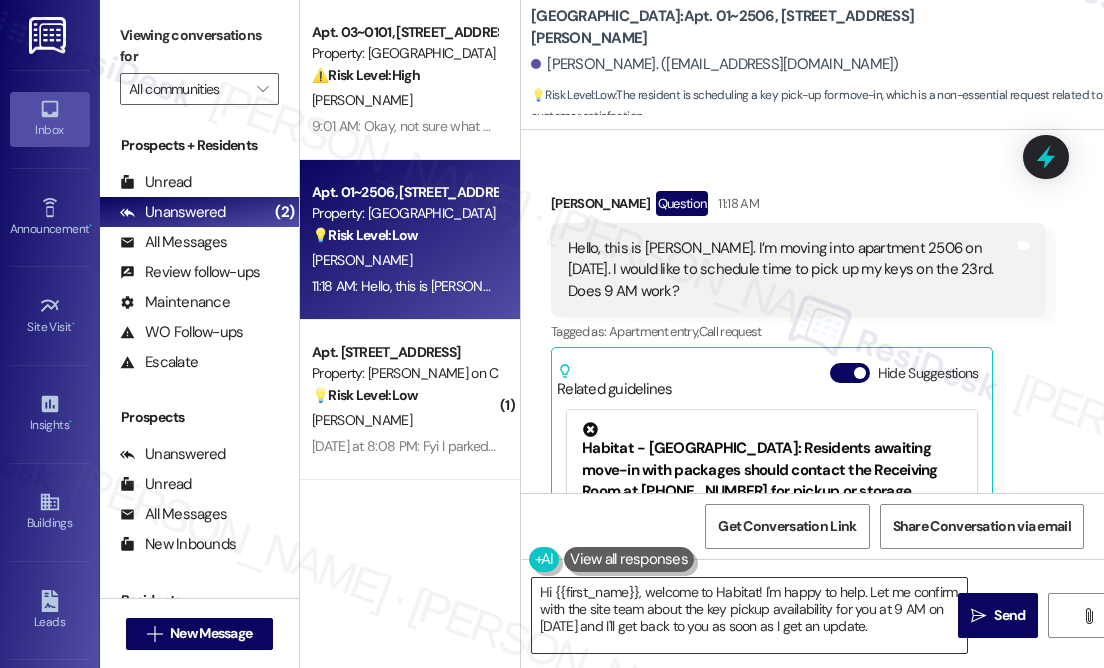 click on "Hi {{first_name}}, welcome to Habitat! I'm happy to help. Let me confirm with the site team about the key pickup availability for you at 9 AM on [DATE] and I'll get back to you as soon as I get an update." at bounding box center [749, 615] 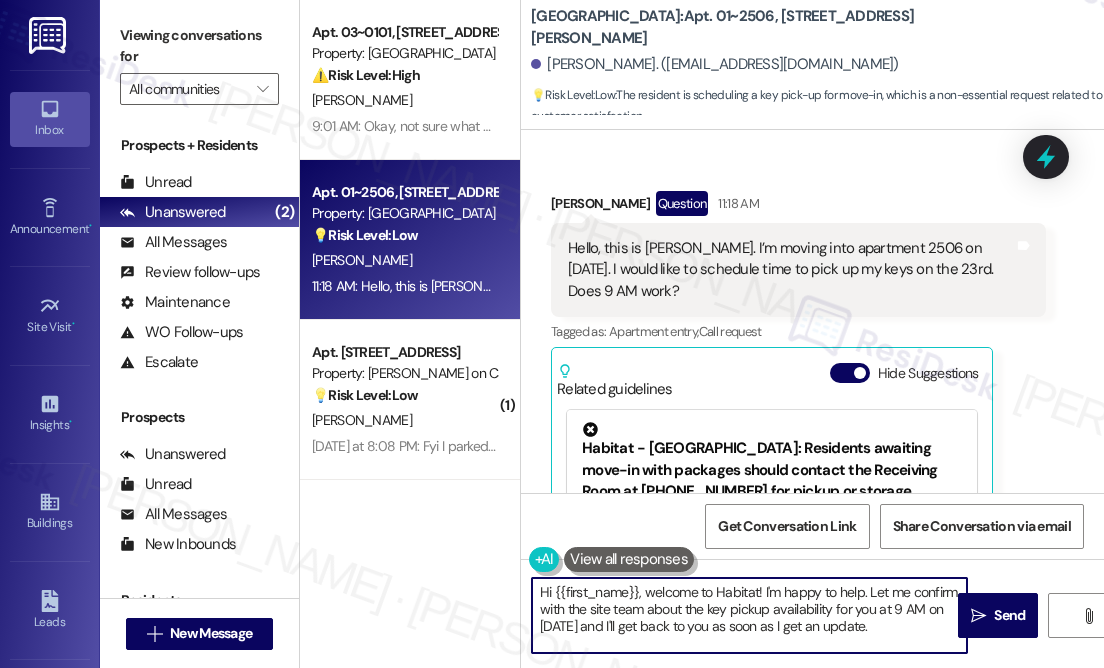 click on "Hi {{first_name}}, welcome to Habitat! I'm happy to help. Let me confirm with the site team about the key pickup availability for you at 9 AM on [DATE] and I'll get back to you as soon as I get an update." at bounding box center (749, 615) 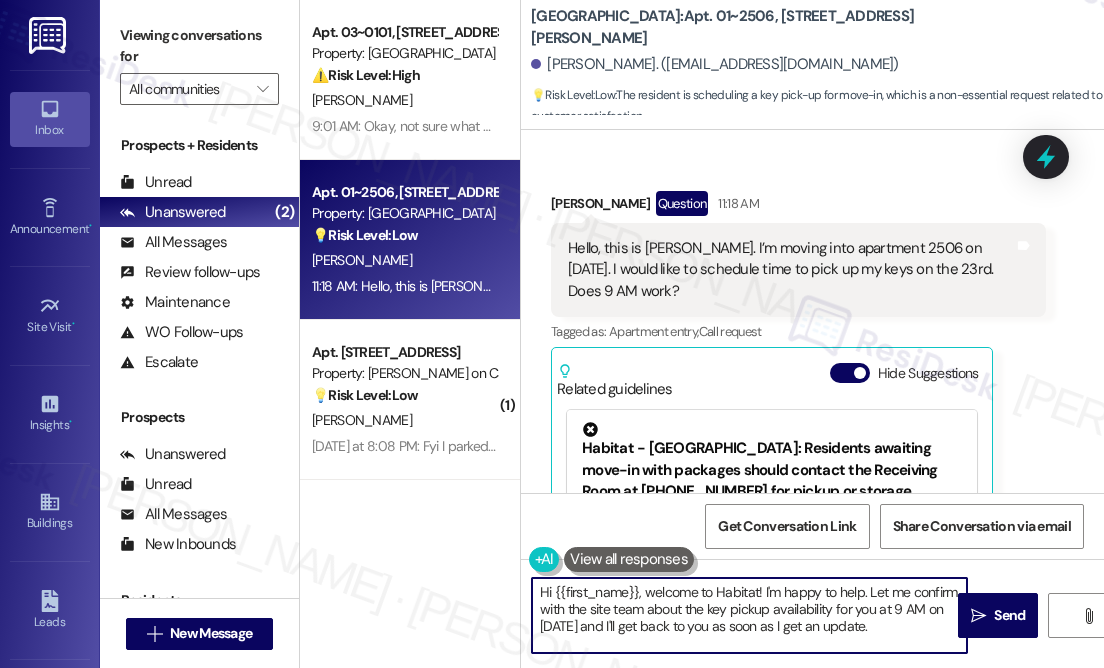click on "Hello, this is [PERSON_NAME]. I’m moving into apartment 2506 on [DATE]. I would like to schedule time to pick up my keys on the 23rd. Does 9 AM work?" at bounding box center [791, 270] 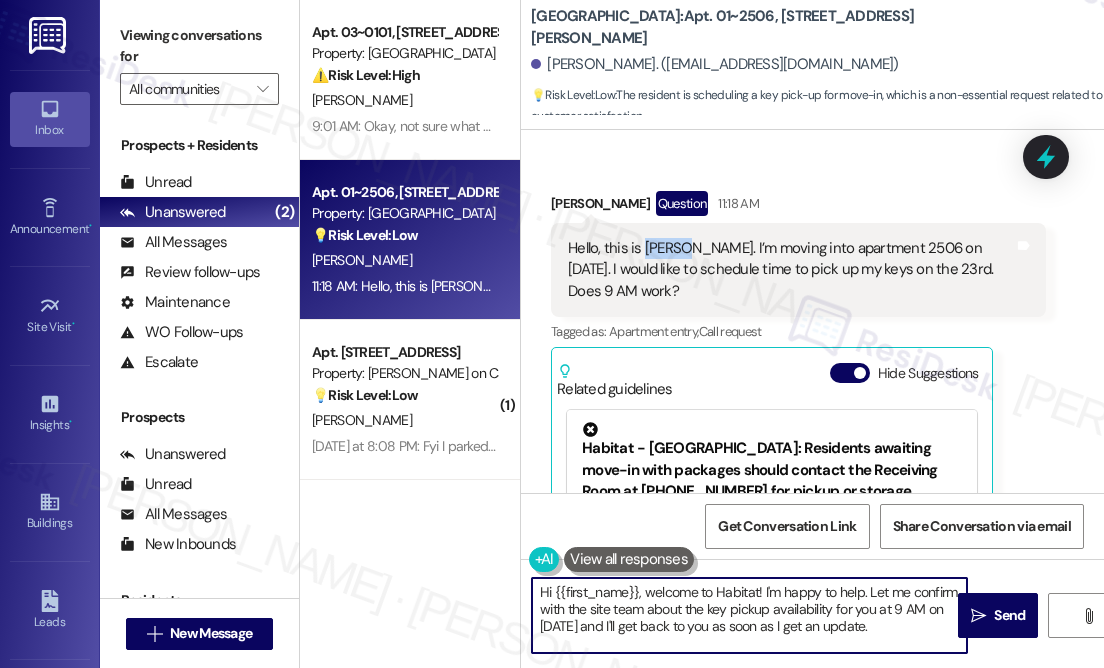 click on "Hello, this is [PERSON_NAME]. I’m moving into apartment 2506 on [DATE]. I would like to schedule time to pick up my keys on the 23rd. Does 9 AM work?" at bounding box center (791, 270) 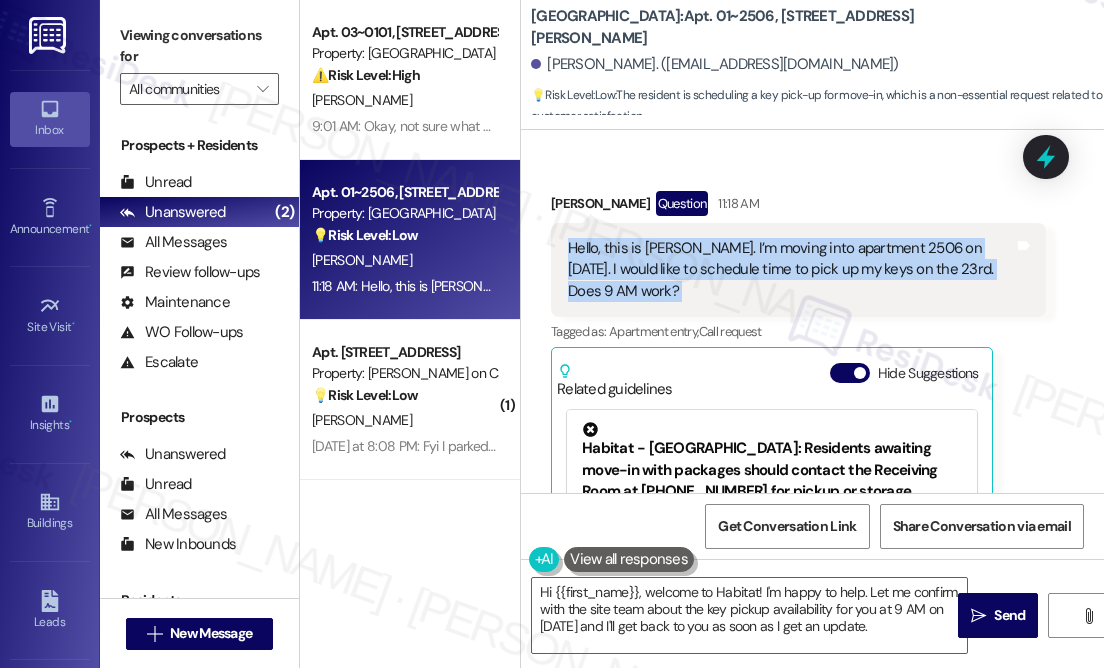 click on "Hello, this is [PERSON_NAME]. I’m moving into apartment 2506 on [DATE]. I would like to schedule time to pick up my keys on the 23rd. Does 9 AM work?" at bounding box center (791, 270) 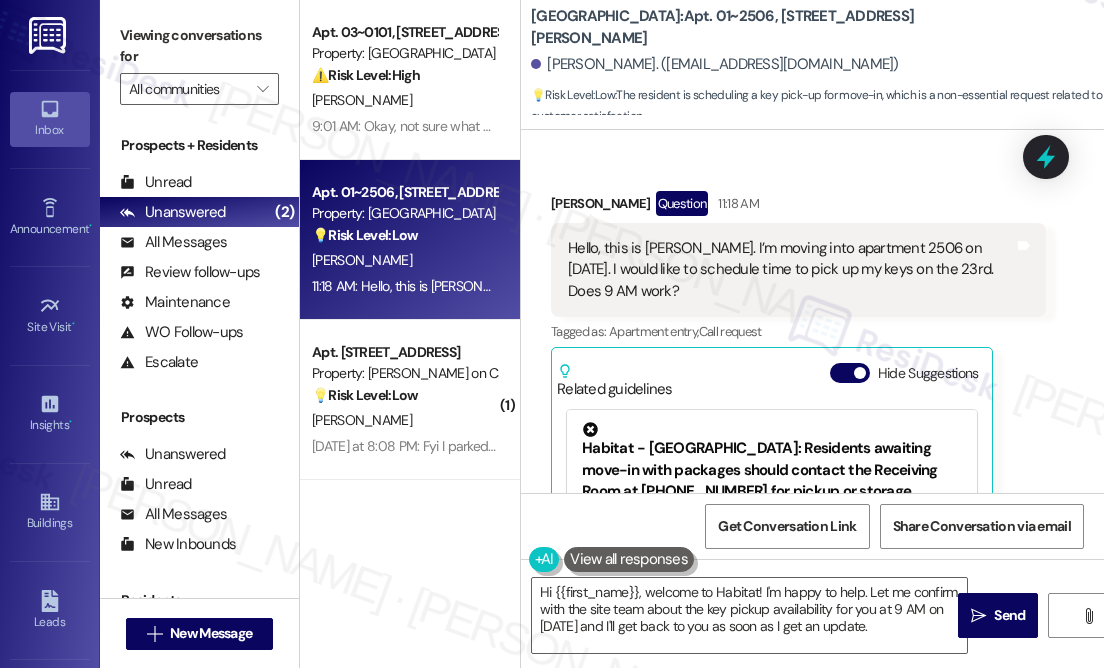 click on "Received via SMS [PERSON_NAME] Question 11:18 AM Hello, this is [PERSON_NAME]. I’m moving into apartment 2506 on [DATE]. I would like to schedule time to pick up my keys on the 23rd. Does 9 AM work? Tags and notes Tagged as:   Apartment entry ,  Click to highlight conversations about Apartment entry Call request Click to highlight conversations about Call request  Related guidelines Hide Suggestions Habitat - [GEOGRAPHIC_DATA]: Residents awaiting move-in with packages should contact the Receiving Room at [PHONE_NUMBER] for pickup or storage arrangements.
Created  [DATE] Property level guideline  ( 73 % match) FAQs generated by ResiDesk AI What is the phone number for the Receiving Room? The phone number for the Receiving Room is [PHONE_NUMBER]. How can I arrange for package pickup if I haven't moved in yet? Contact the Receiving Room directly at [PHONE_NUMBER] to arrange for pickup or storage of your packages. Is there a package storage option available? Are there any fees for package storage? Created" at bounding box center (812, 417) 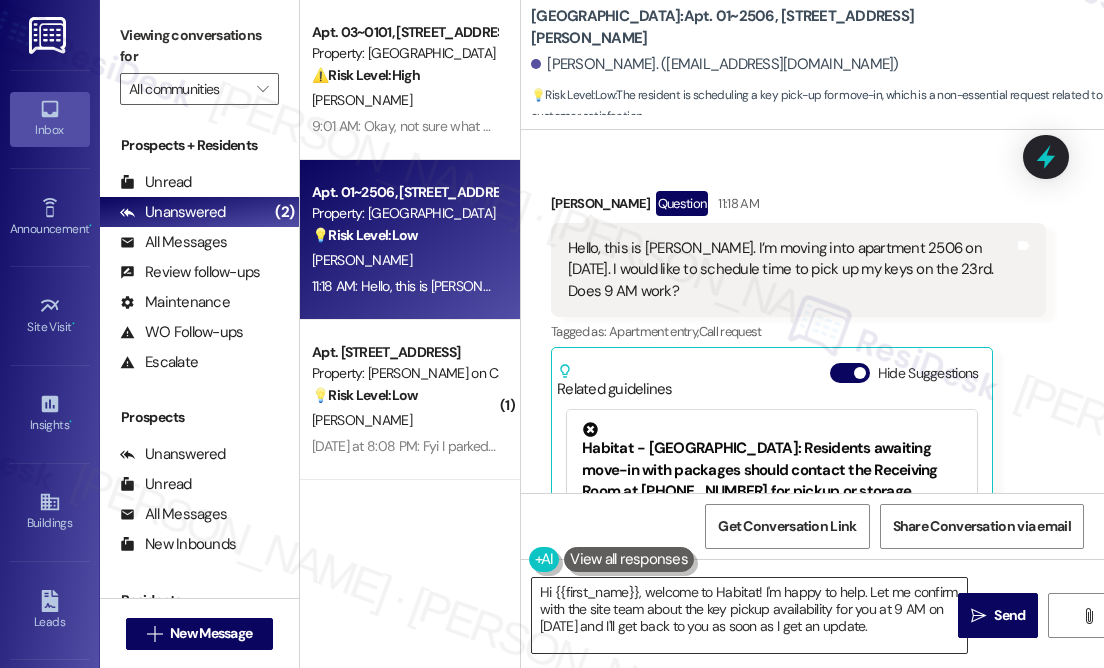 click on "Hi {{first_name}}, welcome to Habitat! I'm happy to help. Let me confirm with the site team about the key pickup availability for you at 9 AM on [DATE] and I'll get back to you as soon as I get an update." at bounding box center [749, 615] 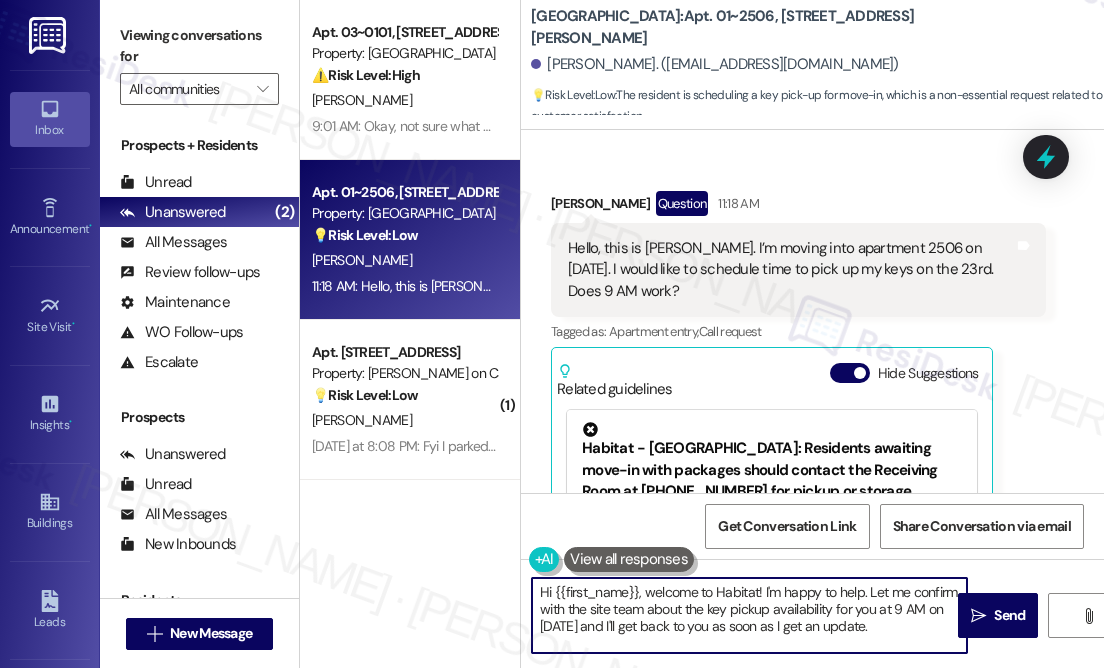 click on "Hi {{first_name}}, welcome to Habitat! I'm happy to help. Let me confirm with the site team about the key pickup availability for you at 9 AM on [DATE] and I'll get back to you as soon as I get an update." at bounding box center [749, 615] 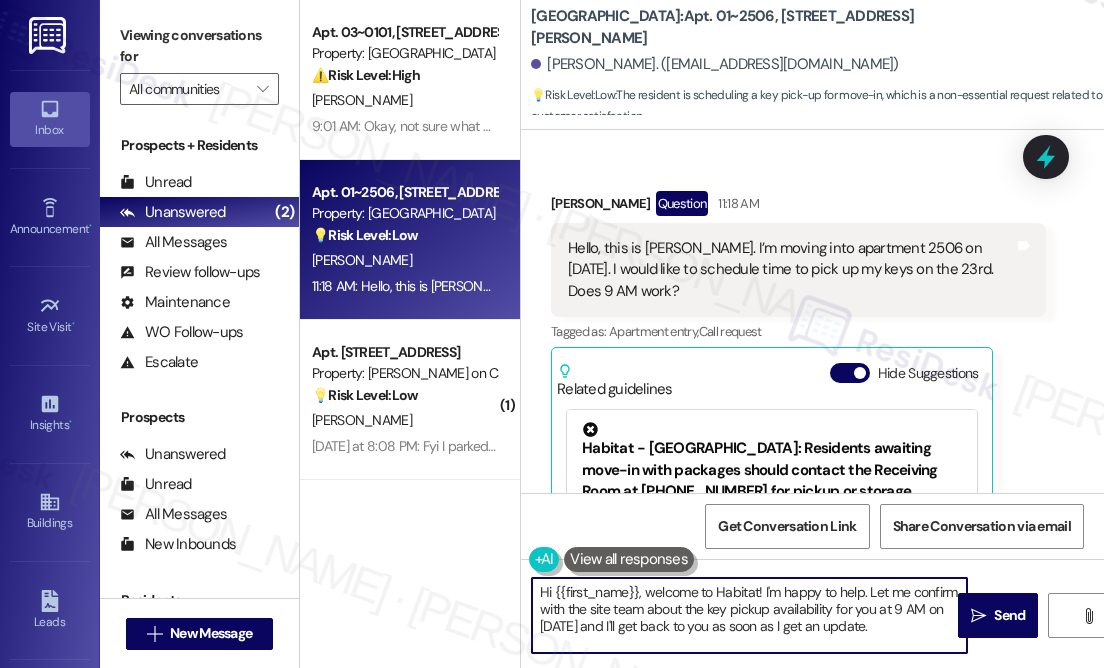 click on "Hi {{first_name}}, welcome to Habitat! I'm happy to help. Let me confirm with the site team about the key pickup availability for you at 9 AM on [DATE] and I'll get back to you as soon as I get an update." at bounding box center (749, 615) 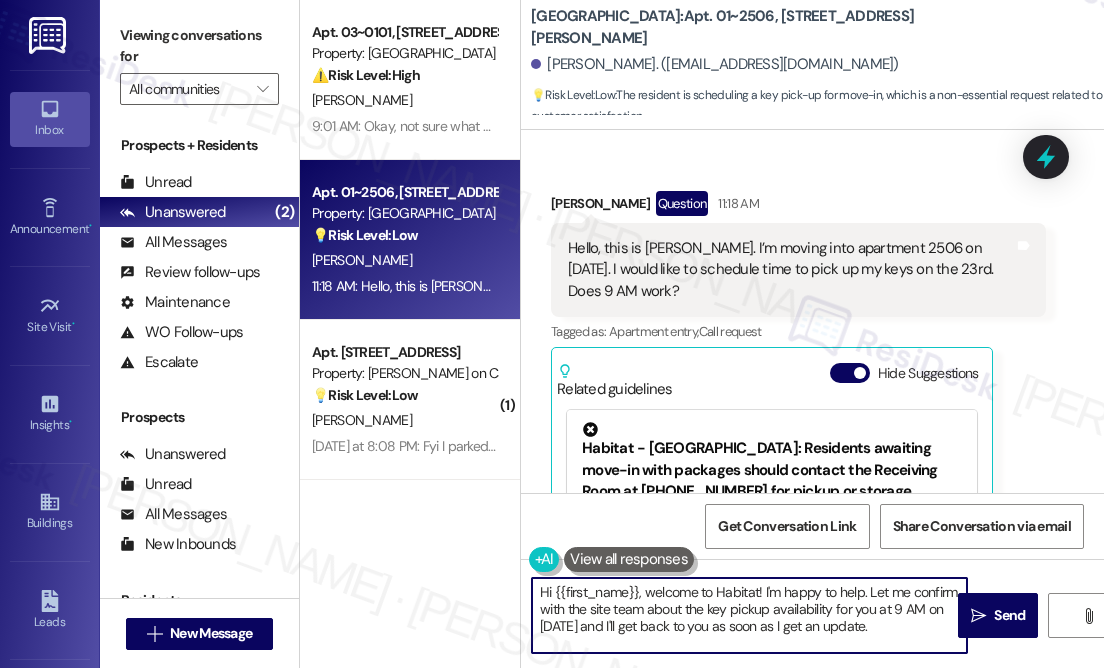 click on "Hi {{first_name}}, welcome to Habitat! I'm happy to help. Let me confirm with the site team about the key pickup availability for you at 9 AM on [DATE] and I'll get back to you as soon as I get an update." at bounding box center (749, 615) 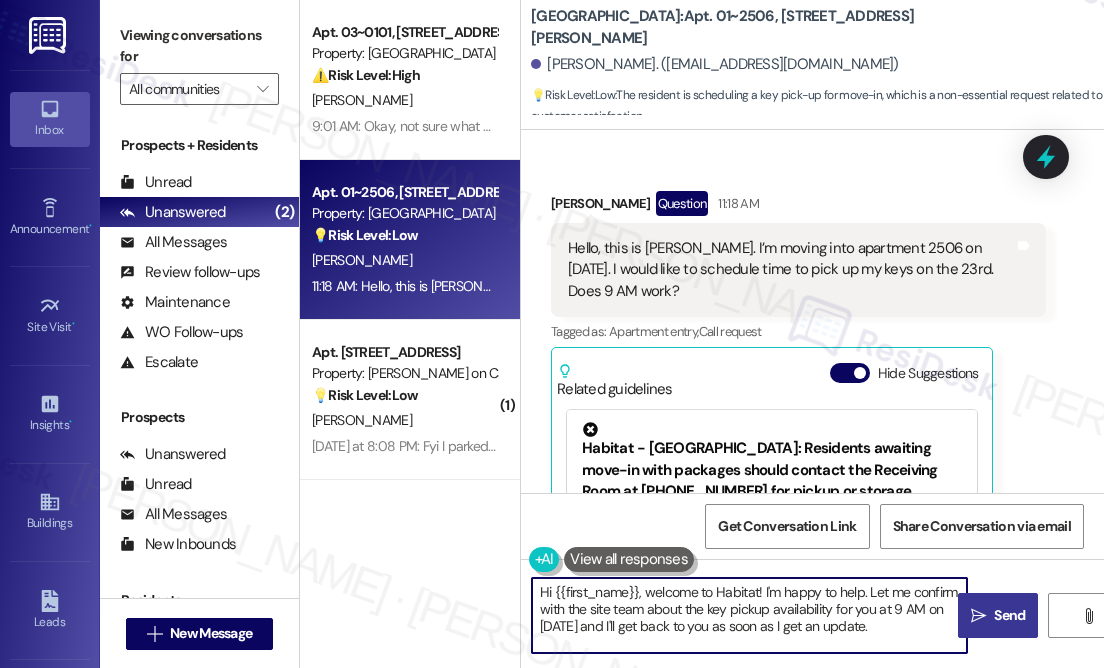 click on " Send" at bounding box center [998, 615] 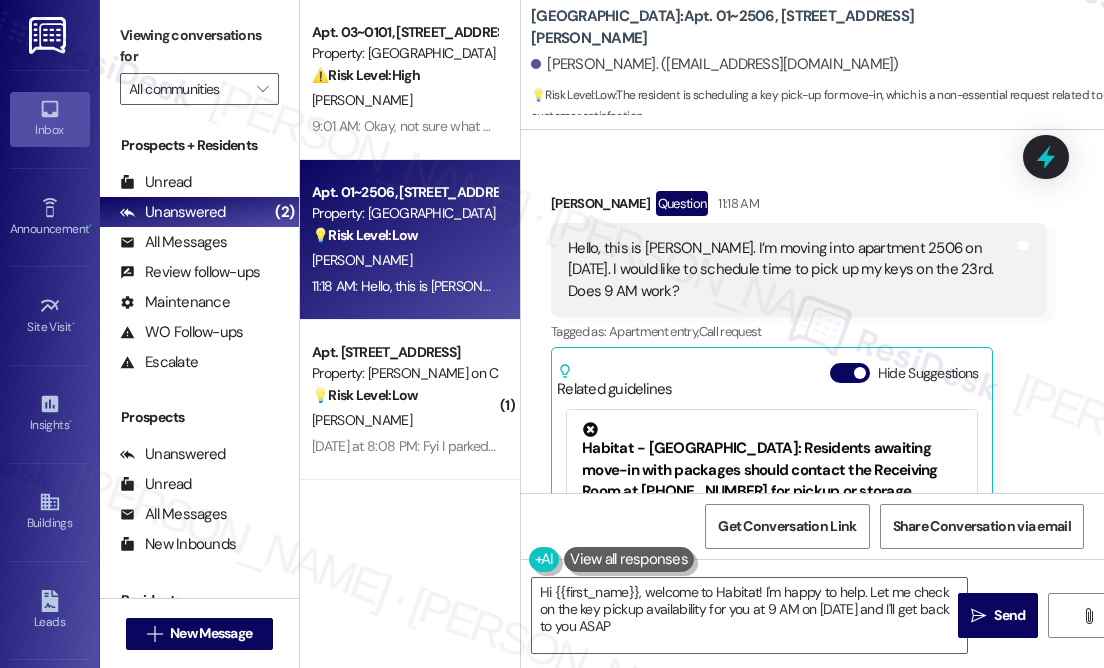 type on "Hi {{first_name}}, welcome to Habitat! I'm happy to help. Let me check on the key pickup availability for you at 9 AM on [DATE] and I'll get back to you ASAP!" 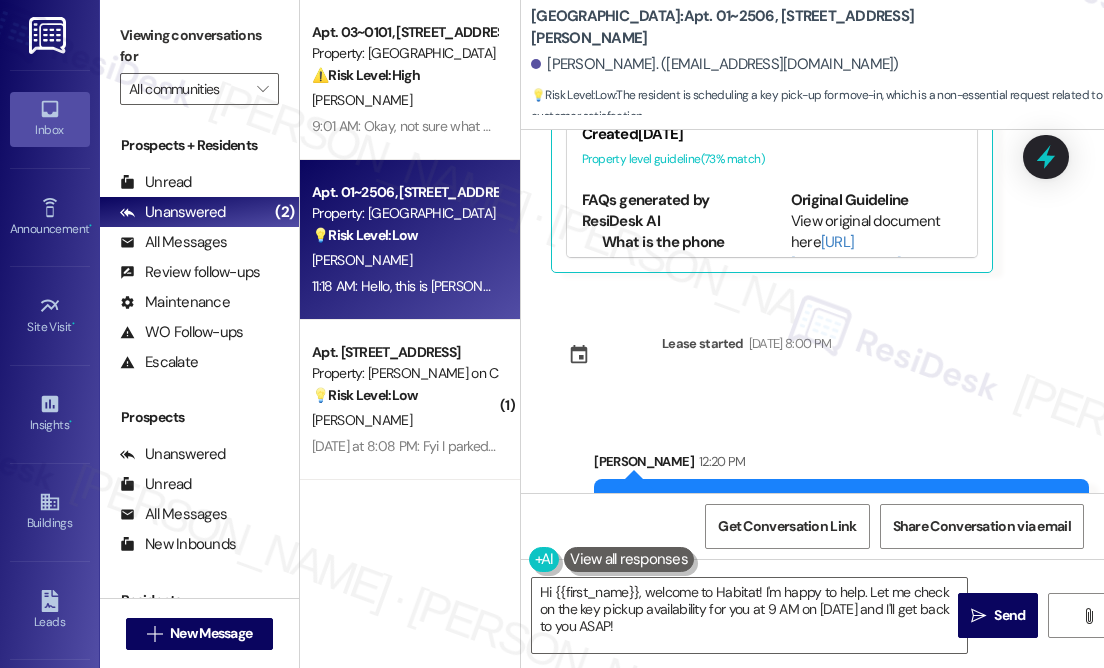 scroll, scrollTop: 495, scrollLeft: 0, axis: vertical 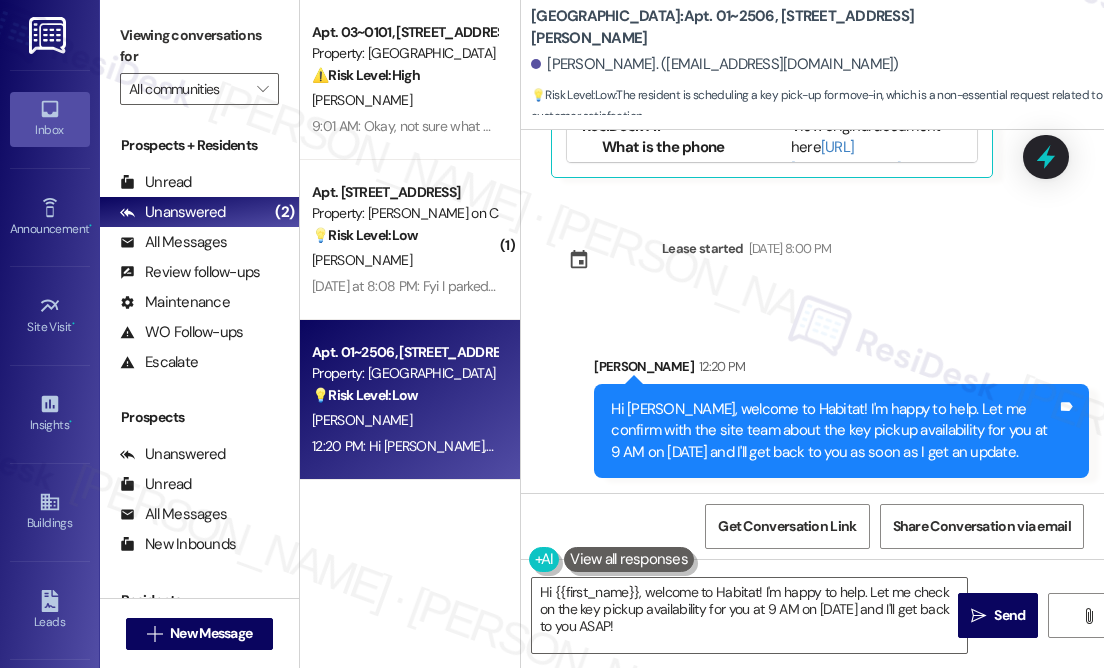 click on "Hi [PERSON_NAME], welcome to Habitat! I'm happy to help. Let me confirm with the site team about the key pickup availability for you at 9 AM on [DATE] and I'll get back to you as soon as I get an update." at bounding box center (834, 431) 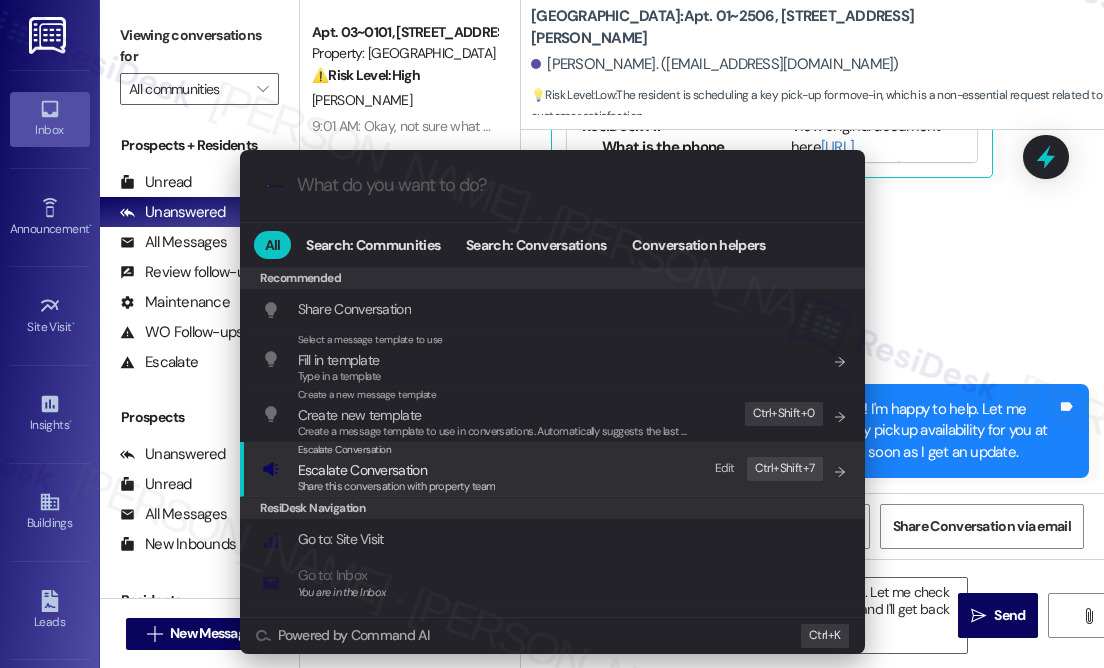 click on "Escalate Conversation Escalate Conversation Share this conversation with property team Edit Ctrl+ Shift+ 7" at bounding box center [554, 469] 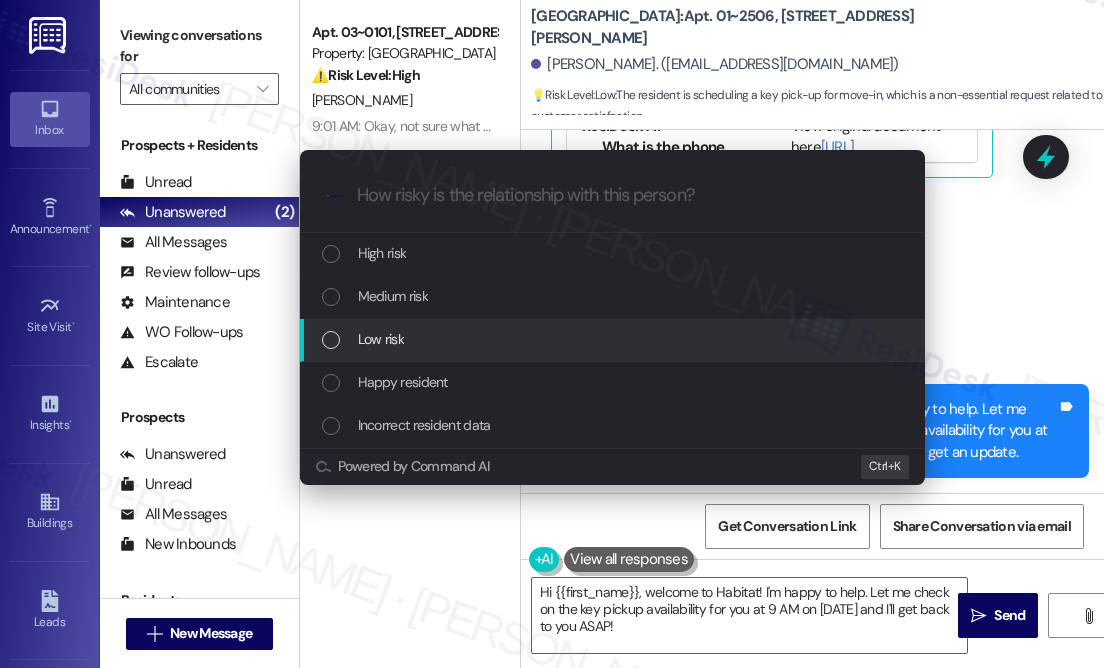 click on "Low risk" at bounding box center [614, 339] 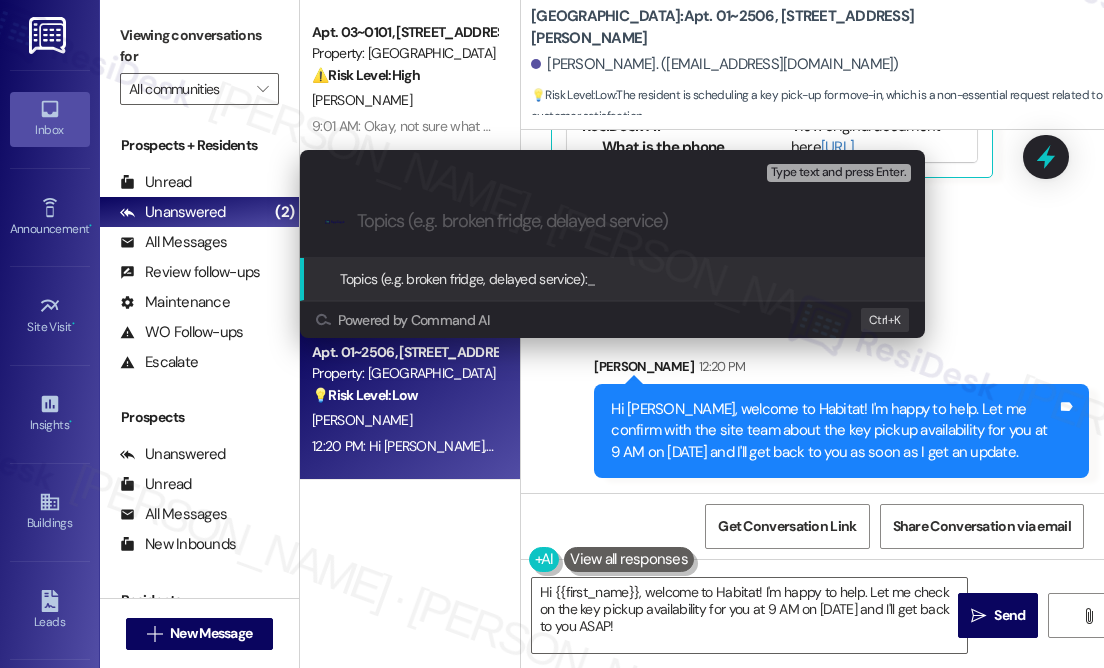 paste on "Key Pickup Appointment – [DATE]" 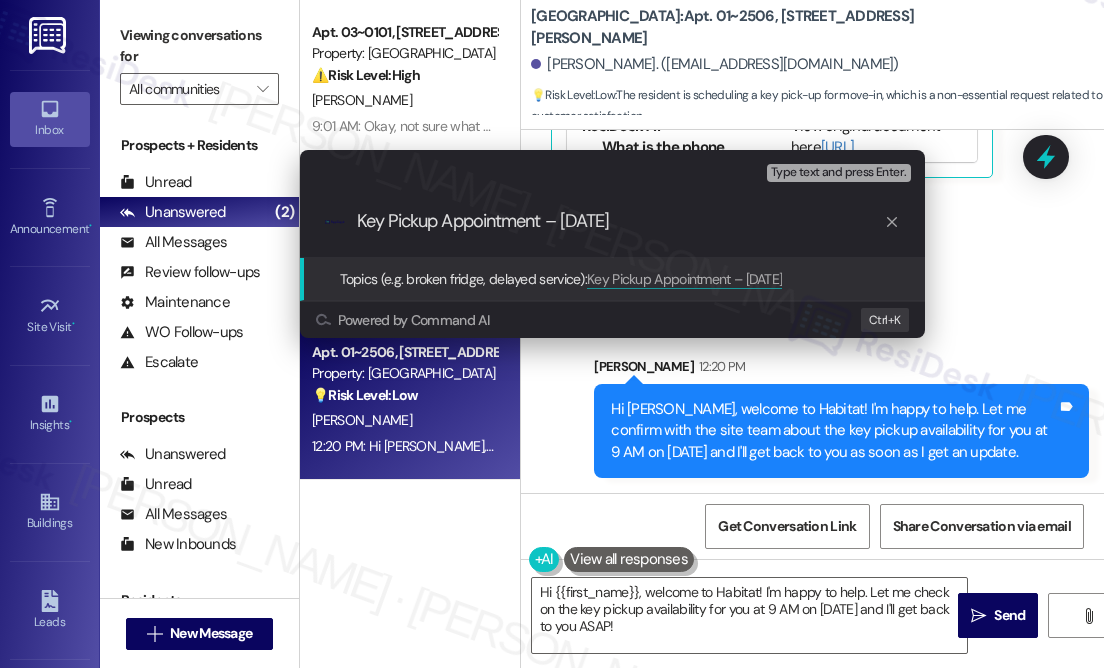 drag, startPoint x: 560, startPoint y: 222, endPoint x: 549, endPoint y: 222, distance: 11 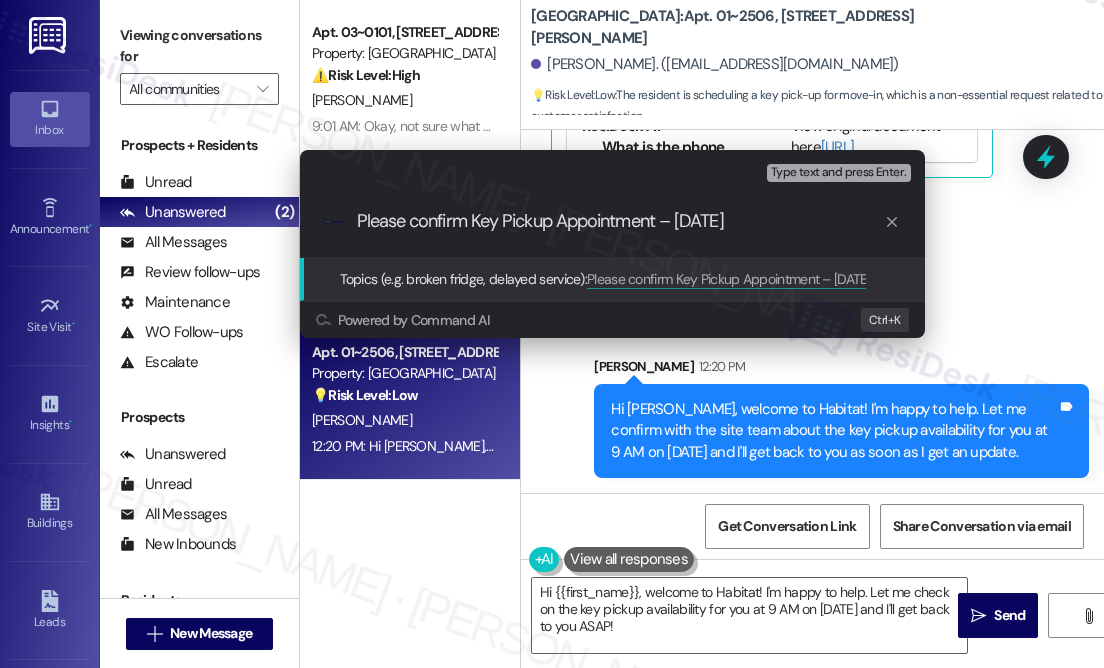 click on "Please confirm Key Pickup Appointment – [DATE]" at bounding box center (620, 221) 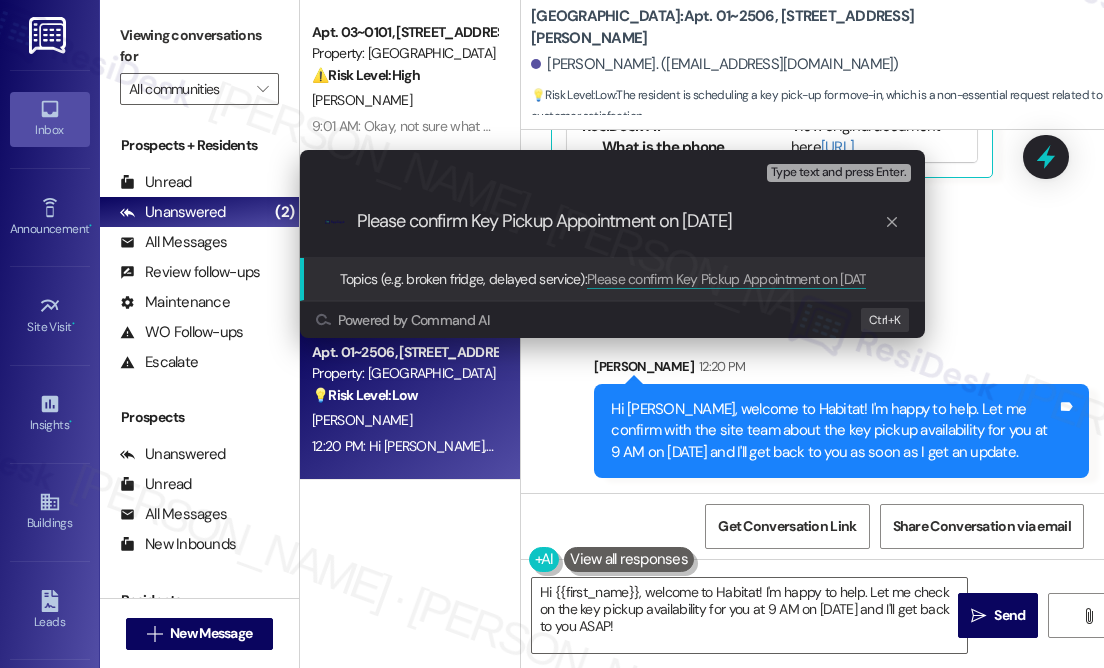 click on "Please confirm Key Pickup Appointment on [DATE]" at bounding box center (620, 221) 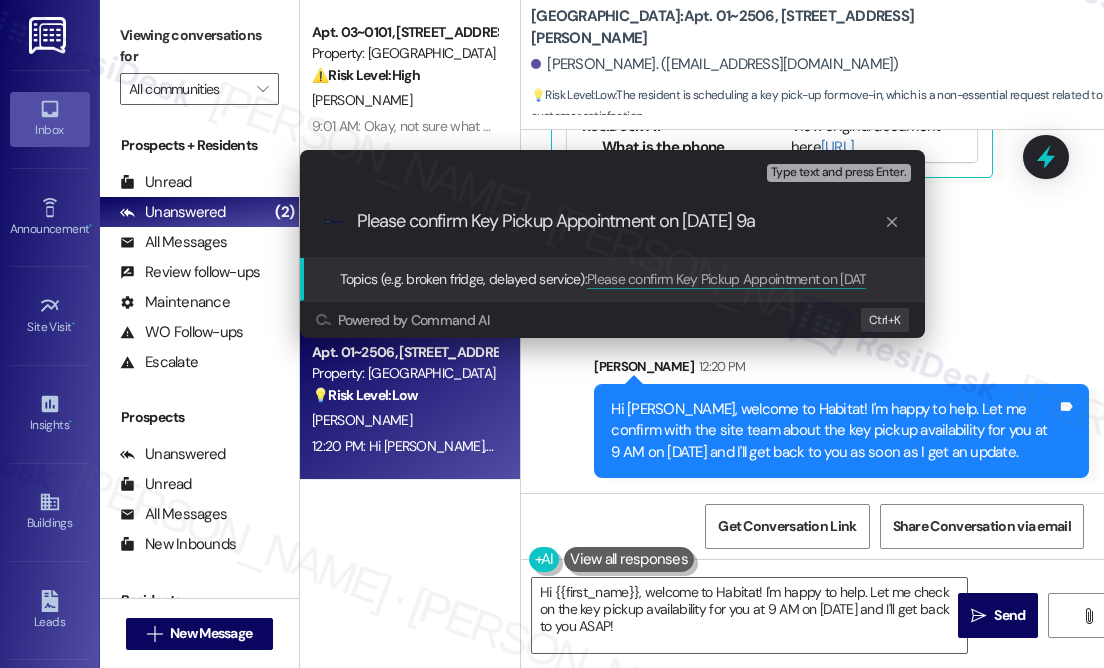 type on "Please confirm Key Pickup Appointment on [DATE] 9am" 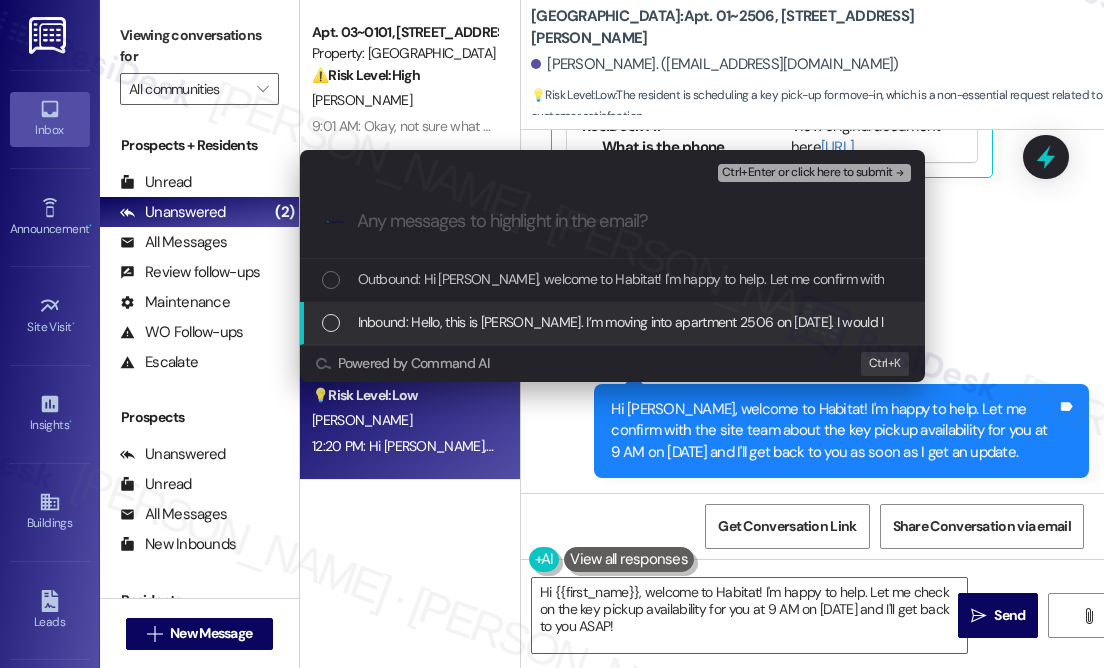 click on "Inbound: Hello, this is [PERSON_NAME]. I’m moving into apartment 2506 on [DATE]. I would like to schedule time to pick up my keys on the 23rd. Does 9 AM work?" at bounding box center [824, 322] 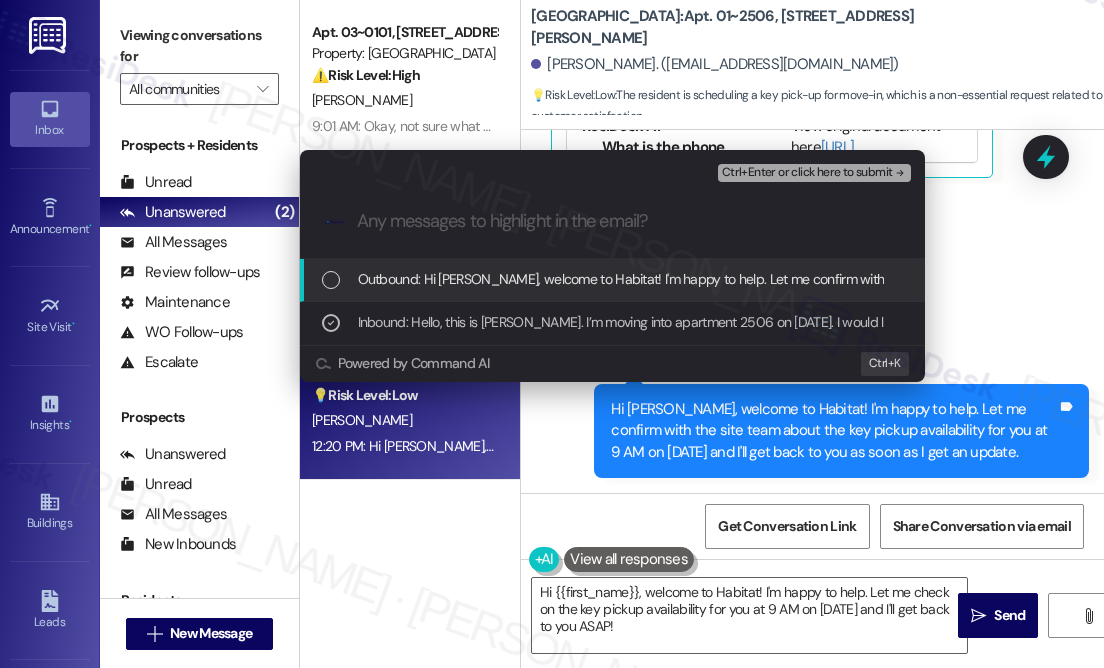 click on "Ctrl+Enter or click here to submit" at bounding box center [807, 173] 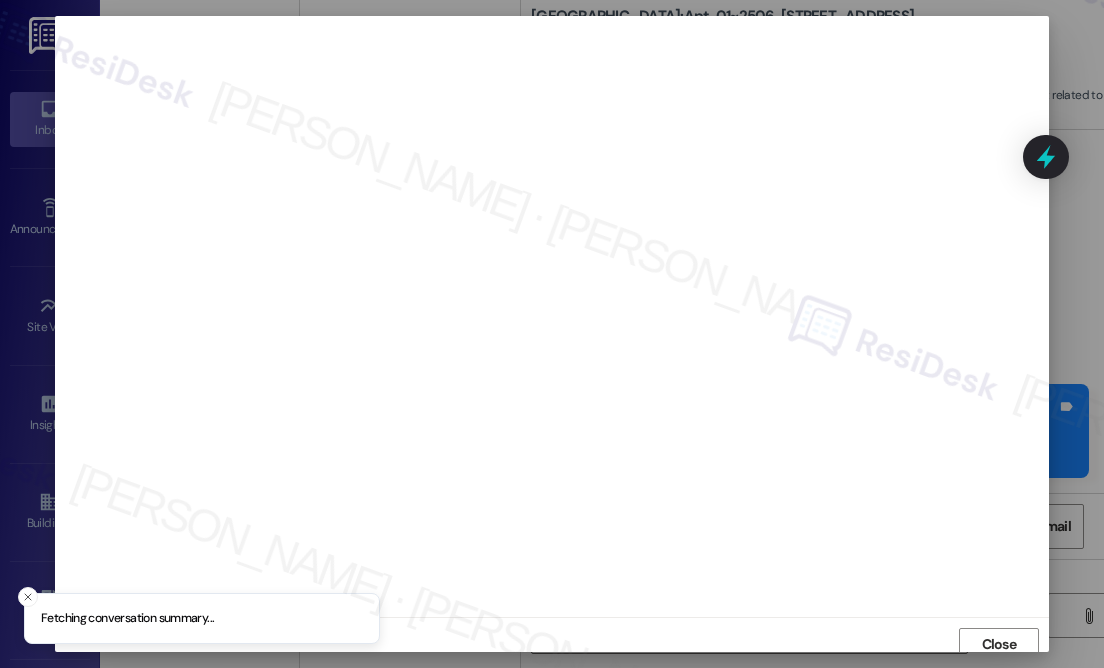 scroll, scrollTop: 8, scrollLeft: 0, axis: vertical 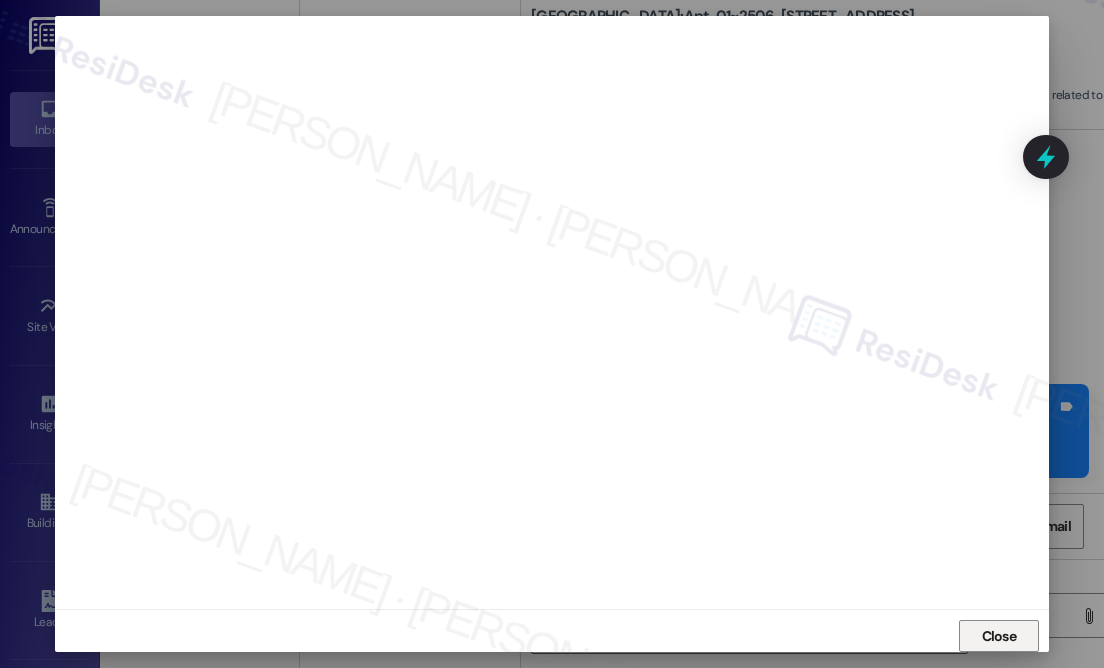 click on "Close" at bounding box center [999, 636] 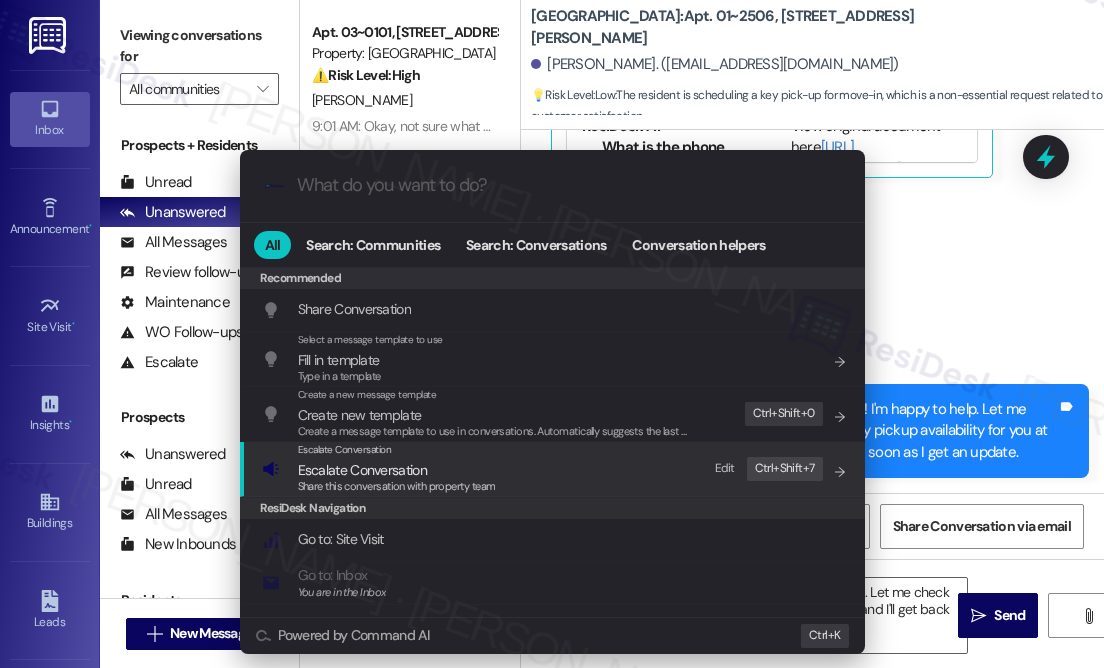 click on "ResiDesk Navigation" at bounding box center (552, 508) 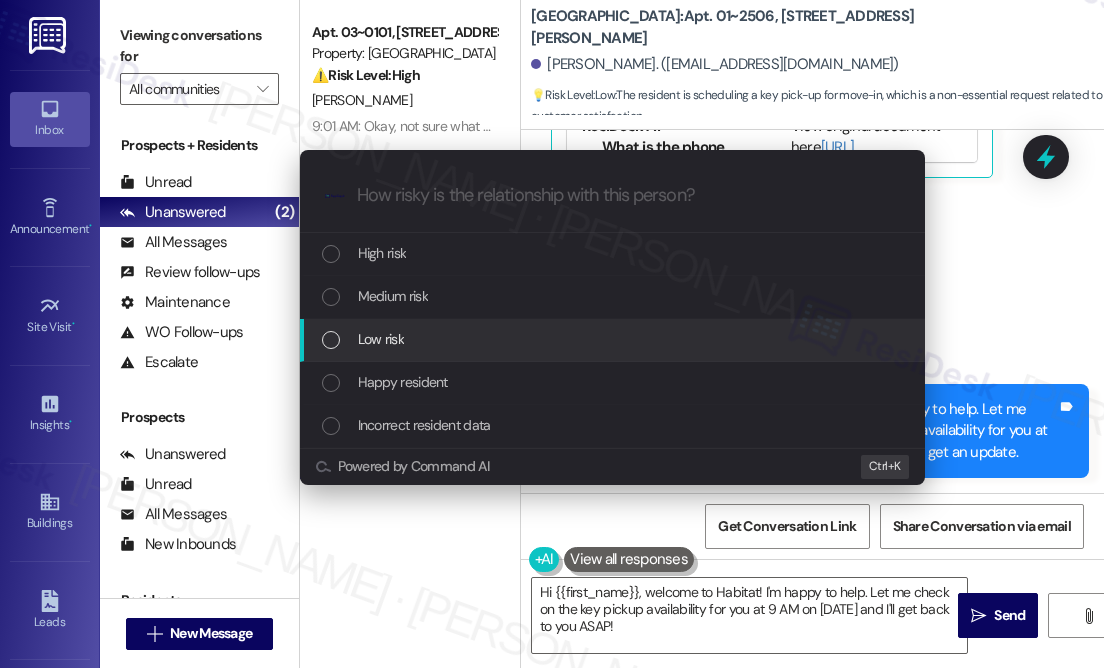 click on "Low risk" at bounding box center (614, 339) 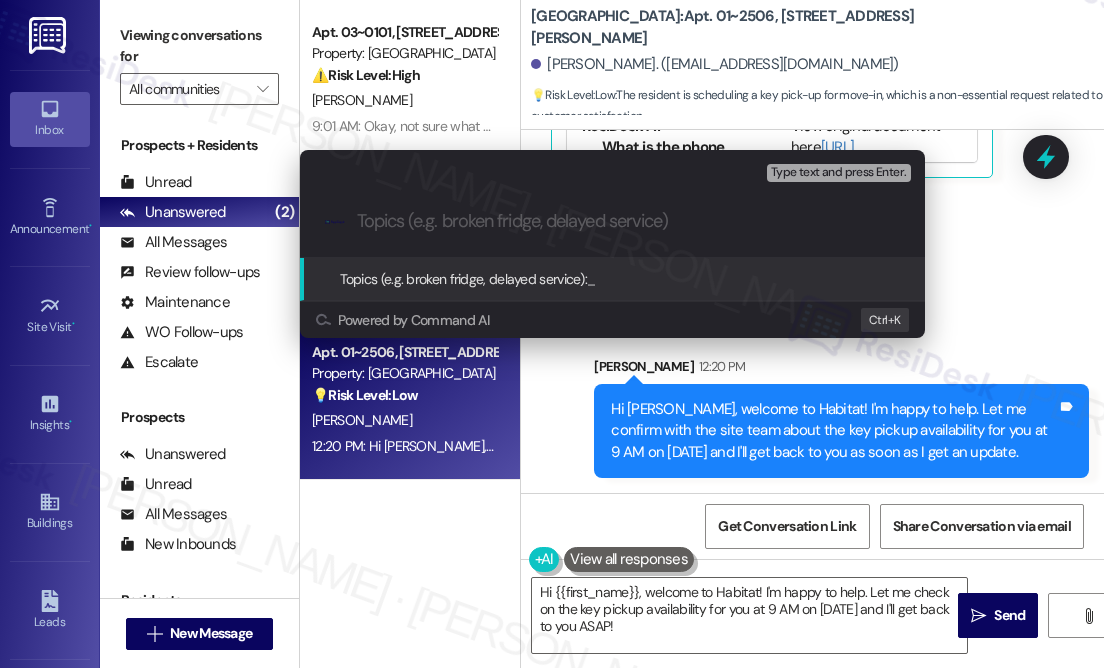 paste on "Please confirm Key Pickup Appointment on [DATE] 9am" 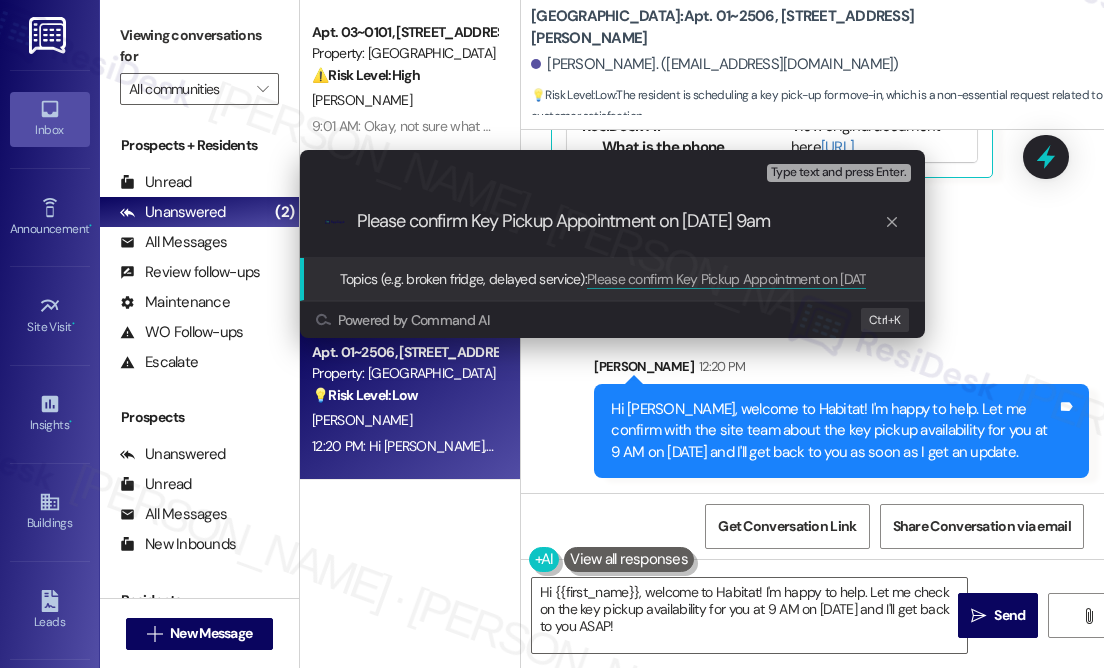 type 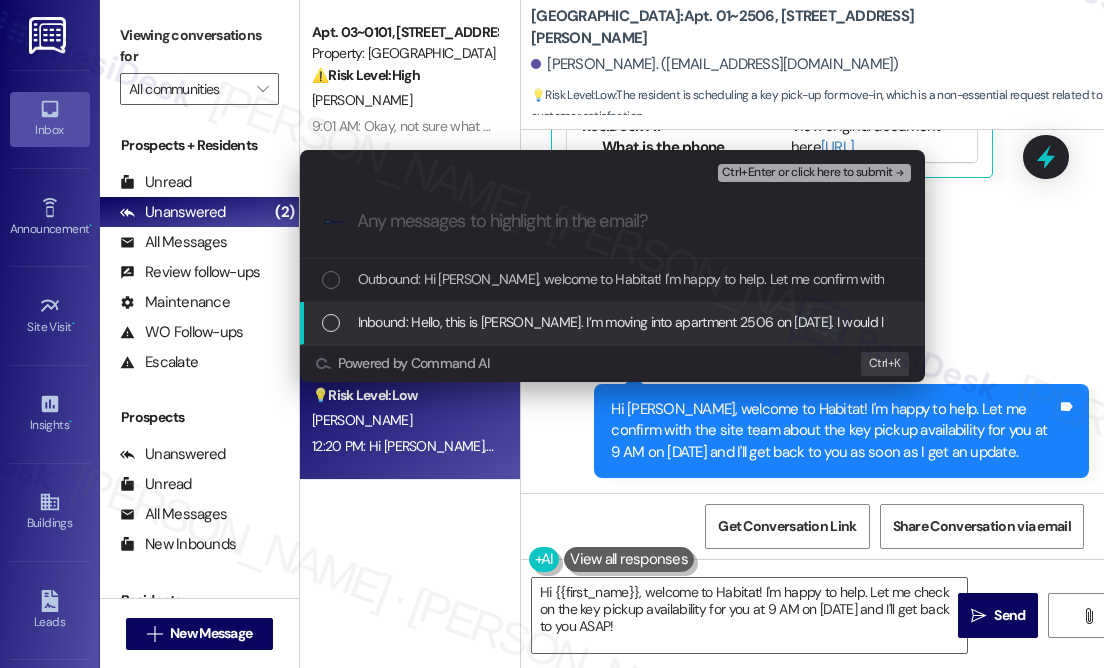 click on "Inbound: Hello, this is [PERSON_NAME]. I’m moving into apartment 2506 on [DATE]. I would like to schedule time to pick up my keys on the 23rd. Does 9 AM work?" at bounding box center [824, 322] 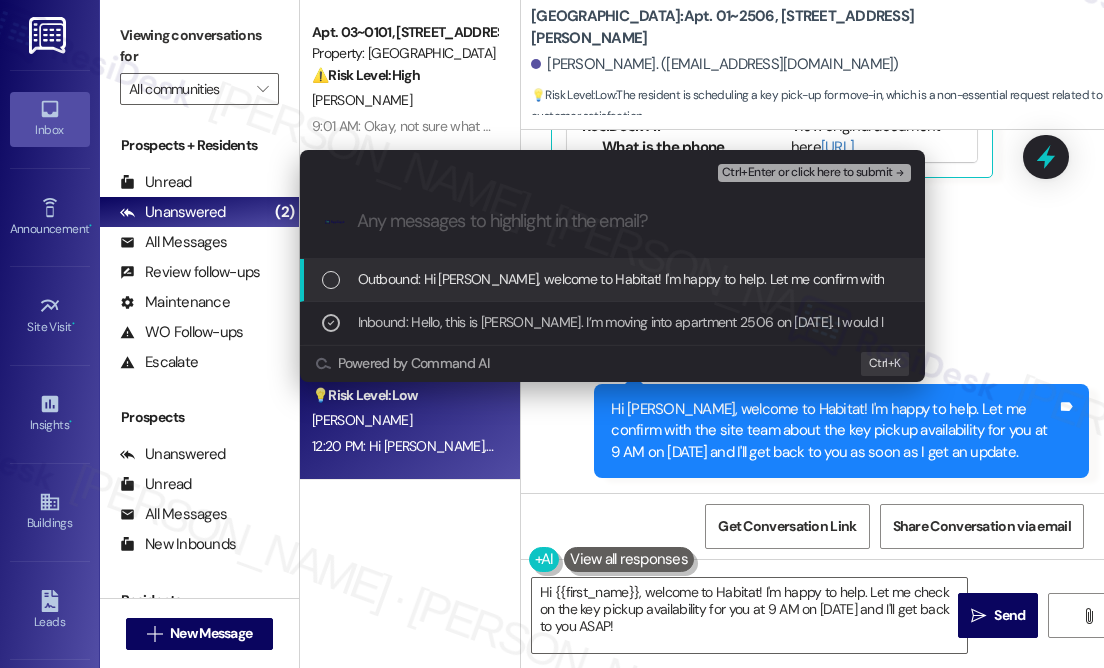 click on "Ctrl+Enter or click here to submit" at bounding box center (814, 173) 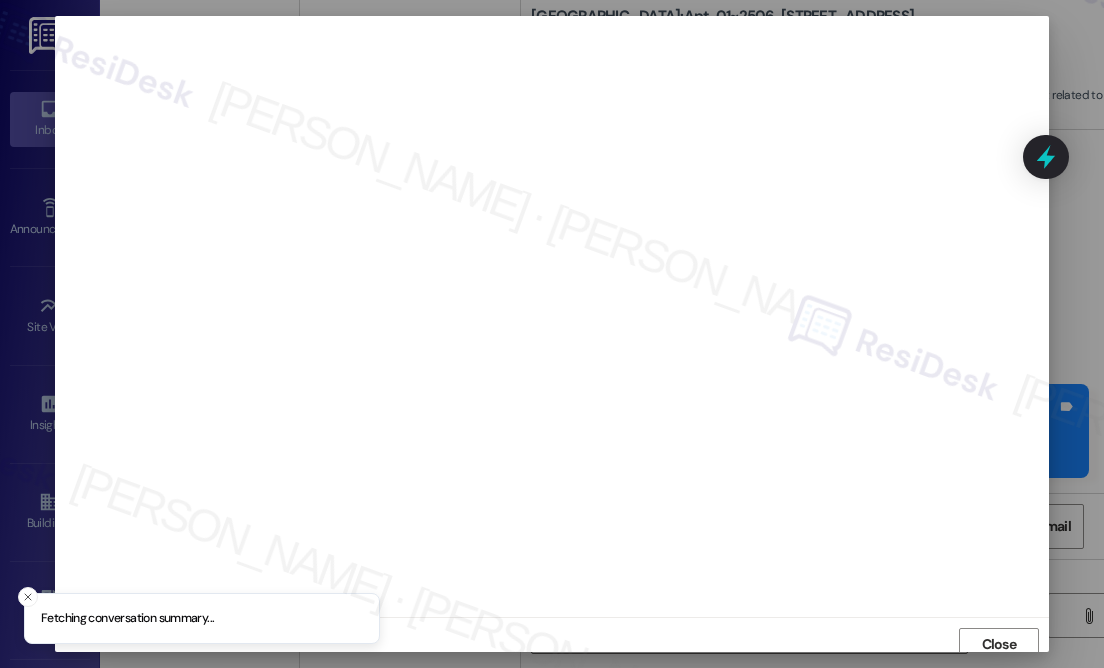 scroll, scrollTop: 8, scrollLeft: 0, axis: vertical 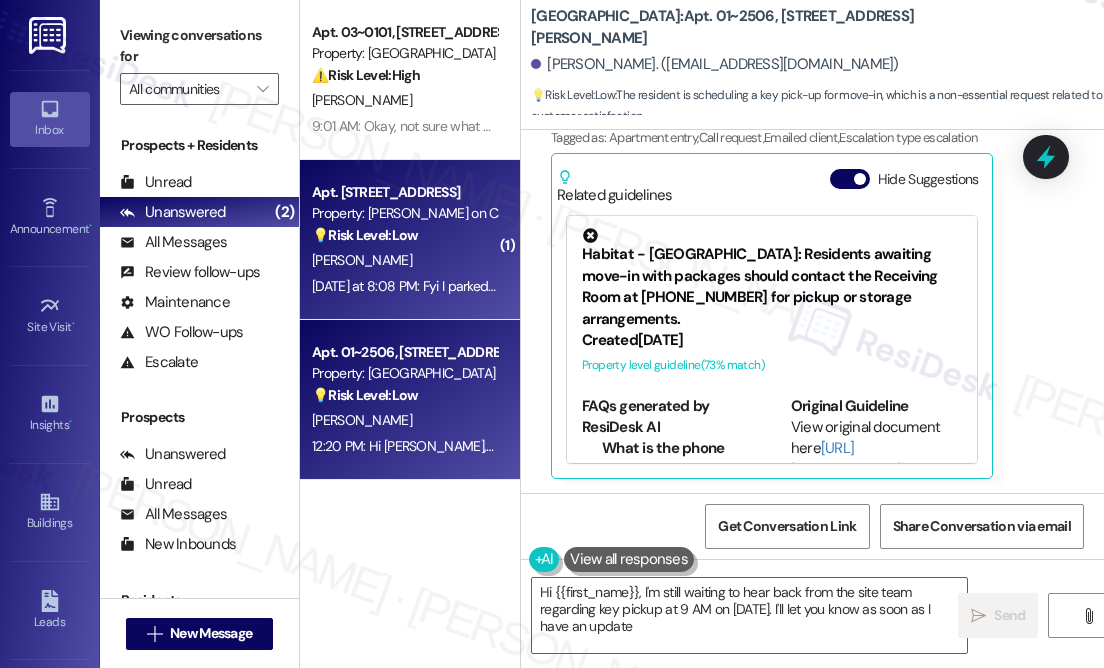 type on "Hi {{first_name}}, I'm still waiting to hear back from the site team regarding key pickup at 9 AM on [DATE]. I'll let you know as soon as I have an update!" 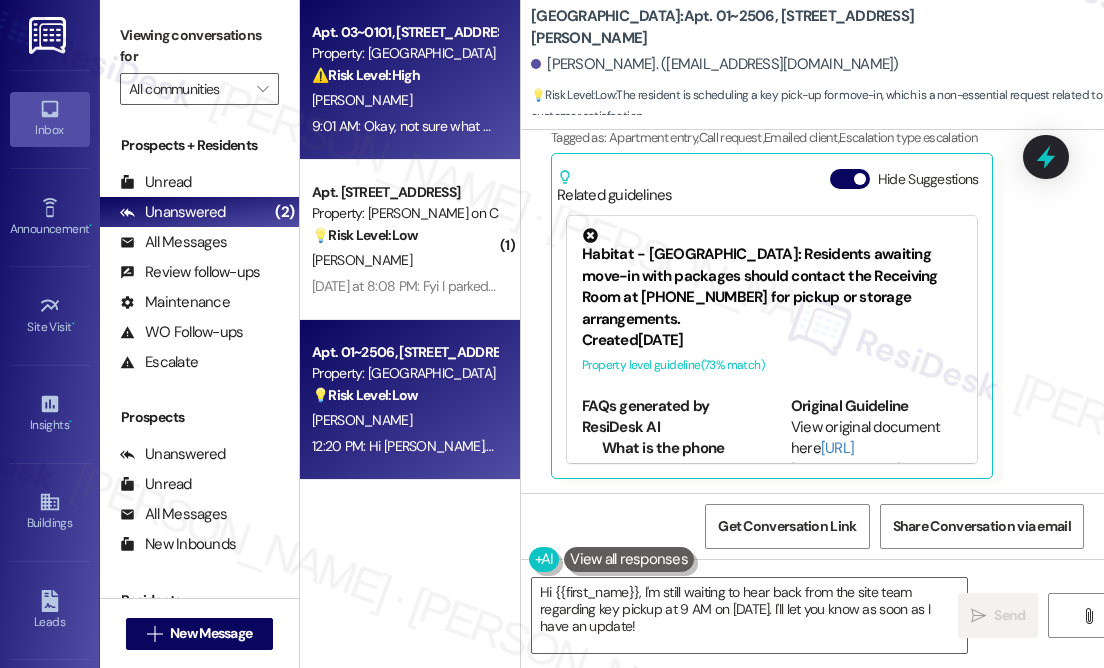 click on "⚠️  Risk Level:  High The resident is disputing the need for 'approval' for window screen replacement, citing safety mandates and the Chicago Landlord Tenant Ordinance. This raises a potential legal and safety compliance issue, requiring urgent attention." at bounding box center (404, 75) 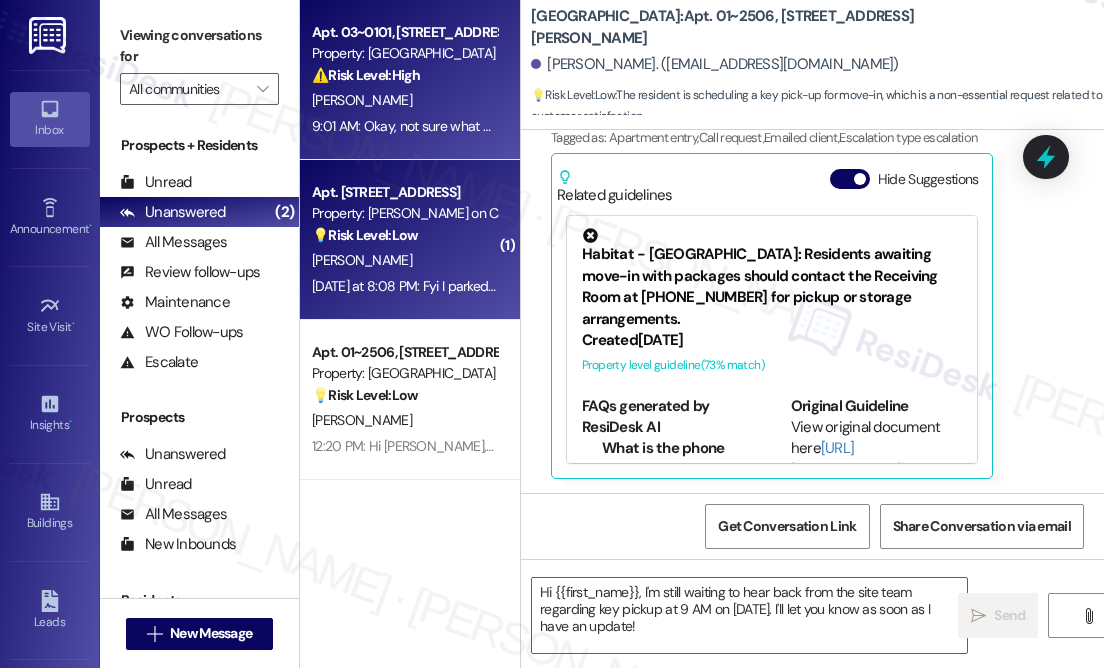 type on "Fetching suggested responses. Please feel free to read through the conversation in the meantime." 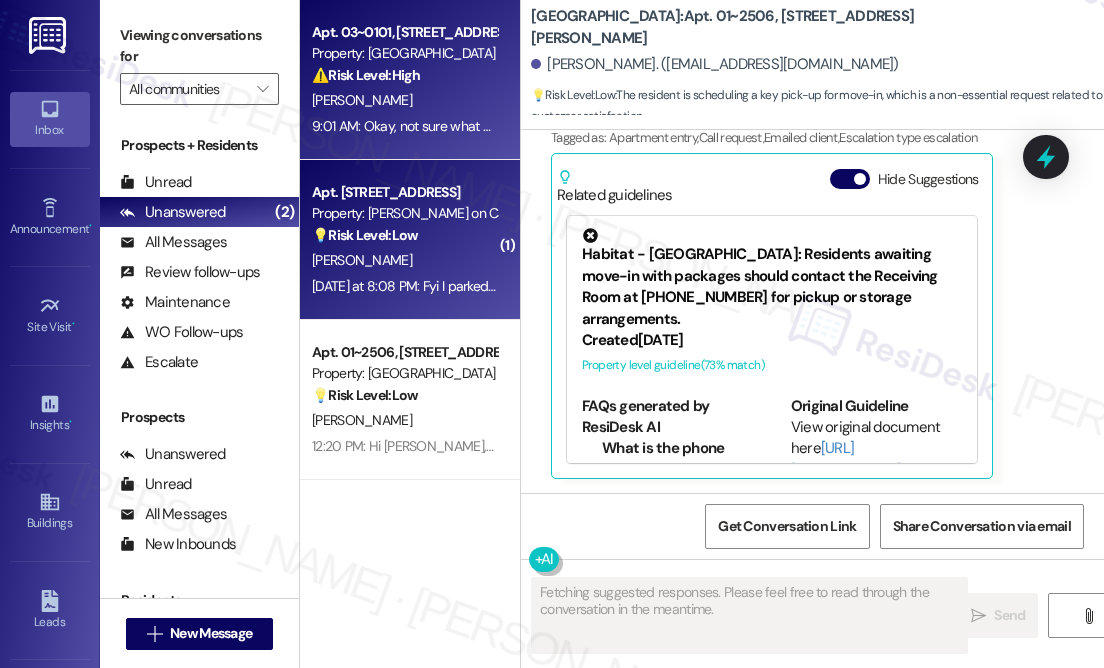 click on "[PERSON_NAME]" at bounding box center [404, 260] 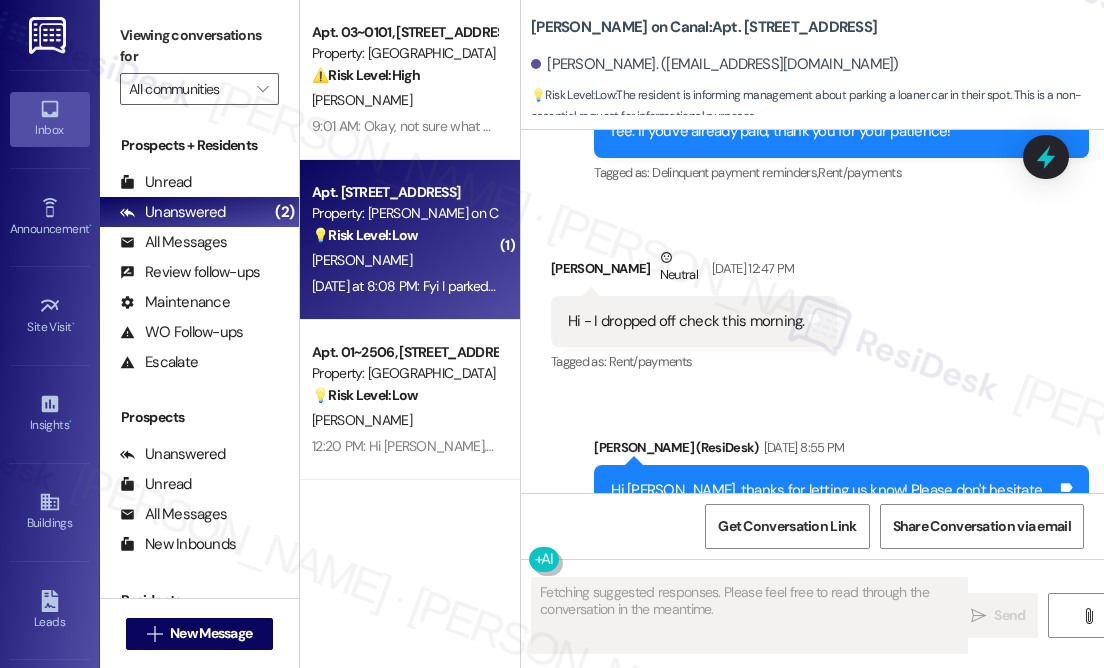scroll, scrollTop: 10499, scrollLeft: 0, axis: vertical 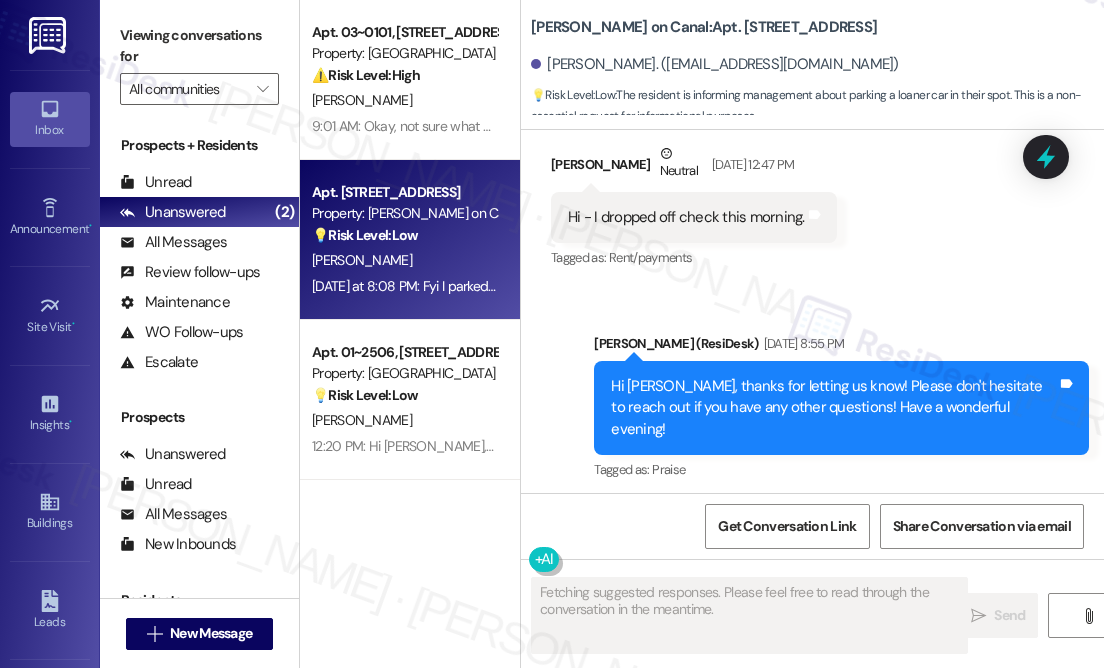 click on "Fyi I parked a loaner Mercedes in my spot. It is black" at bounding box center (732, 597) 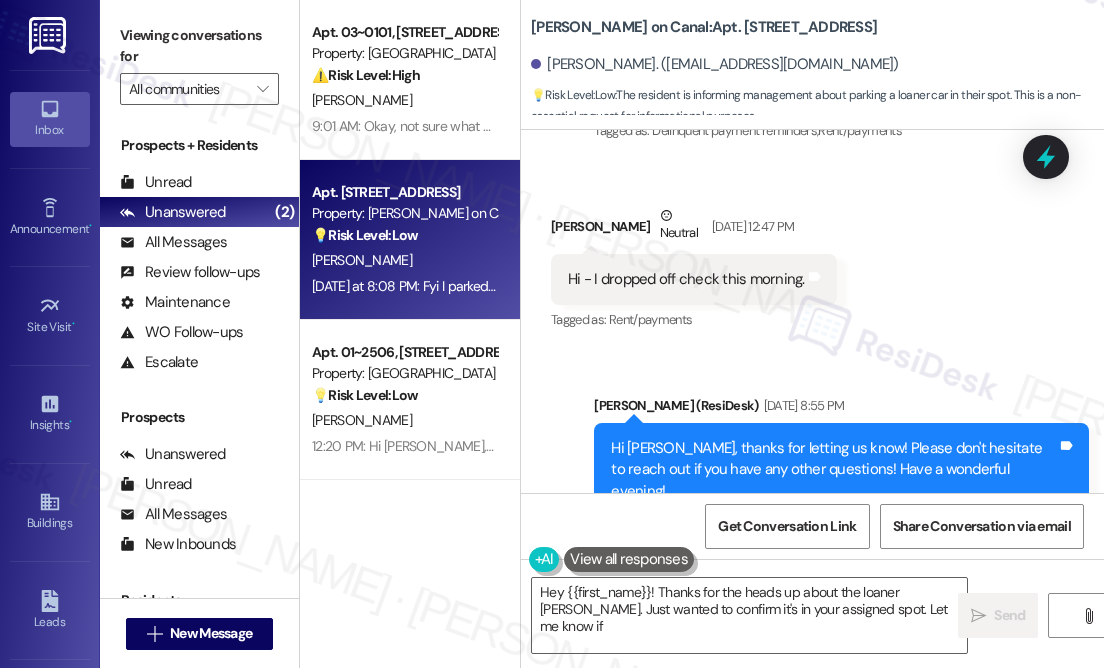 scroll, scrollTop: 10432, scrollLeft: 0, axis: vertical 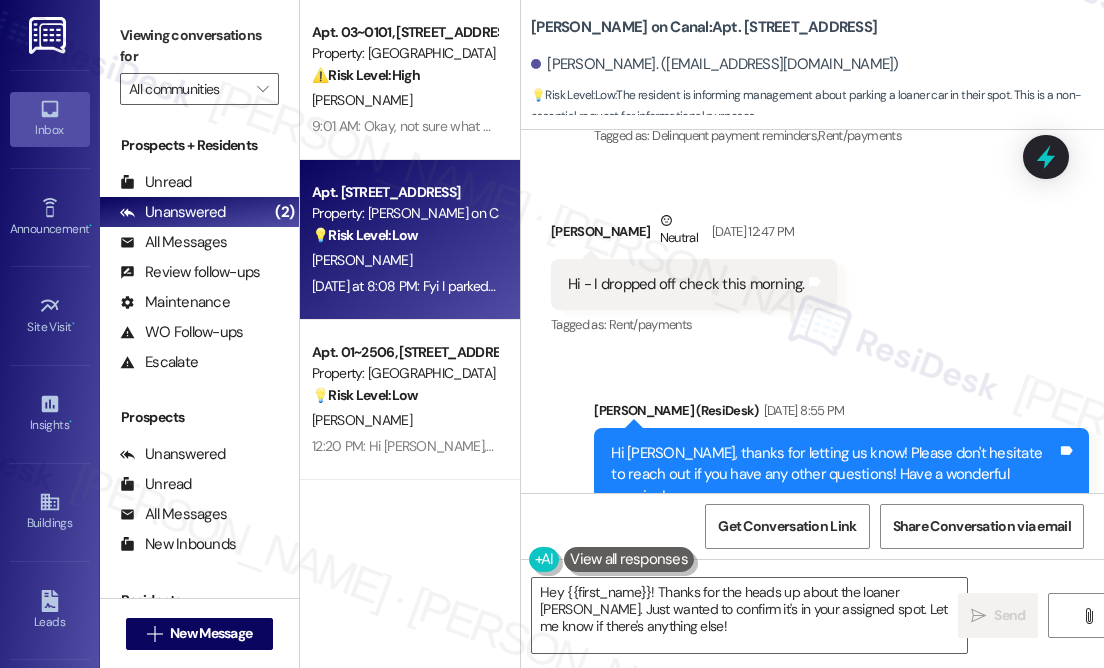 click on "Hi [PERSON_NAME], thanks for letting us know! Please don't hesitate to reach out if you have any other questions! Have a wonderful evening!" at bounding box center [834, 475] 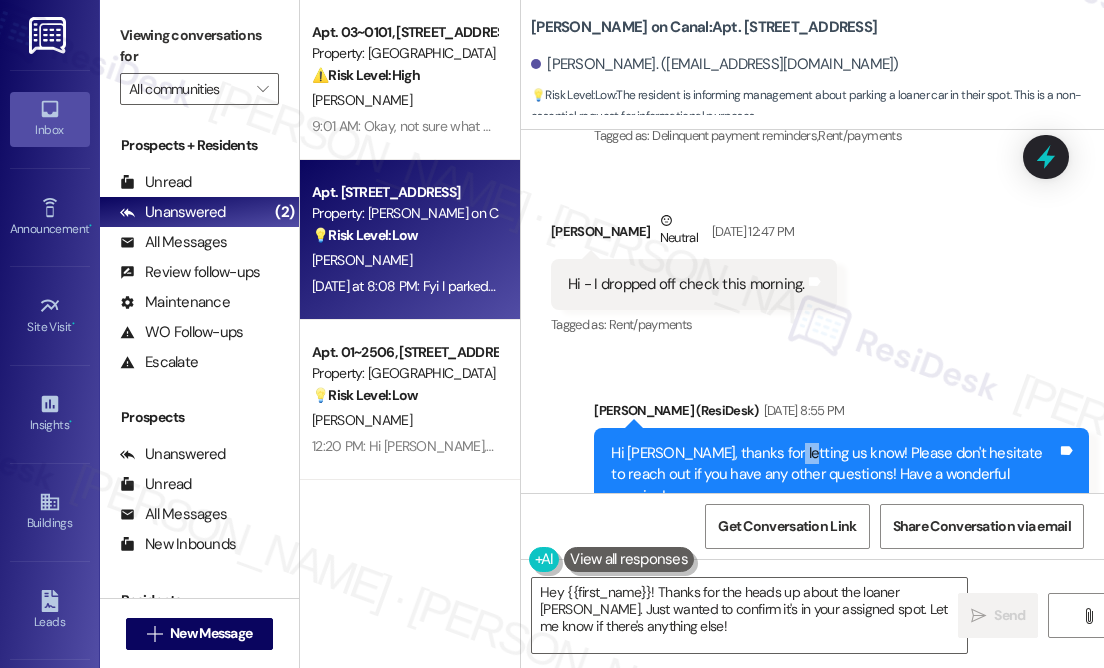 click on "Hi [PERSON_NAME], thanks for letting us know! Please don't hesitate to reach out if you have any other questions! Have a wonderful evening!" at bounding box center [834, 475] 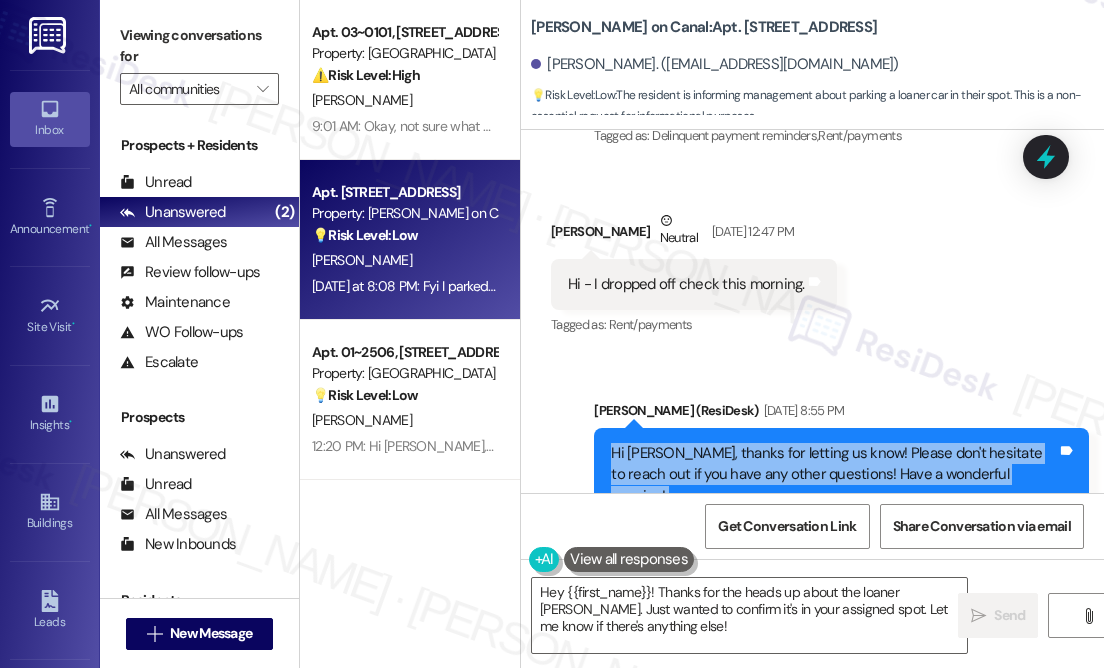 click on "Hi [PERSON_NAME], thanks for letting us know! Please don't hesitate to reach out if you have any other questions! Have a wonderful evening!" at bounding box center [834, 475] 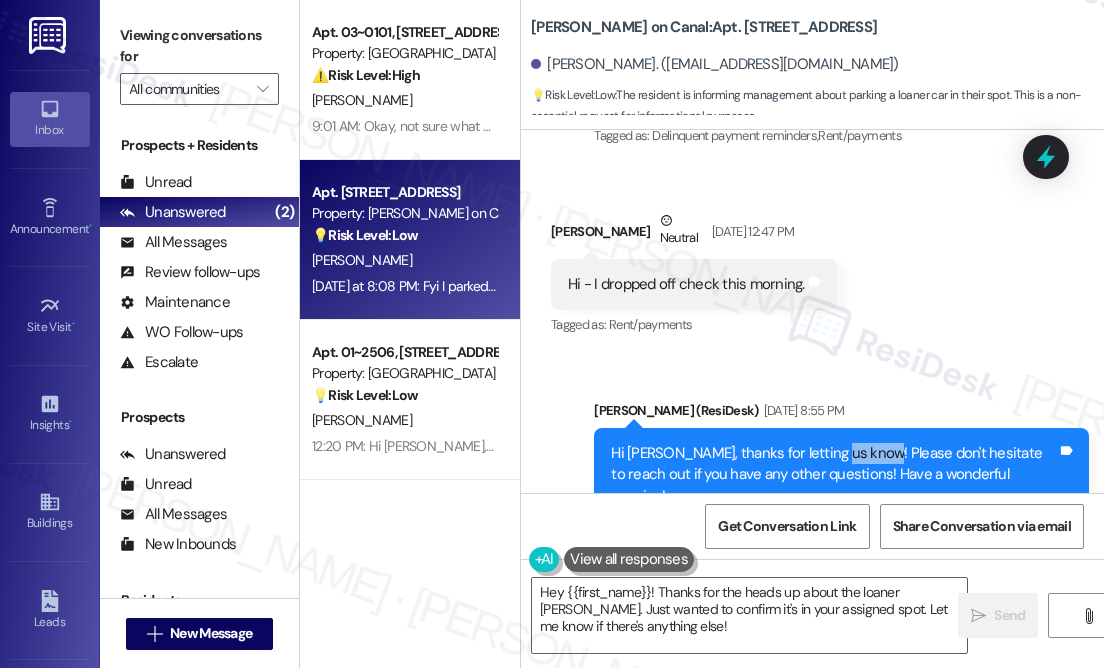 click on "Hi [PERSON_NAME], thanks for letting us know! Please don't hesitate to reach out if you have any other questions! Have a wonderful evening!" at bounding box center [834, 475] 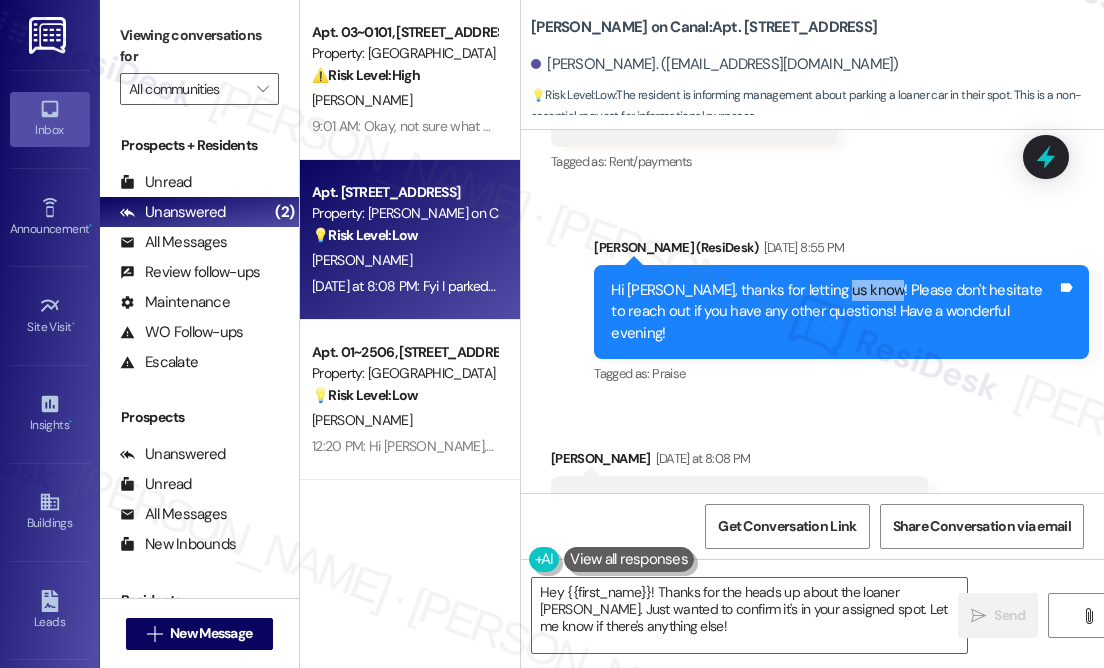 scroll, scrollTop: 10705, scrollLeft: 0, axis: vertical 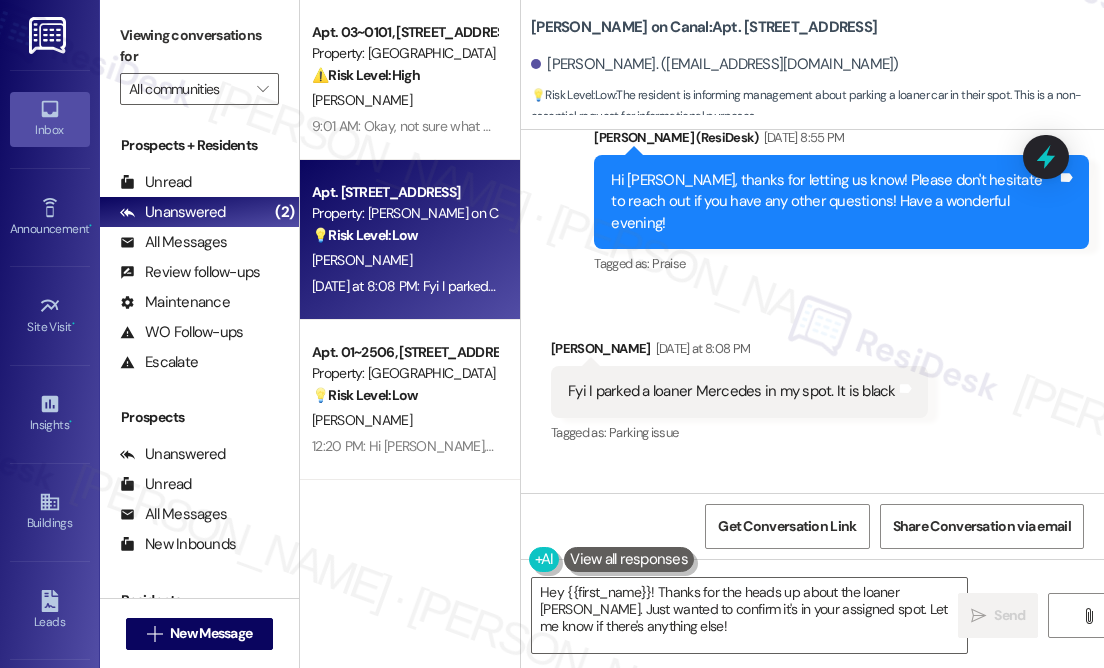 click on "Fyi I parked a loaner Mercedes in my spot. It is black" at bounding box center (732, 391) 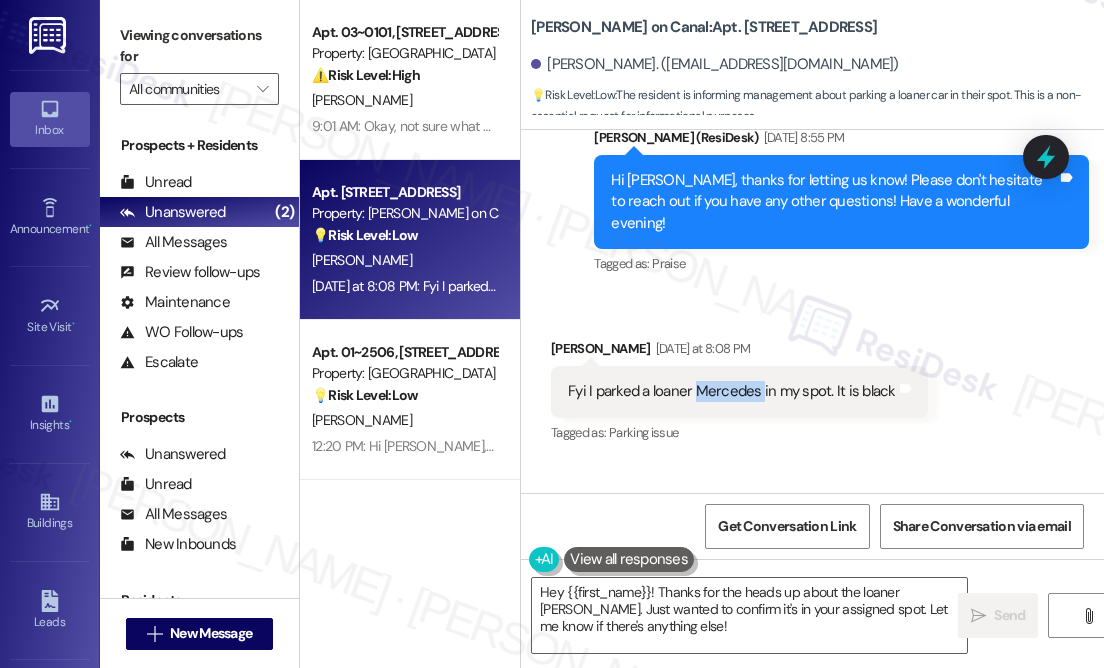 click on "Fyi I parked a loaner Mercedes in my spot. It is black" at bounding box center (732, 391) 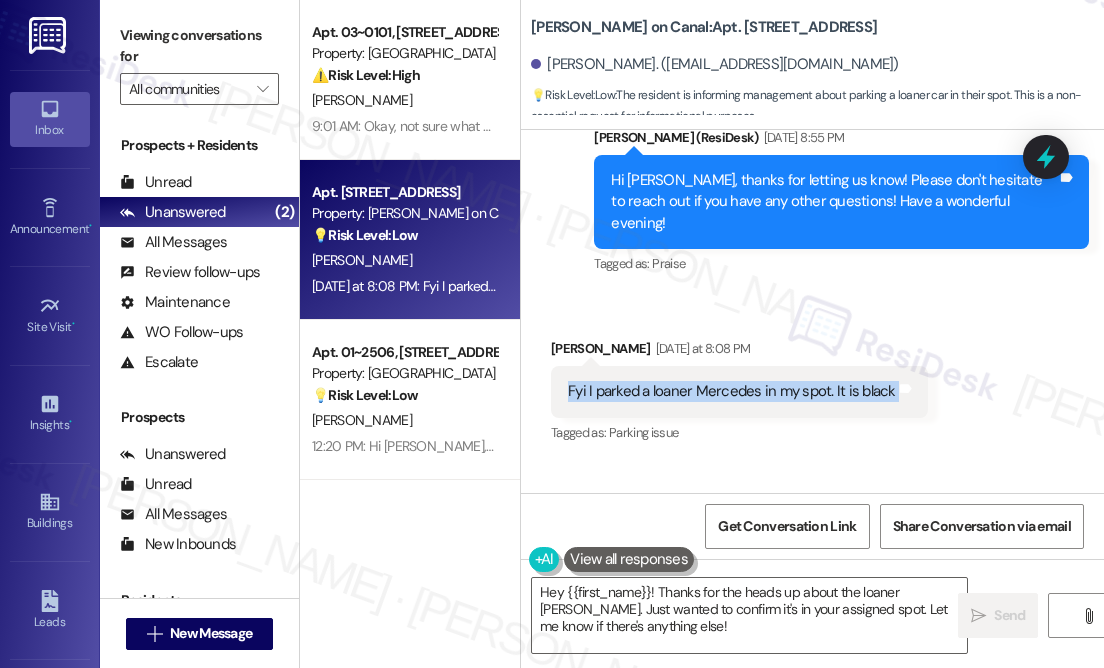 click on "Fyi I parked a loaner Mercedes in my spot. It is black" at bounding box center (732, 391) 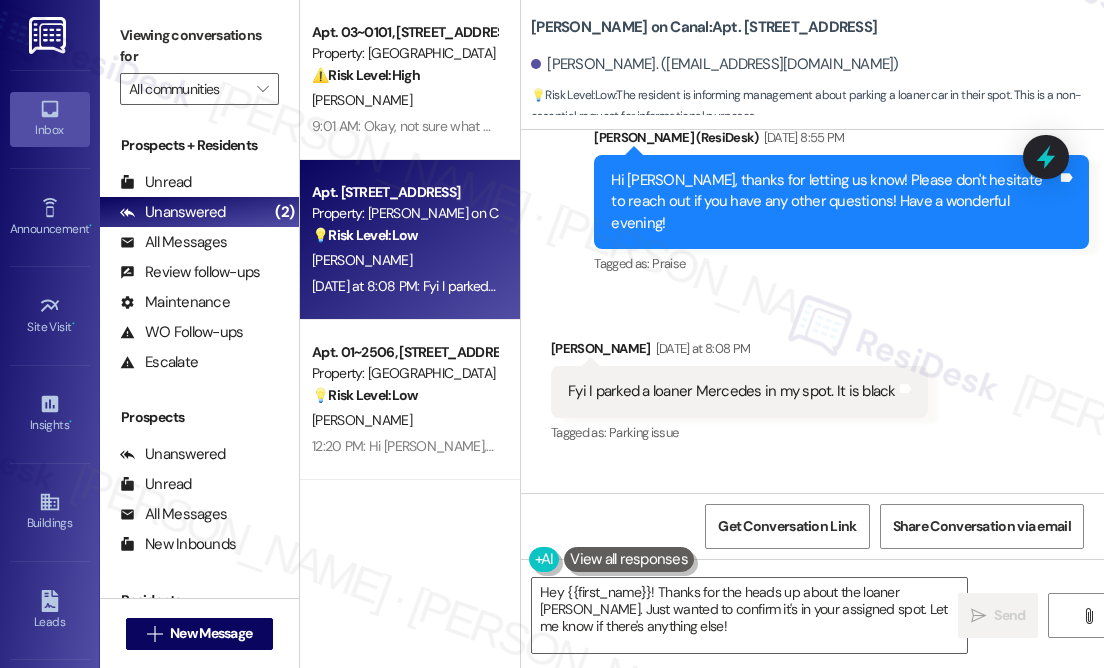 click on "[PERSON_NAME] [DATE] at 8:08 PM" at bounding box center [739, 352] 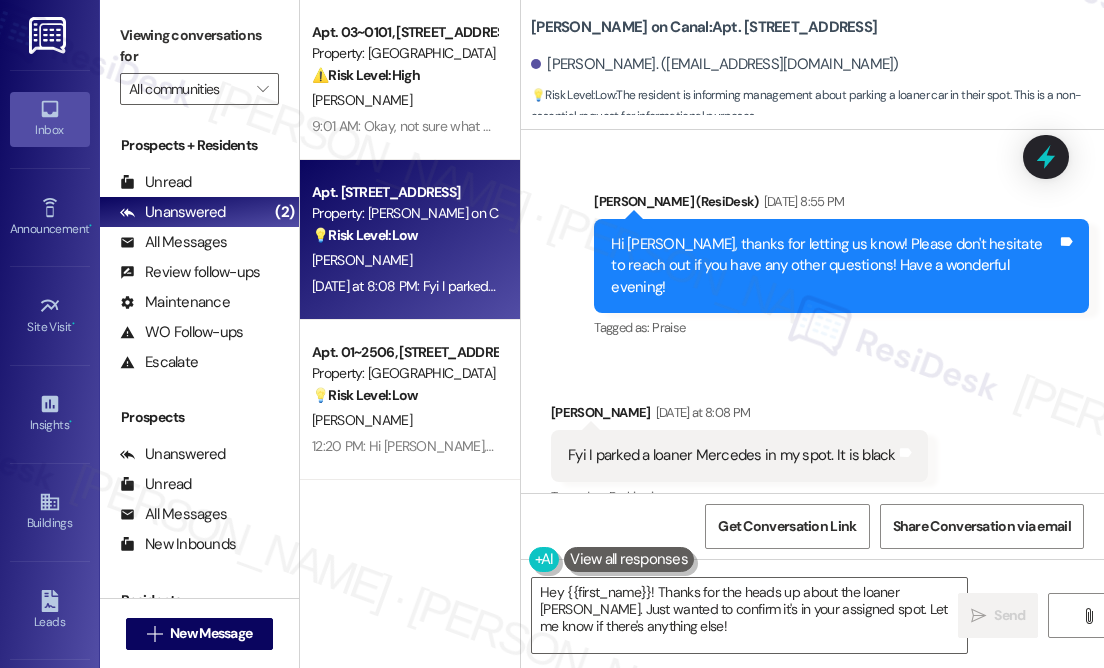 scroll, scrollTop: 10614, scrollLeft: 0, axis: vertical 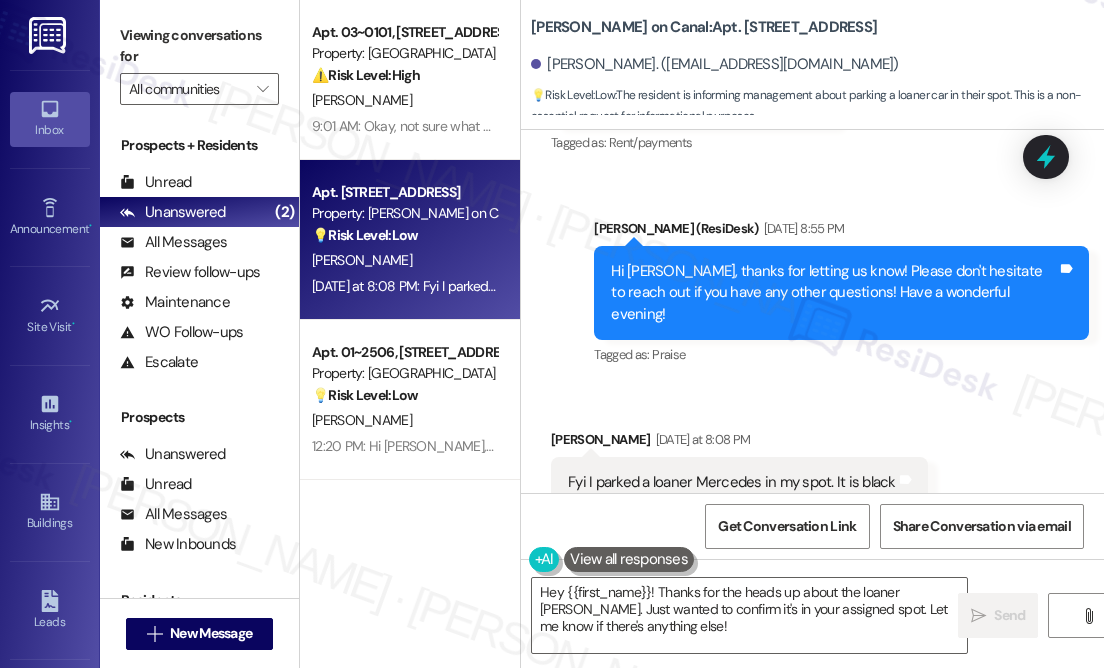 click on "Fyi I parked a loaner Mercedes in my spot. It is black" at bounding box center (732, 482) 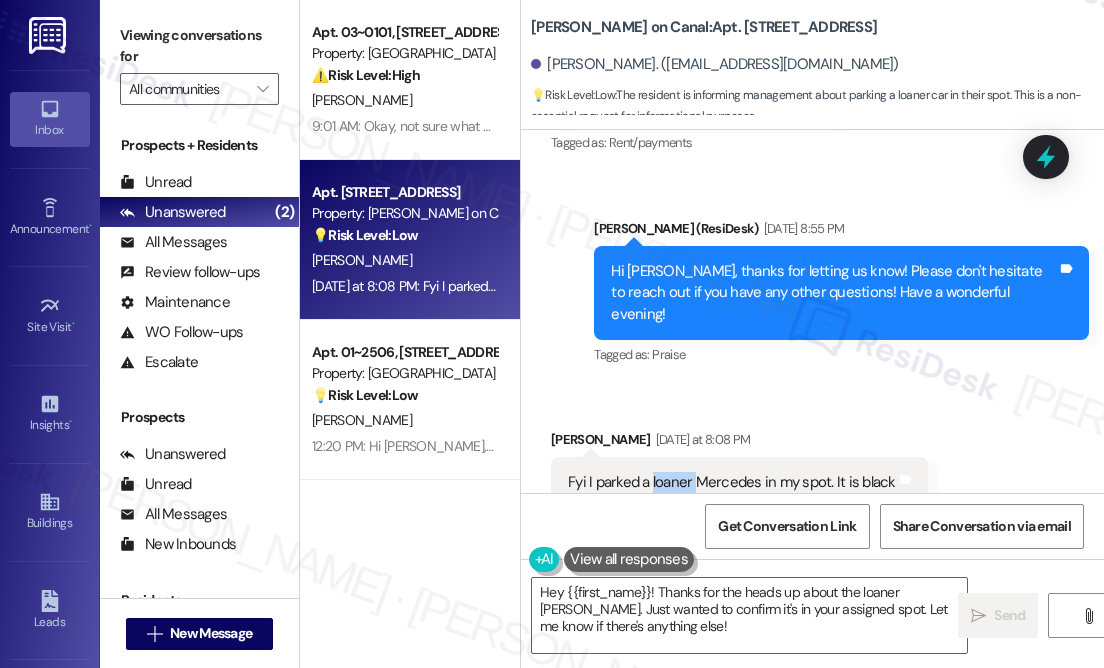 click on "Fyi I parked a loaner Mercedes in my spot. It is black" at bounding box center [732, 482] 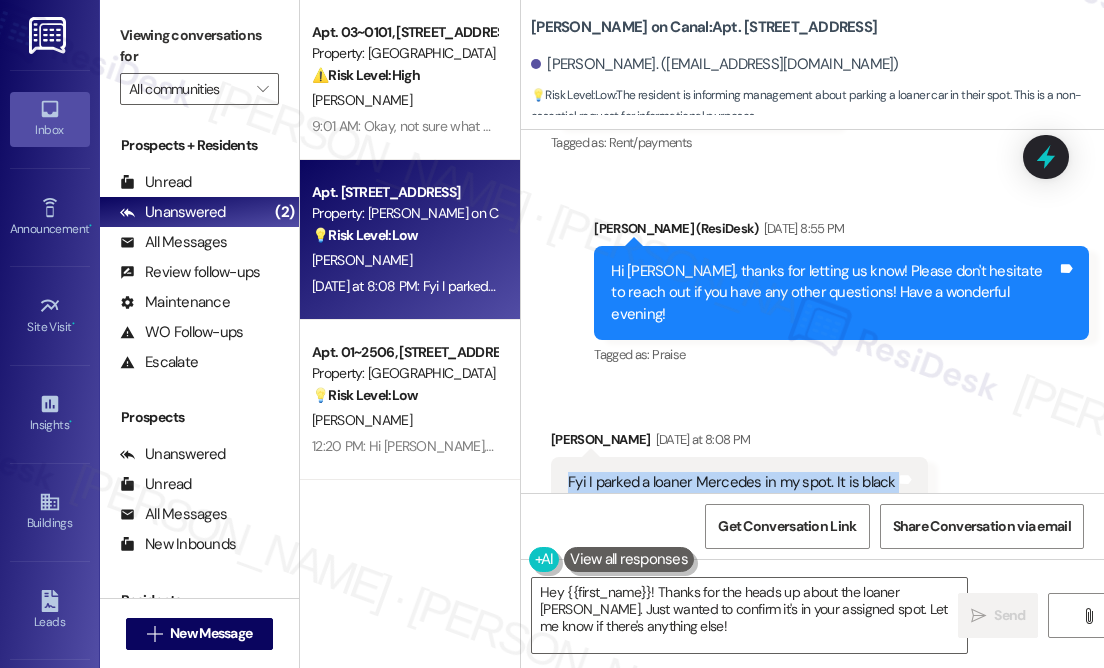 click on "Fyi I parked a loaner Mercedes in my spot. It is black" at bounding box center (732, 482) 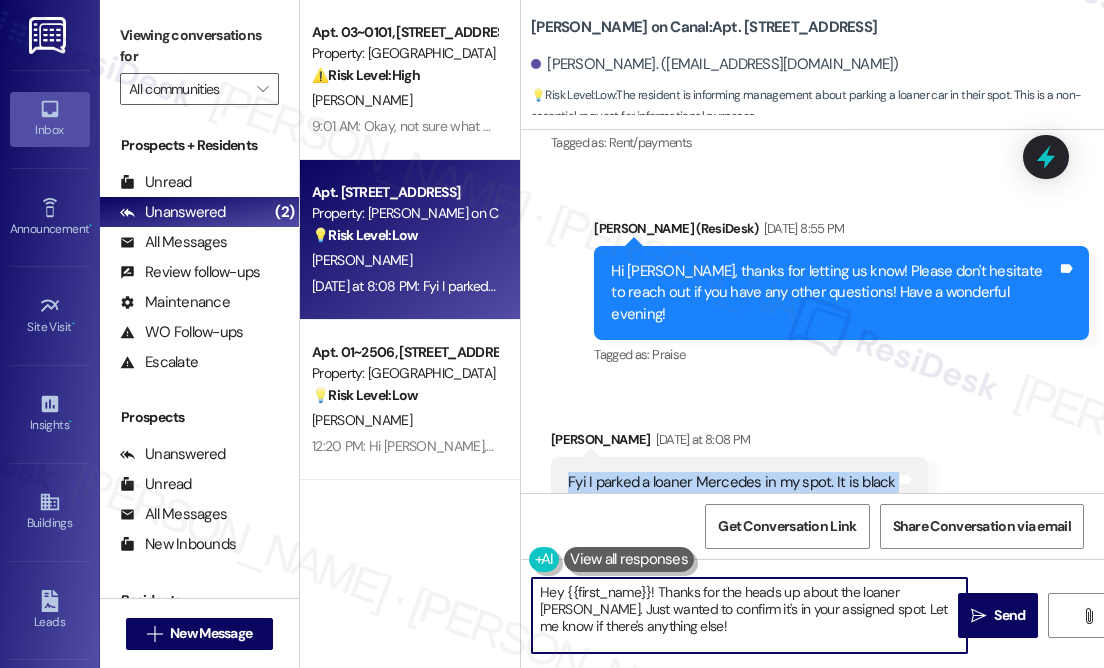 click on "Hey {{first_name}}! Thanks for the heads up about the loaner [PERSON_NAME]. Just wanted to confirm it's in your assigned spot. Let me know if there's anything else!" at bounding box center [749, 615] 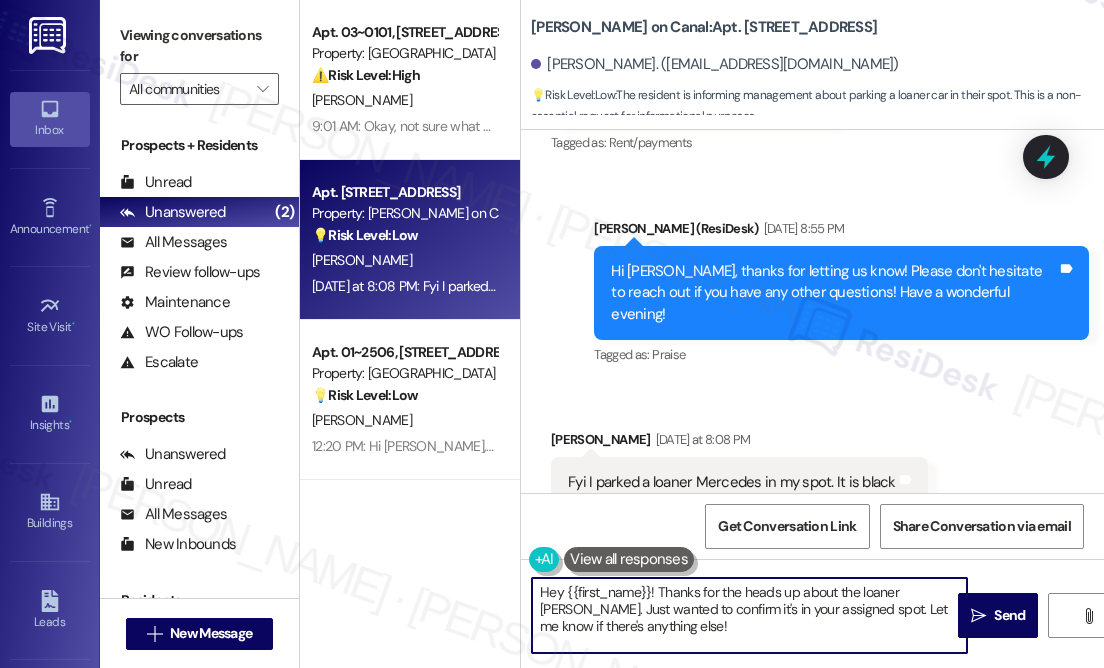 click on "Hey {{first_name}}! Thanks for the heads up about the loaner [PERSON_NAME]. Just wanted to confirm it's in your assigned spot. Let me know if there's anything else!" at bounding box center (749, 615) 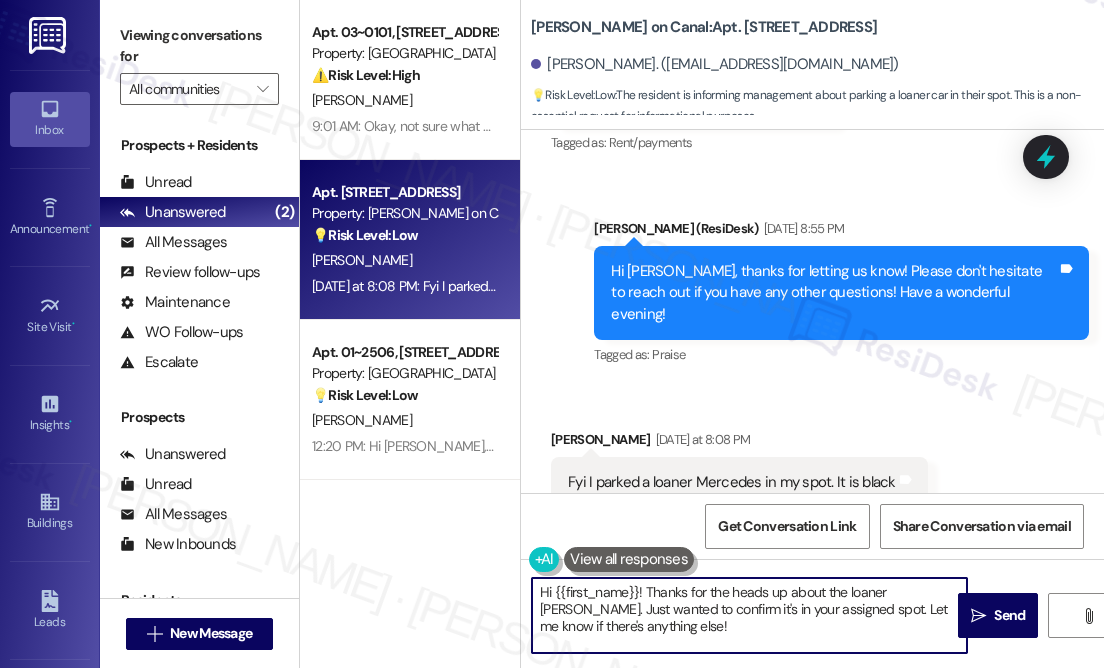 click on "Hi {{first_name}}! Thanks for the heads up about the loaner [PERSON_NAME]. Just wanted to confirm it's in your assigned spot. Let me know if there's anything else!" at bounding box center (749, 615) 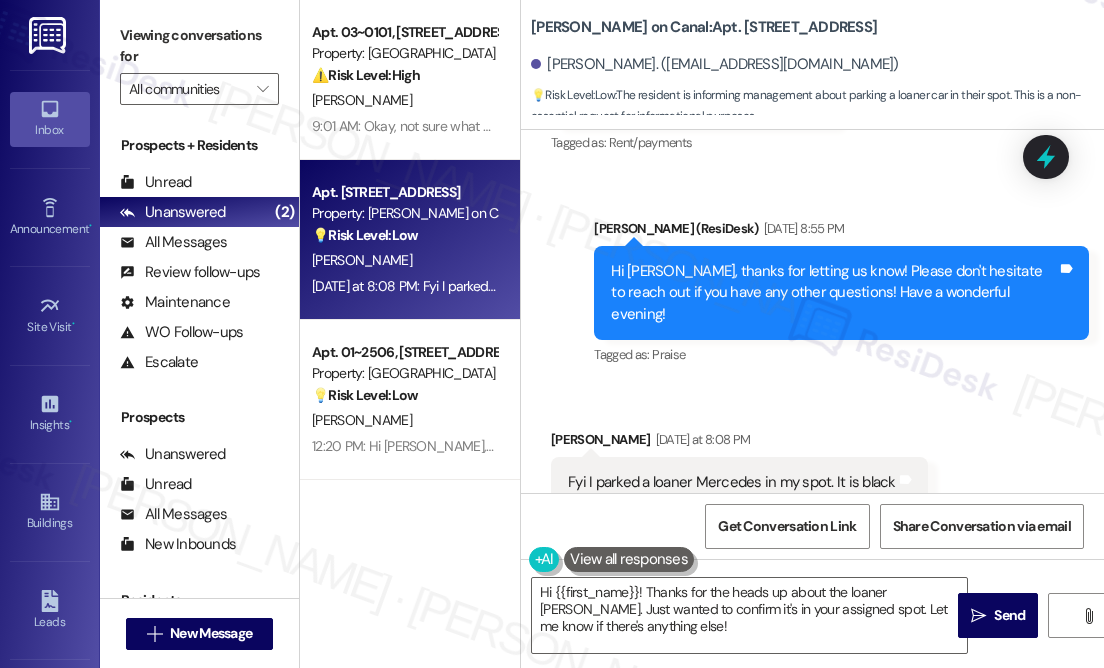 click on "Fyi I parked a loaner Mercedes in my spot. It is black" at bounding box center [732, 482] 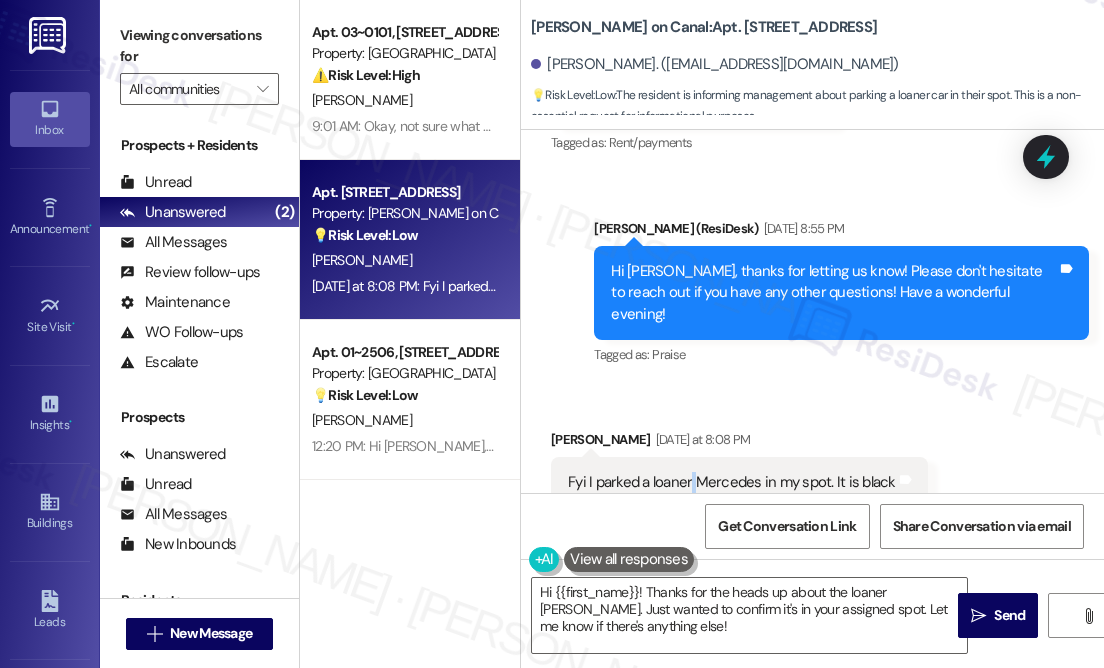 click on "Fyi I parked a loaner Mercedes in my spot. It is black" at bounding box center (732, 482) 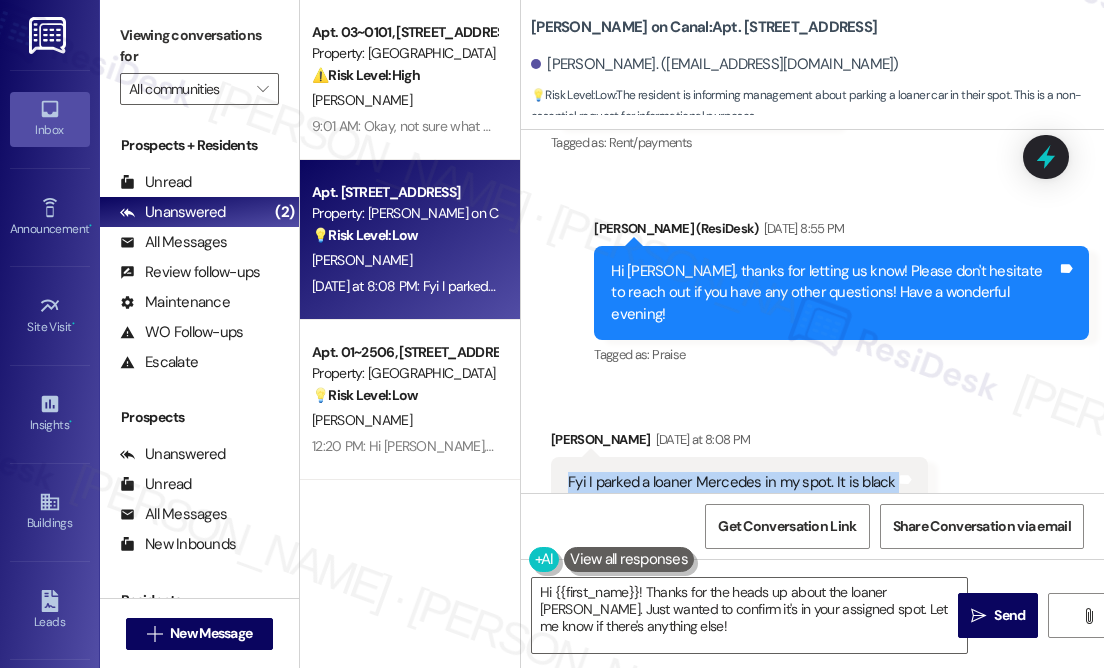 click on "Fyi I parked a loaner Mercedes in my spot. It is black" at bounding box center (732, 482) 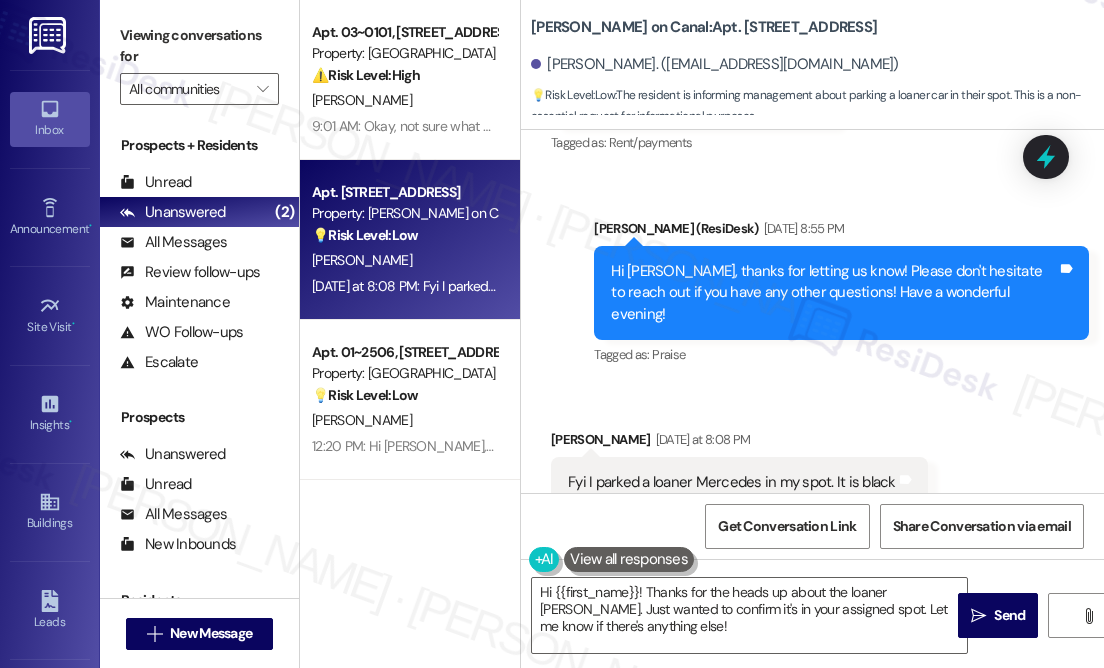 click on "Received via SMS [PERSON_NAME] [DATE] at 8:08 PM Fyi I parked a loaner Mercedes in my spot. It is black Tags and notes Tagged as:   Parking issue Click to highlight conversations about Parking issue" at bounding box center [812, 468] 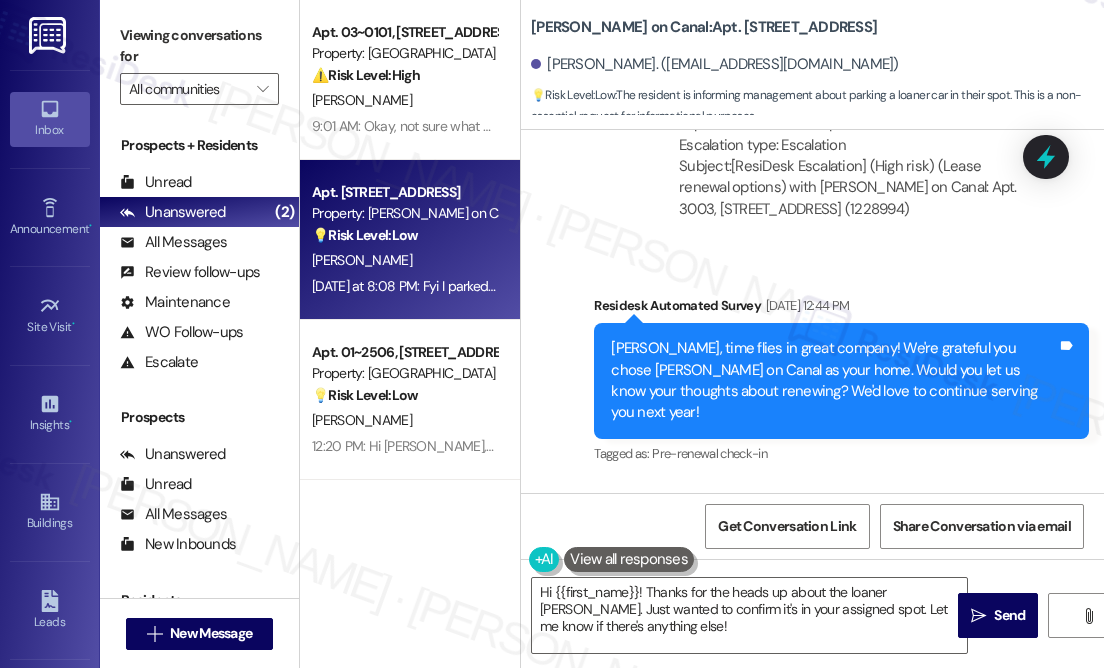 scroll, scrollTop: 8978, scrollLeft: 0, axis: vertical 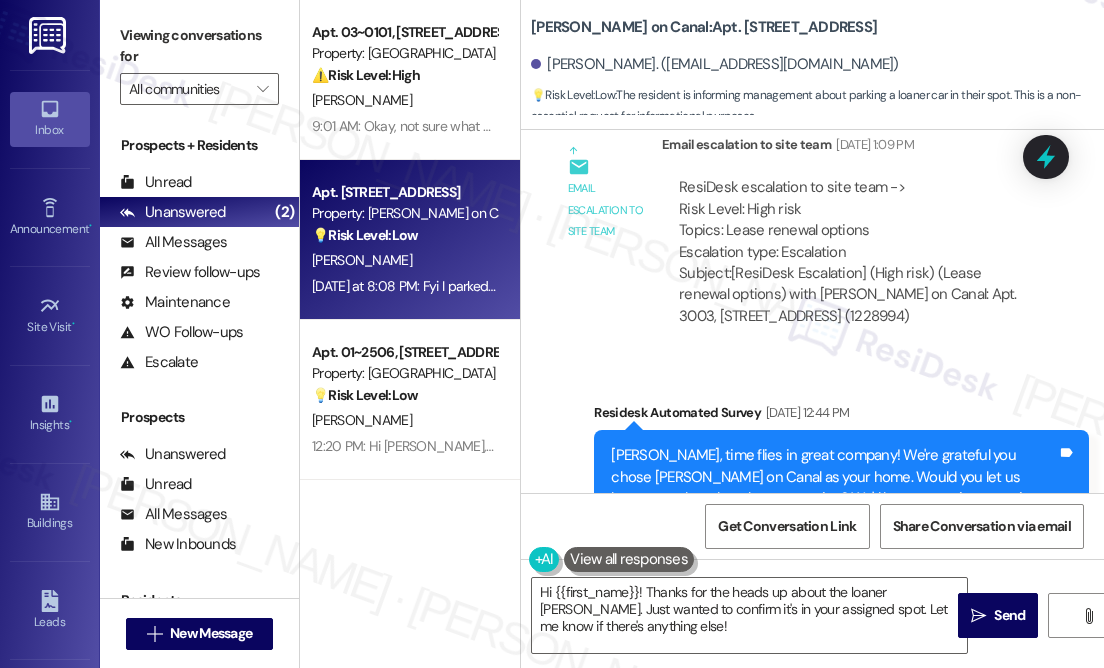 click on "[PERSON_NAME], time flies in great company! We're grateful you chose [PERSON_NAME] on Canal as your home. Would you let us know your thoughts about renewing? We'd love to continue serving you next year!" at bounding box center [834, 488] 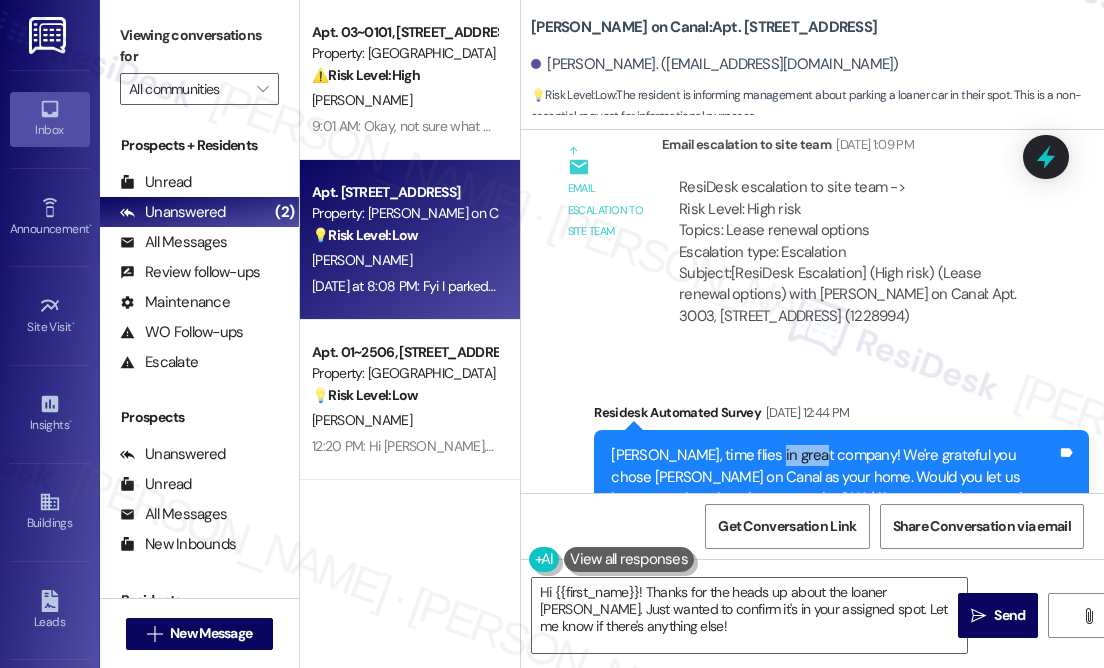 click on "[PERSON_NAME], time flies in great company! We're grateful you chose [PERSON_NAME] on Canal as your home. Would you let us know your thoughts about renewing? We'd love to continue serving you next year!" at bounding box center (834, 488) 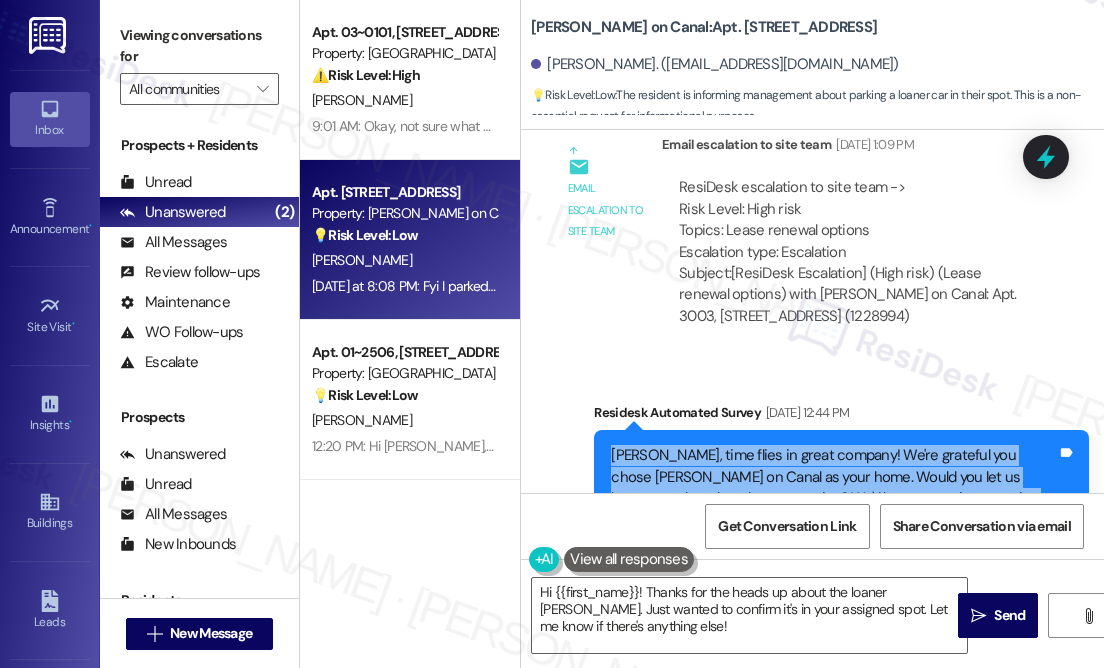 click on "[PERSON_NAME], time flies in great company! We're grateful you chose [PERSON_NAME] on Canal as your home. Would you let us know your thoughts about renewing? We'd love to continue serving you next year!" at bounding box center (834, 488) 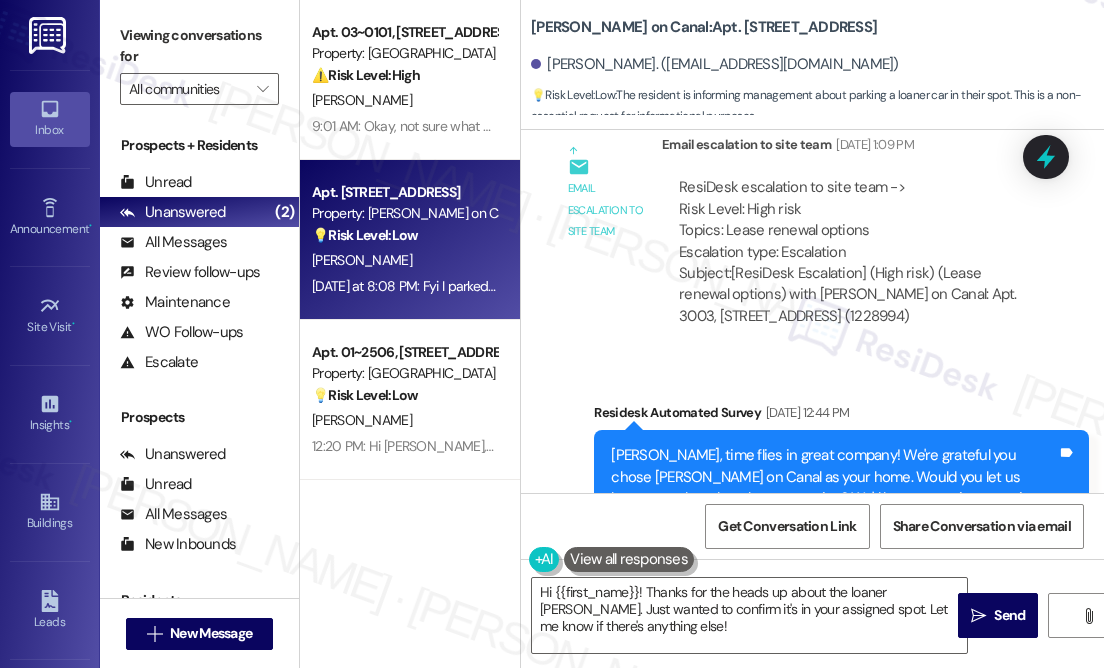 drag, startPoint x: 1018, startPoint y: 254, endPoint x: 1013, endPoint y: 306, distance: 52.23983 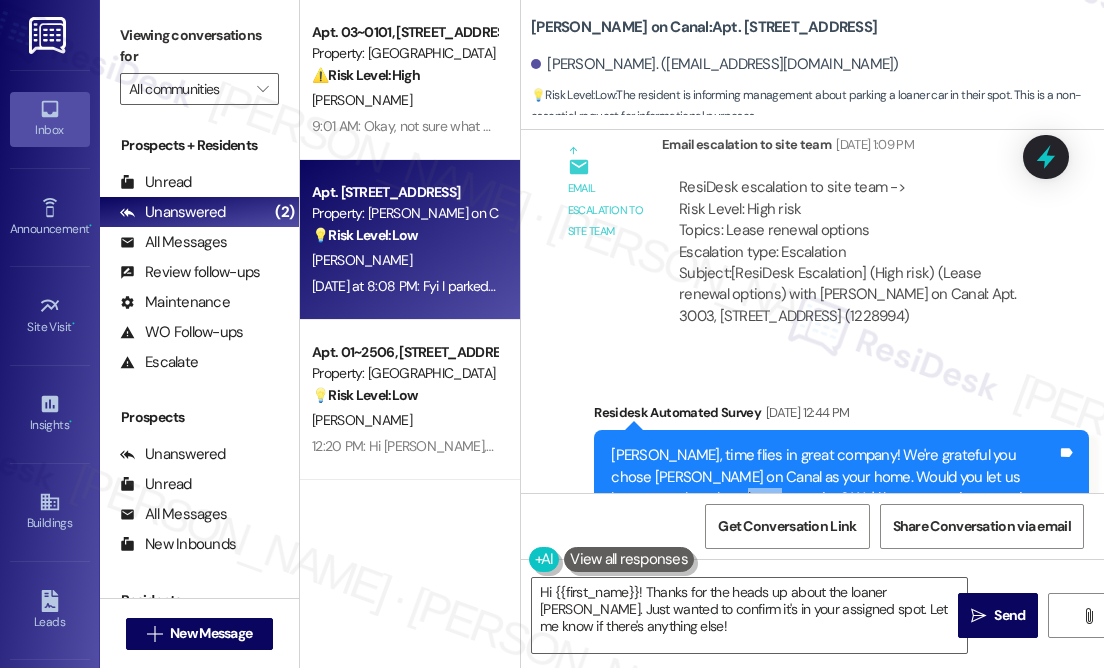 click on "[PERSON_NAME], time flies in great company! We're grateful you chose [PERSON_NAME] on Canal as your home. Would you let us know your thoughts about renewing? We'd love to continue serving you next year!" at bounding box center [834, 488] 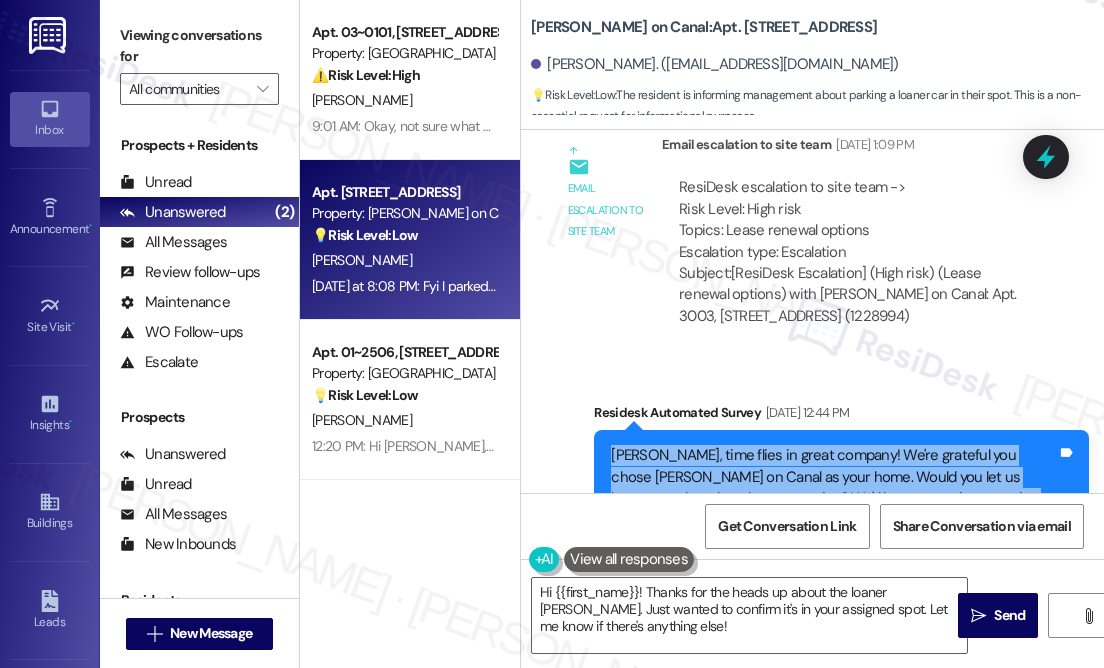 click on "[PERSON_NAME], time flies in great company! We're grateful you chose [PERSON_NAME] on Canal as your home. Would you let us know your thoughts about renewing? We'd love to continue serving you next year!" at bounding box center (834, 488) 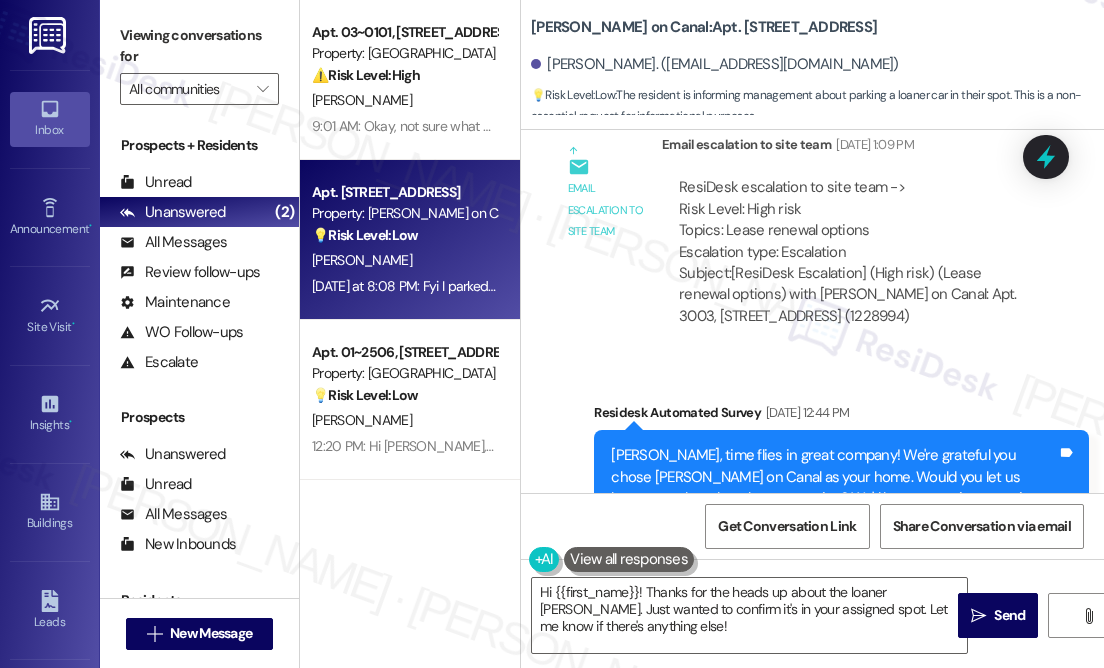 click on "Residesk Automated Survey [DATE] 12:44 PM" at bounding box center (841, 416) 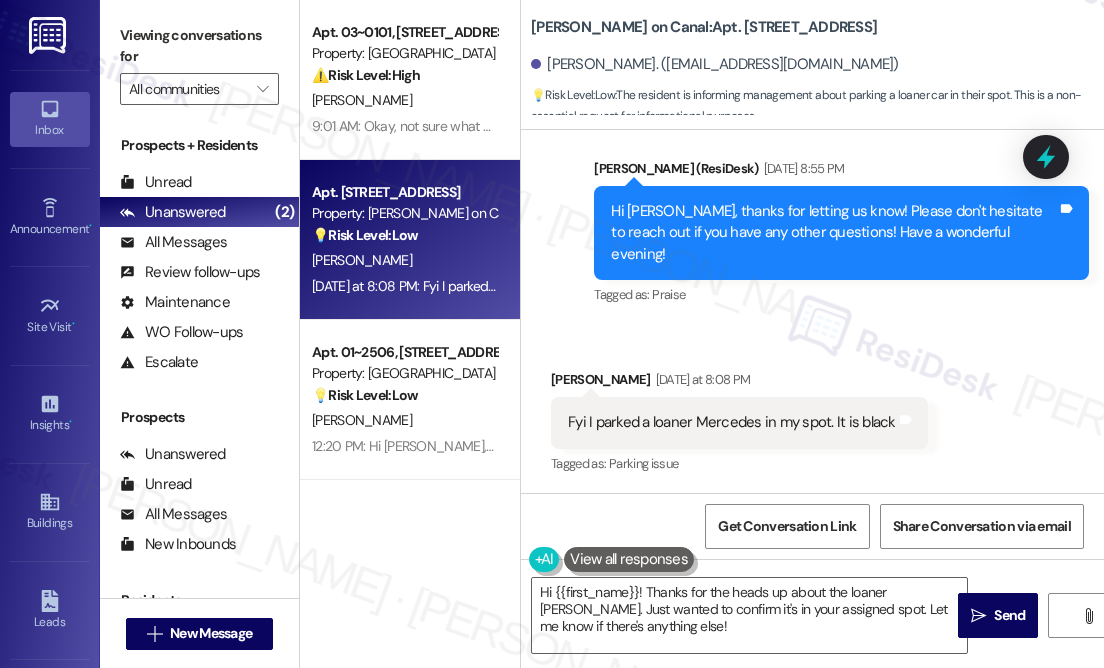 scroll, scrollTop: 10705, scrollLeft: 0, axis: vertical 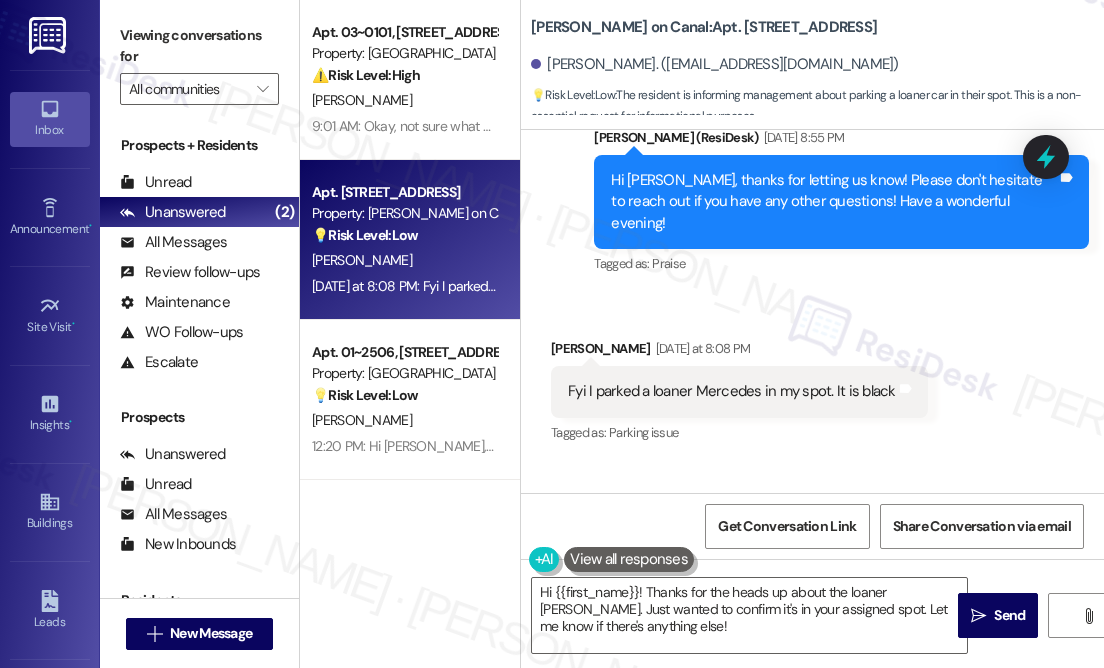 click on "Fyi I parked a loaner Mercedes in my spot. It is black Tags and notes" at bounding box center [739, 391] 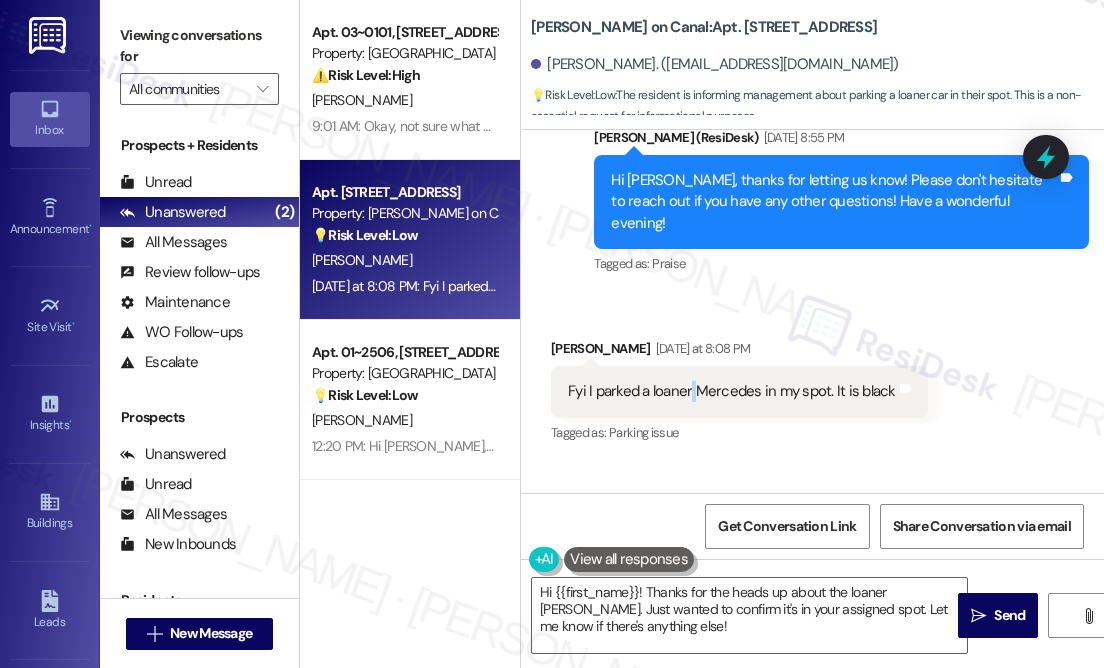 click on "Fyi I parked a loaner Mercedes in my spot. It is black Tags and notes" at bounding box center (739, 391) 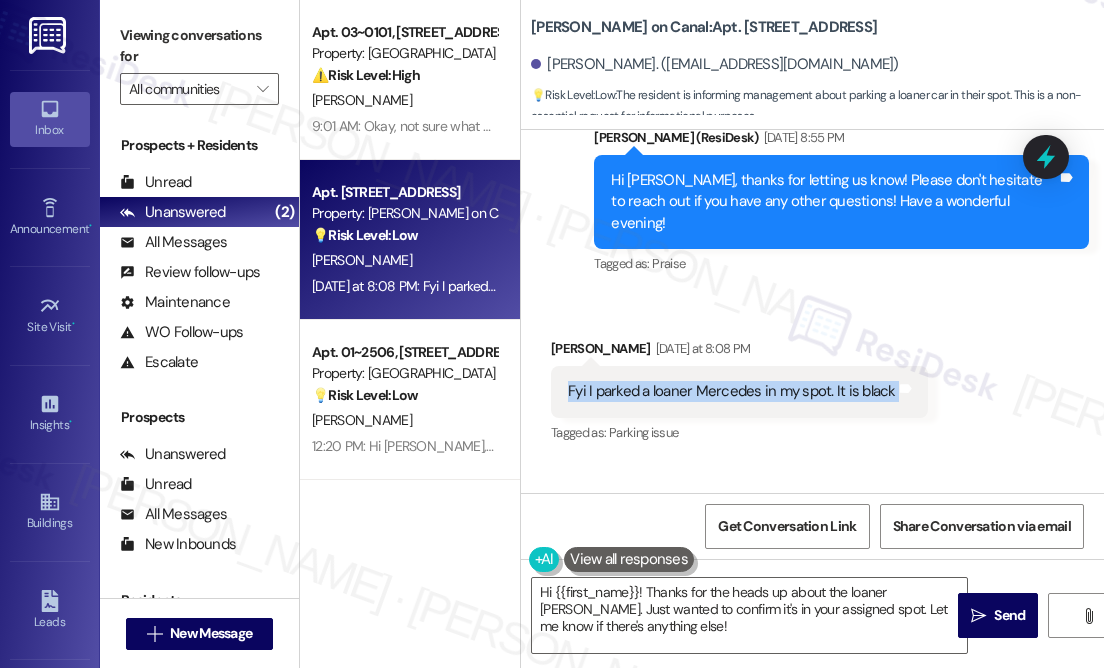 click on "Fyi I parked a loaner Mercedes in my spot. It is black Tags and notes" at bounding box center (739, 391) 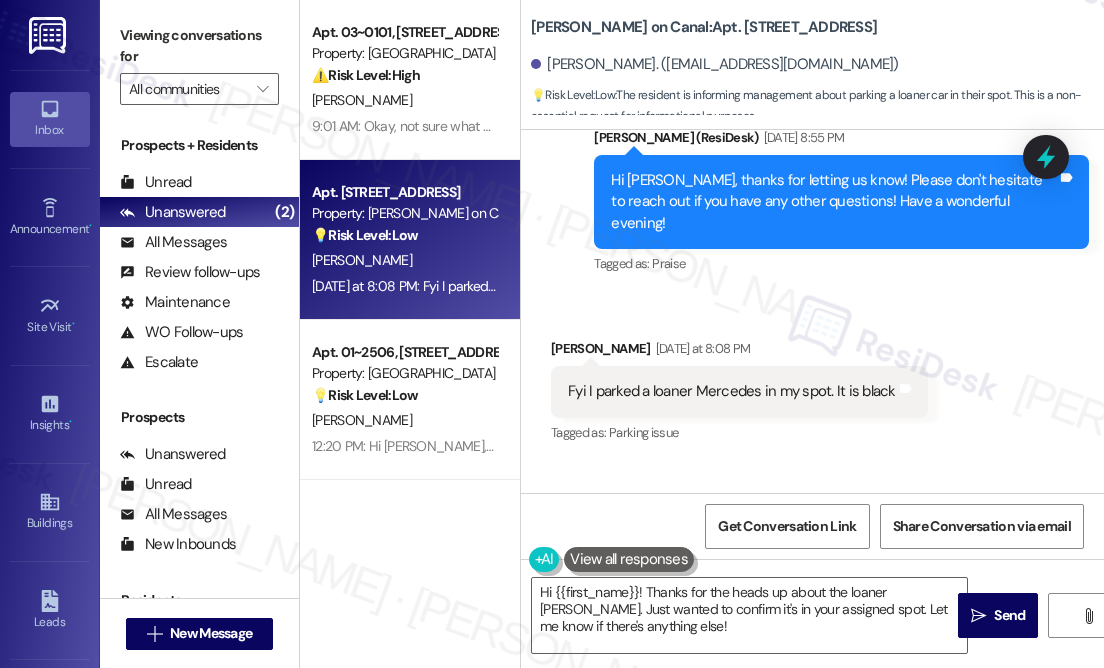 click on "[PERSON_NAME]. ([EMAIL_ADDRESS][DOMAIN_NAME])" at bounding box center [817, 65] 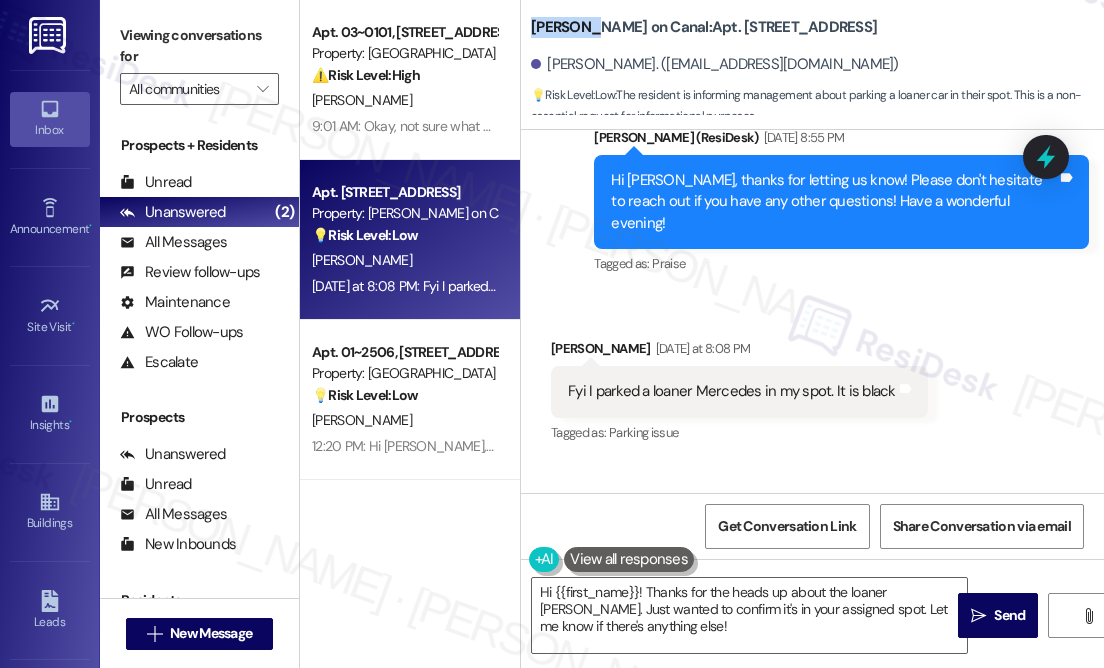 click on "[PERSON_NAME] on Canal:  Apt. 3003, [STREET_ADDRESS]" at bounding box center (704, 27) 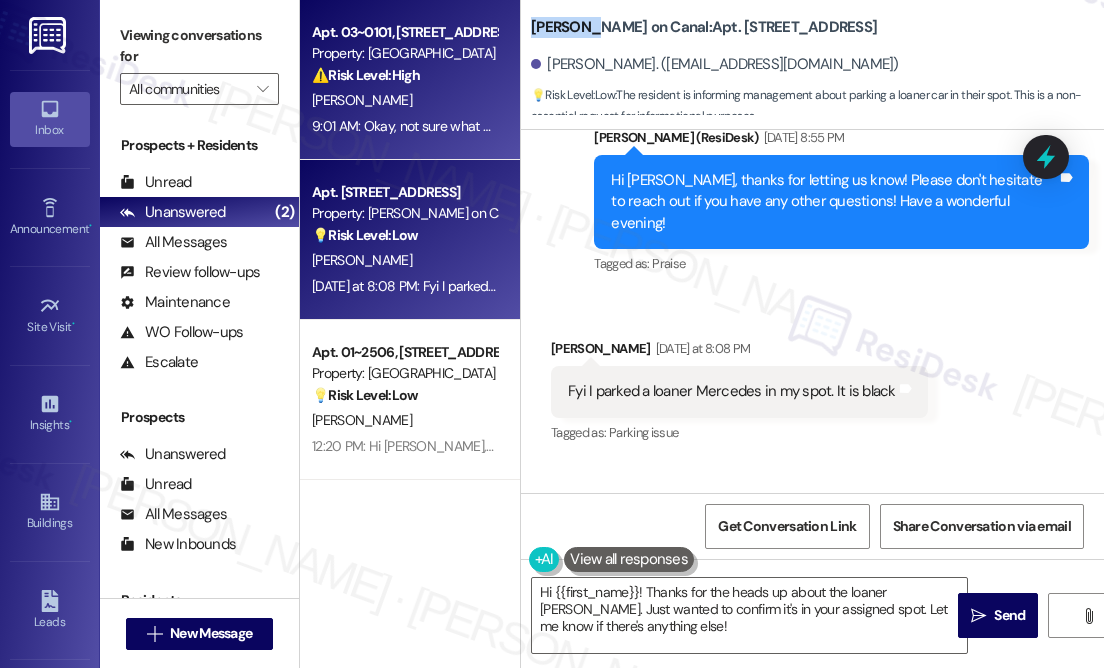 copy on "[PERSON_NAME]" 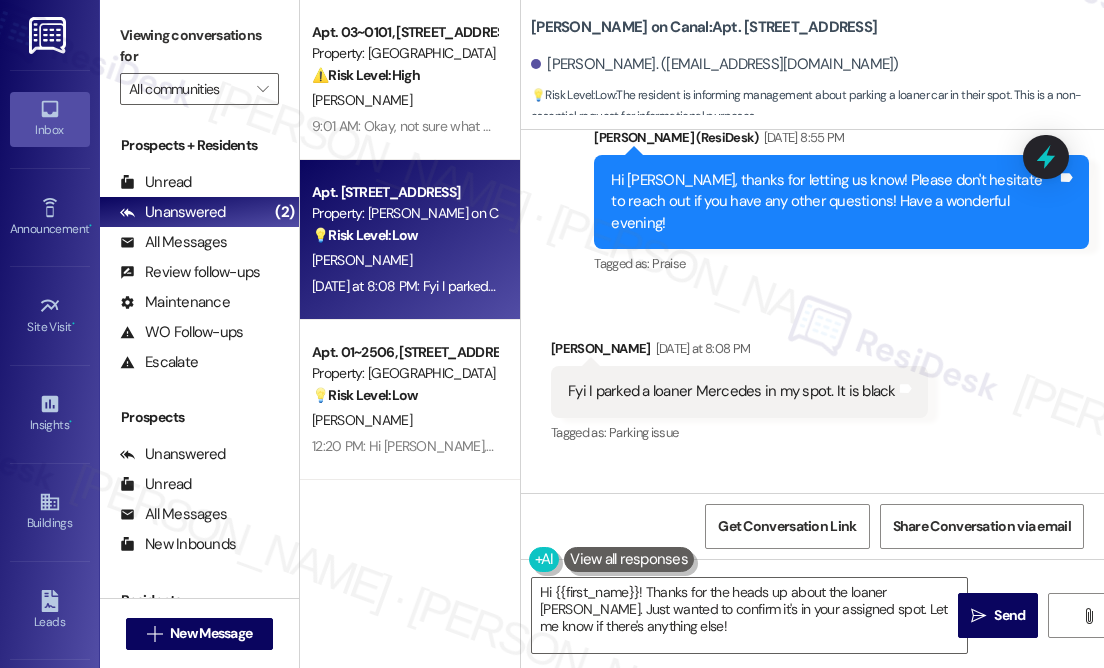 click on "Received via SMS [PERSON_NAME] [DATE] at 8:08 PM Fyi I parked a loaner Mercedes in my spot. It is black Tags and notes Tagged as:   Parking issue Click to highlight conversations about Parking issue" at bounding box center (812, 377) 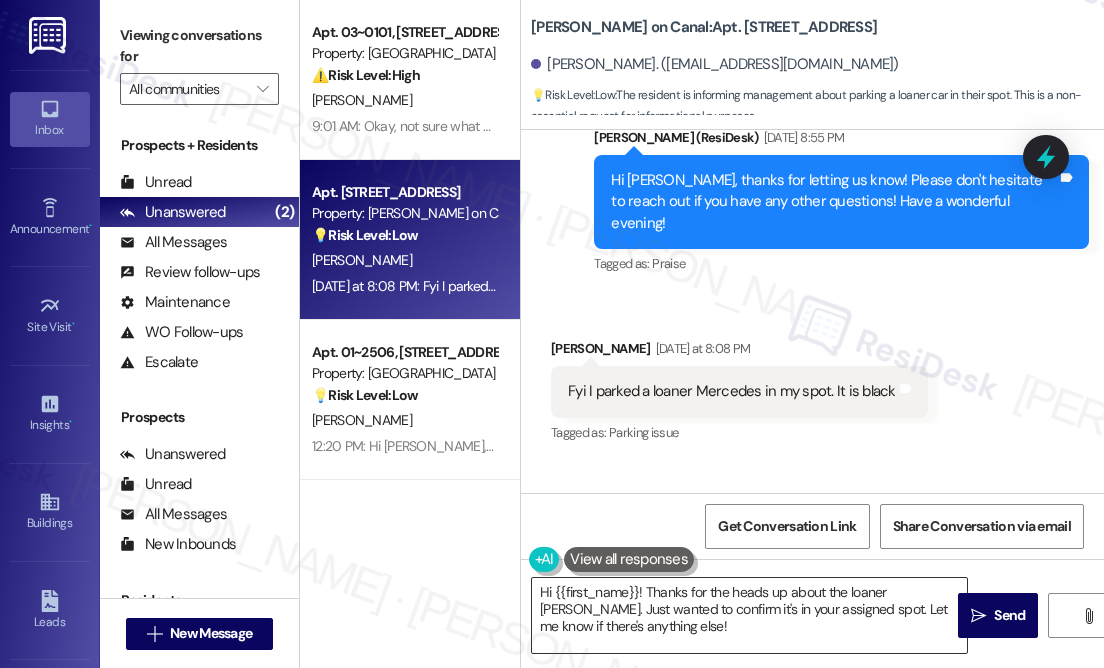 click on "Hi {{first_name}}! Thanks for the heads up about the loaner [PERSON_NAME]. Just wanted to confirm it's in your assigned spot. Let me know if there's anything else!" at bounding box center [749, 615] 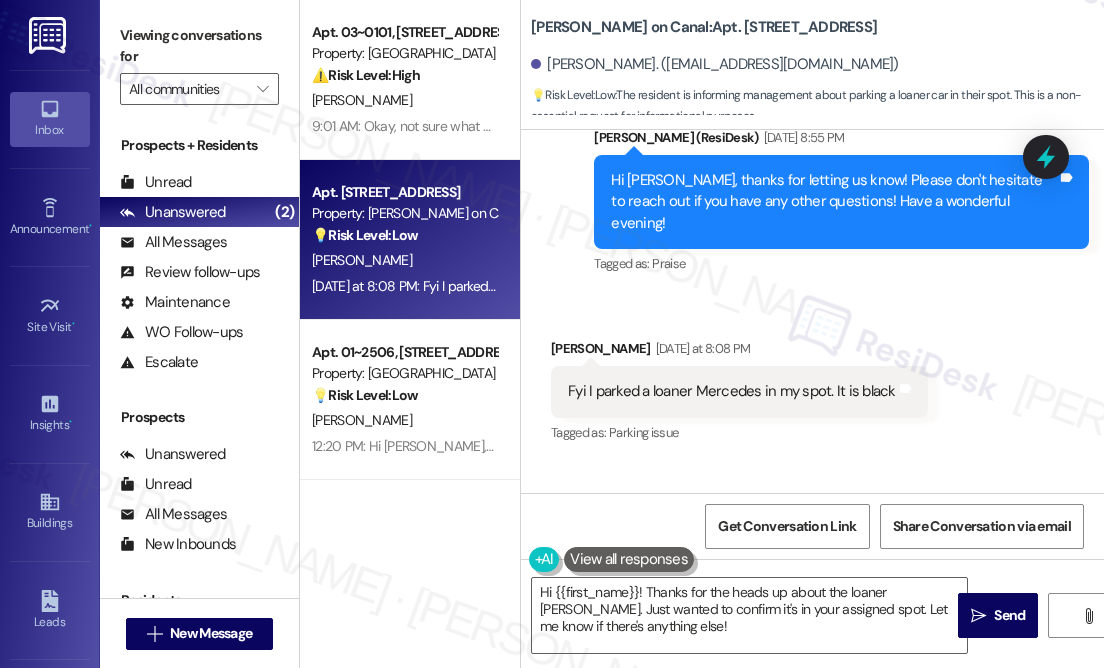 click on "Collections Status 10:06 AM [PERSON_NAME] has an outstanding balance of $-20 for [PERSON_NAME] on Canal  (as of [DATE]) Click to show details" at bounding box center [798, 579] 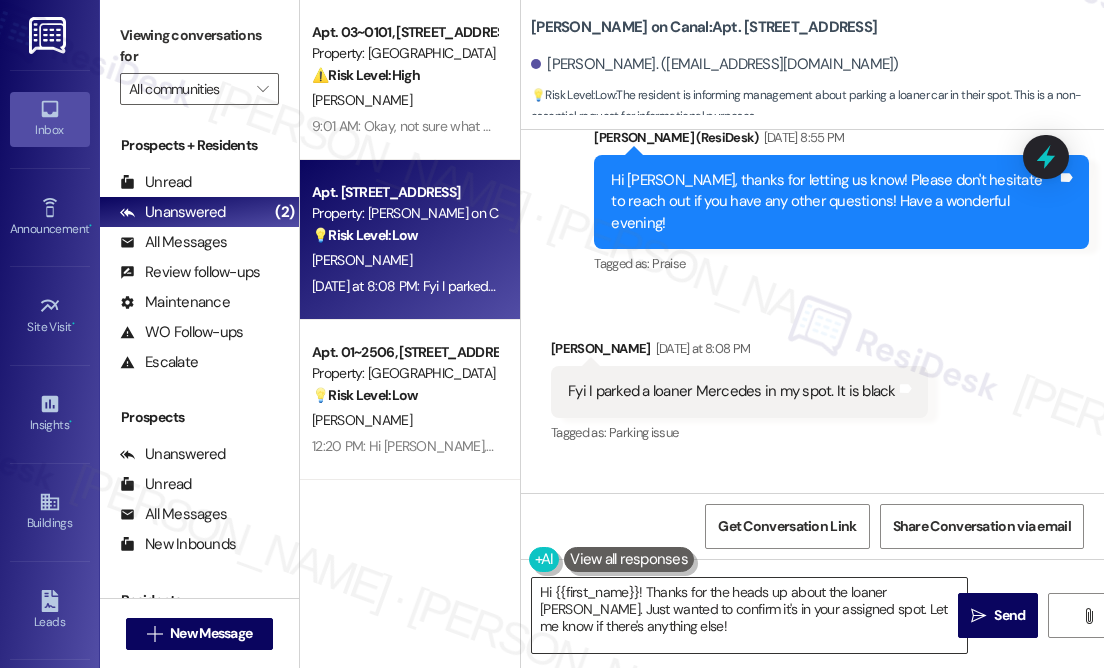click on "Hi {{first_name}}! Thanks for the heads up about the loaner [PERSON_NAME]. Just wanted to confirm it's in your assigned spot. Let me know if there's anything else!" at bounding box center (749, 615) 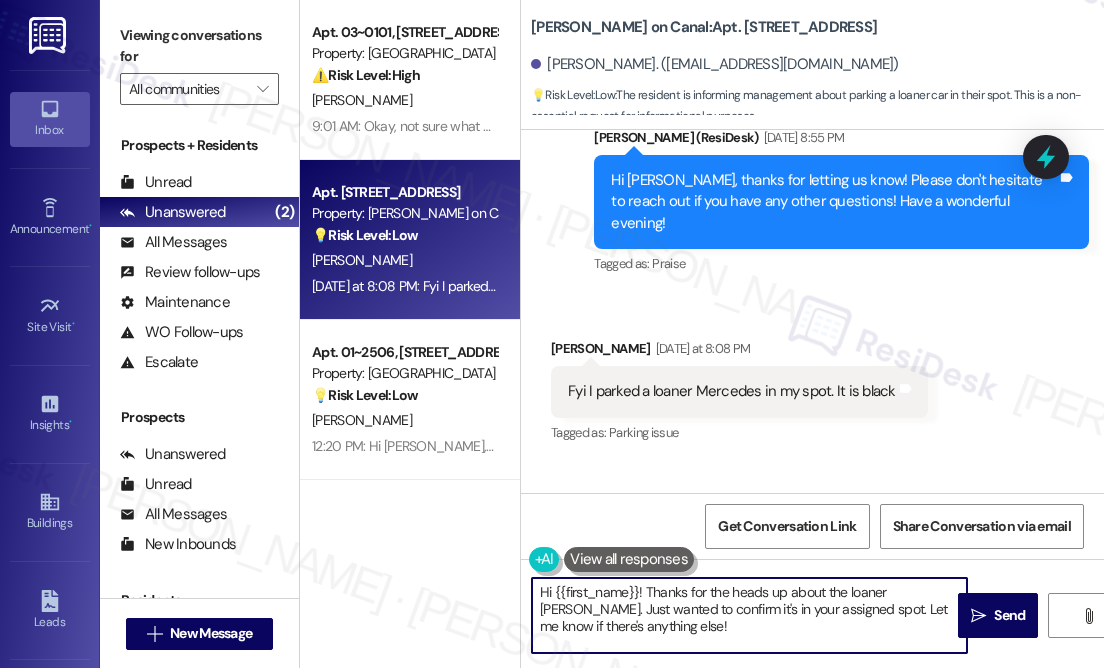 drag, startPoint x: 673, startPoint y: 632, endPoint x: 645, endPoint y: 588, distance: 52.153618 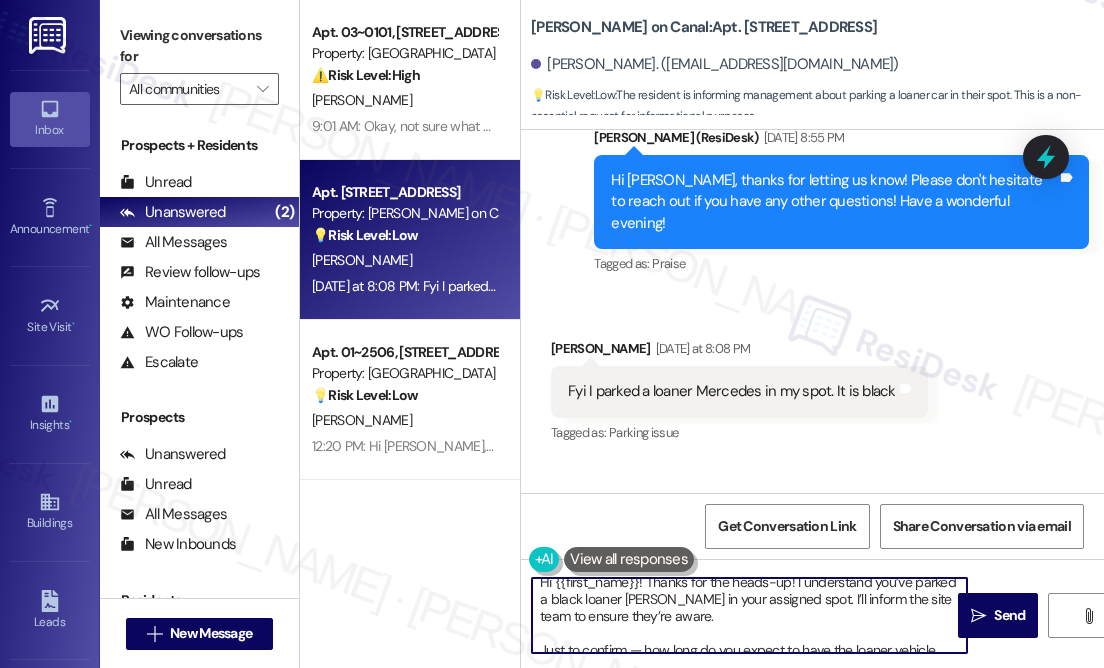 scroll, scrollTop: 0, scrollLeft: 0, axis: both 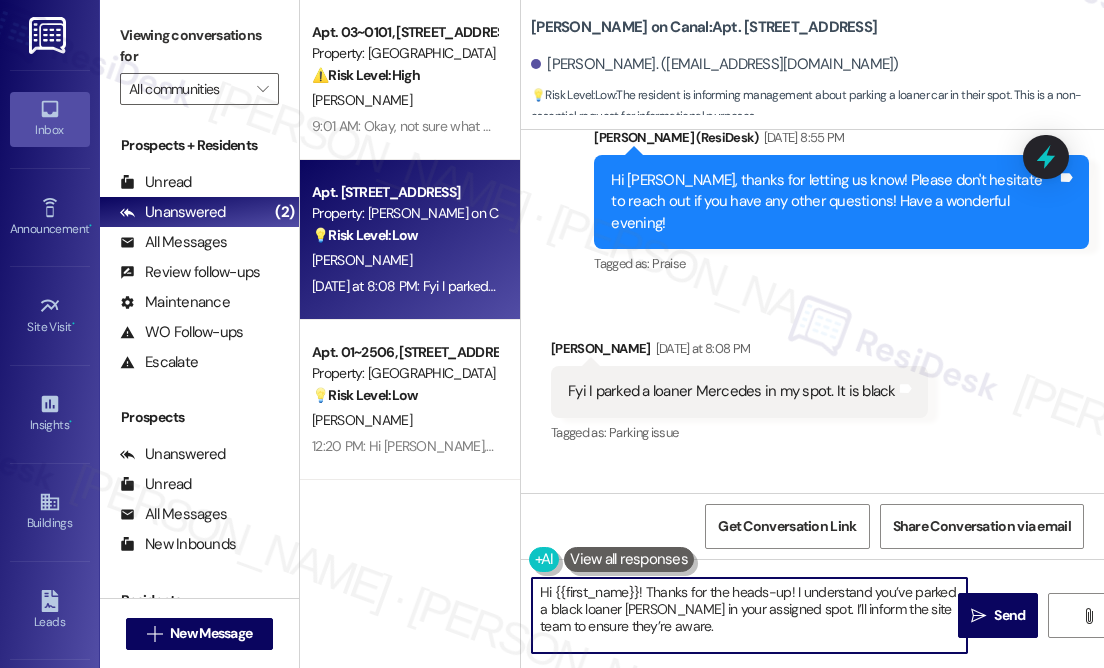 click on "Hi {{first_name}}! Thanks for the heads-up! I understand you’ve parked a black loaner [PERSON_NAME] in your assigned spot. I’ll inform the site team to ensure they’re aware.
Just to confirm — how long do you expect to have the loaner vehicle parked there? That way, we can make a proper note of it." at bounding box center (749, 615) 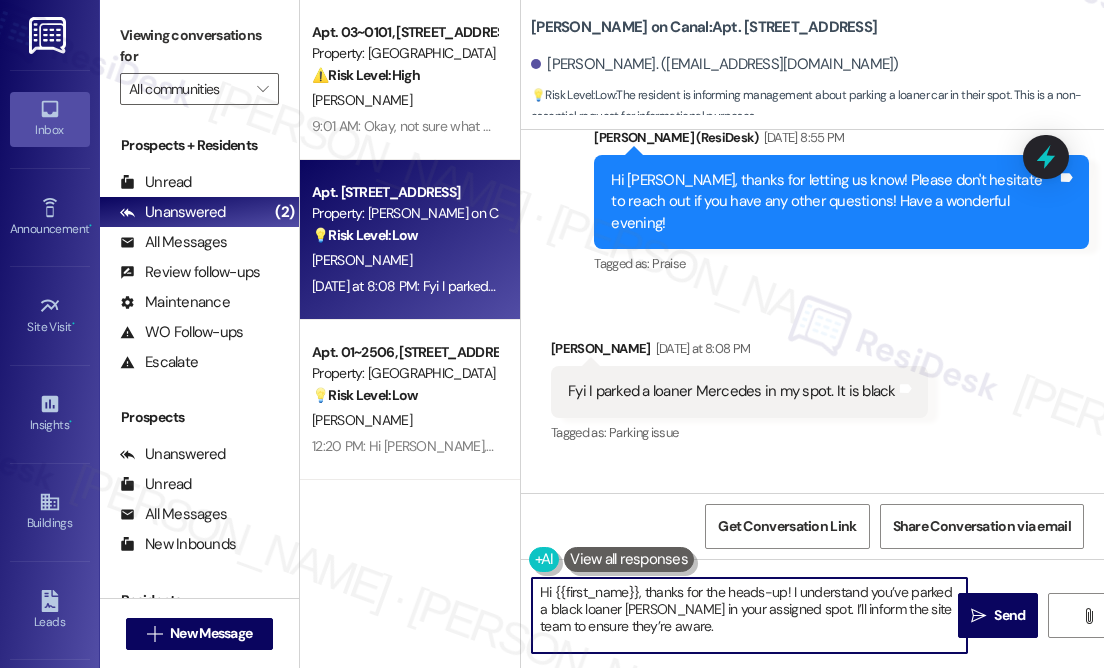 click on "Hi {{first_name}}, thanks for the heads-up! I understand you’ve parked a black loaner [PERSON_NAME] in your assigned spot. I’ll inform the site team to ensure they’re aware.
Just to confirm — how long do you expect to have the loaner vehicle parked there? That way, we can make a proper note of it." at bounding box center (749, 615) 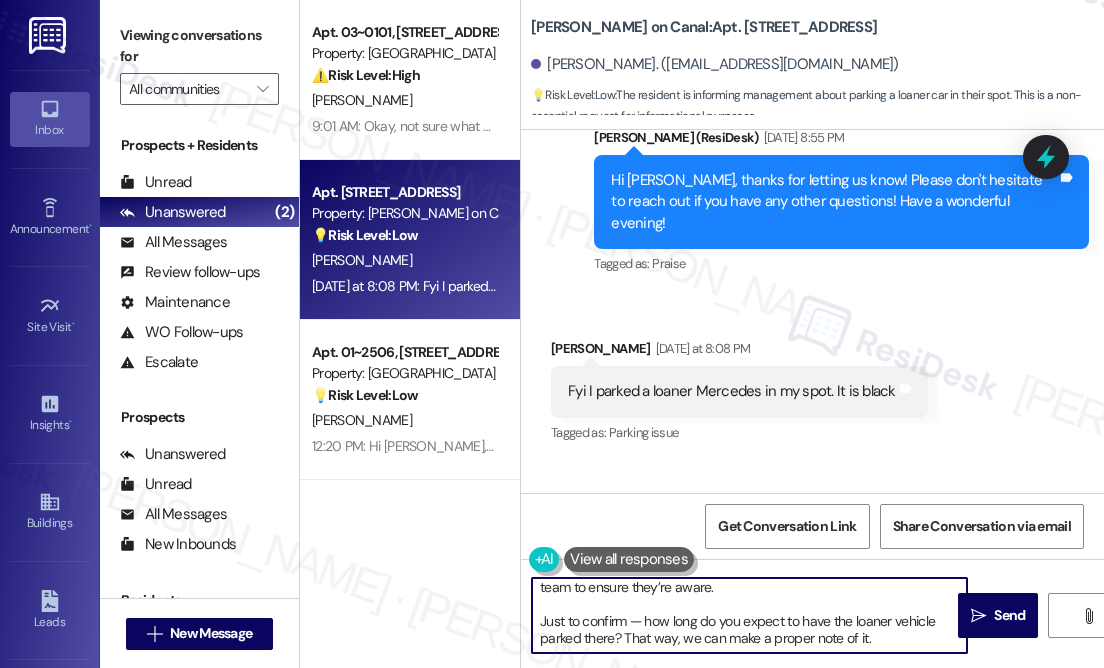 click on "Hi {{first_name}}, thanks for the heads-up! I understand you’ve parked a black loaner [PERSON_NAME] in your assigned spot. I’ll inform the site team to ensure they’re aware.
Just to confirm — how long do you expect to have the loaner vehicle parked there? That way, we can make a proper note of it." at bounding box center (749, 615) 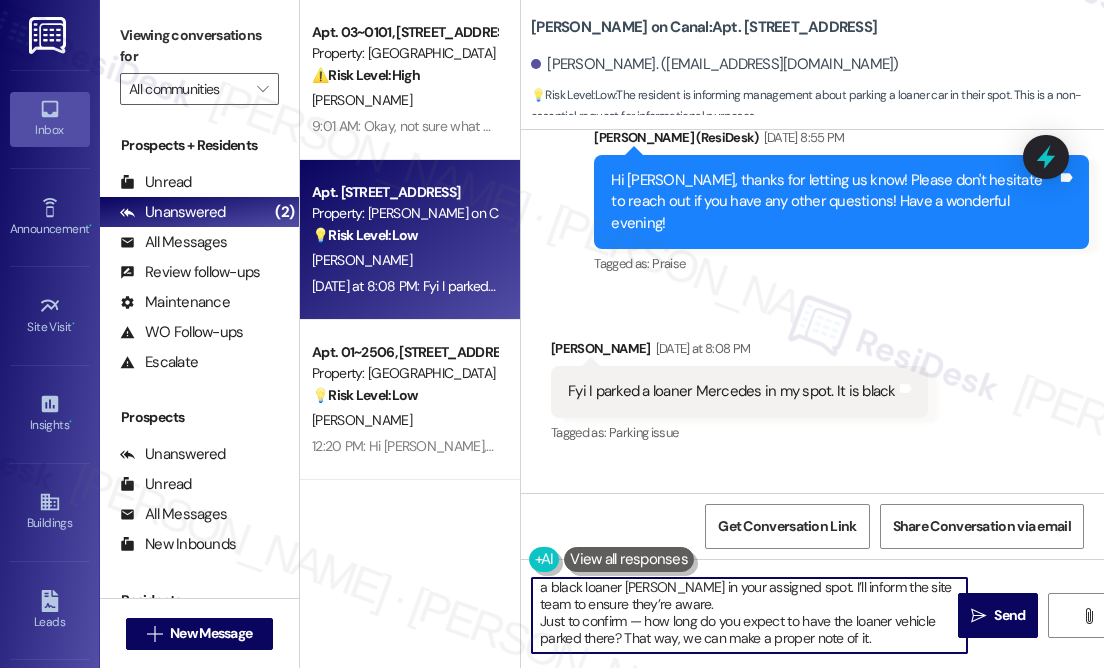 scroll, scrollTop: 21, scrollLeft: 0, axis: vertical 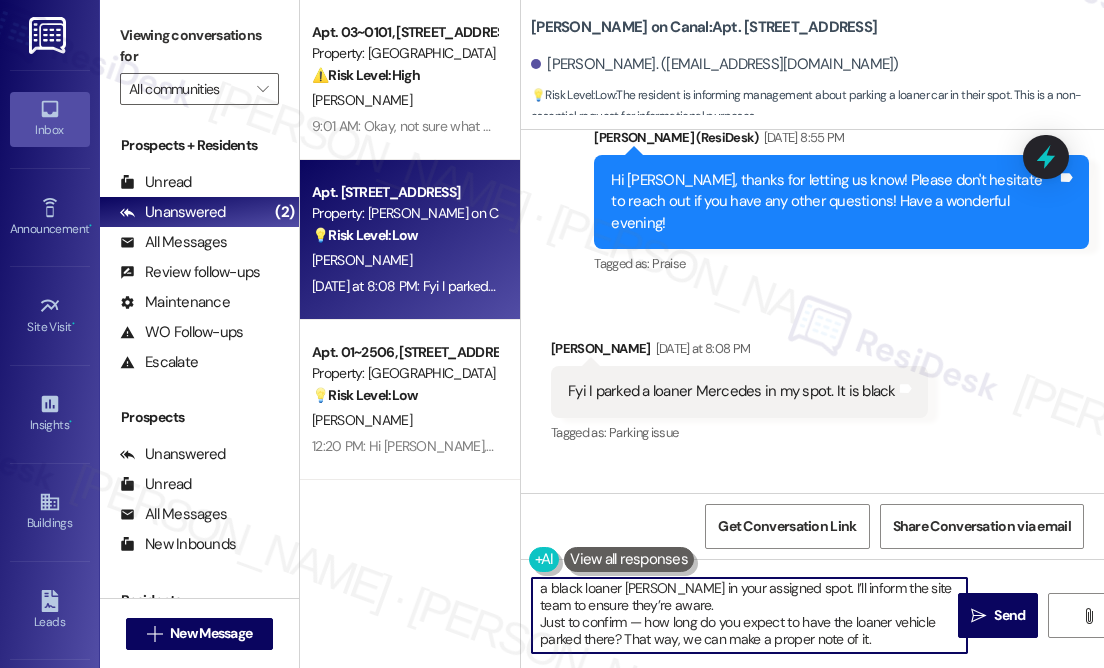 drag, startPoint x: 638, startPoint y: 617, endPoint x: 624, endPoint y: 616, distance: 14.035668 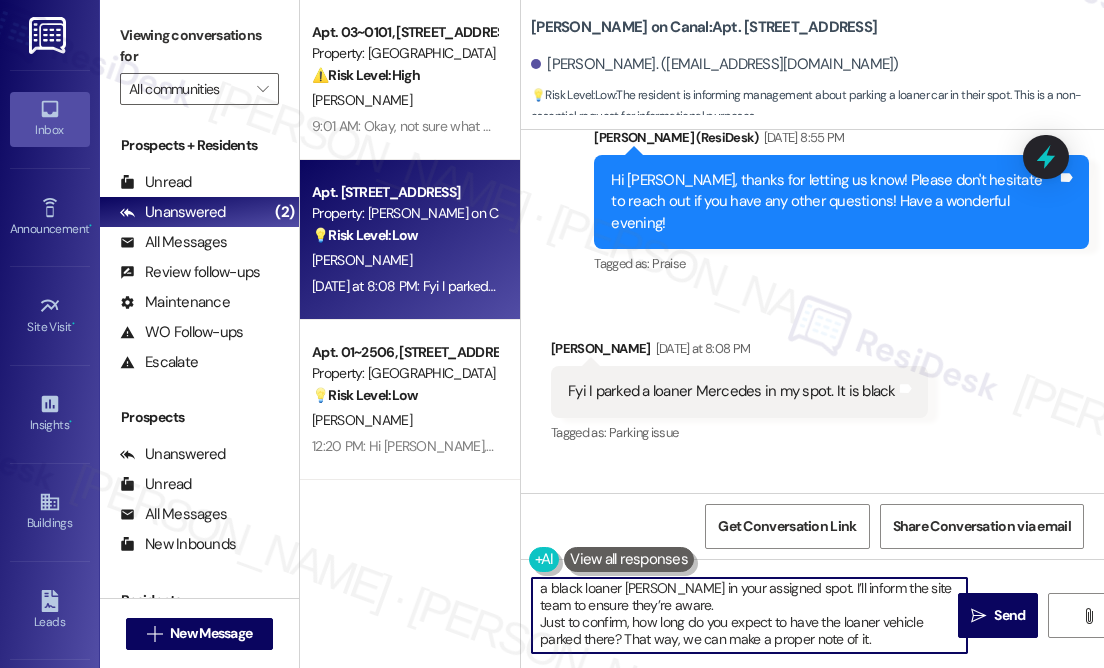 scroll, scrollTop: 0, scrollLeft: 0, axis: both 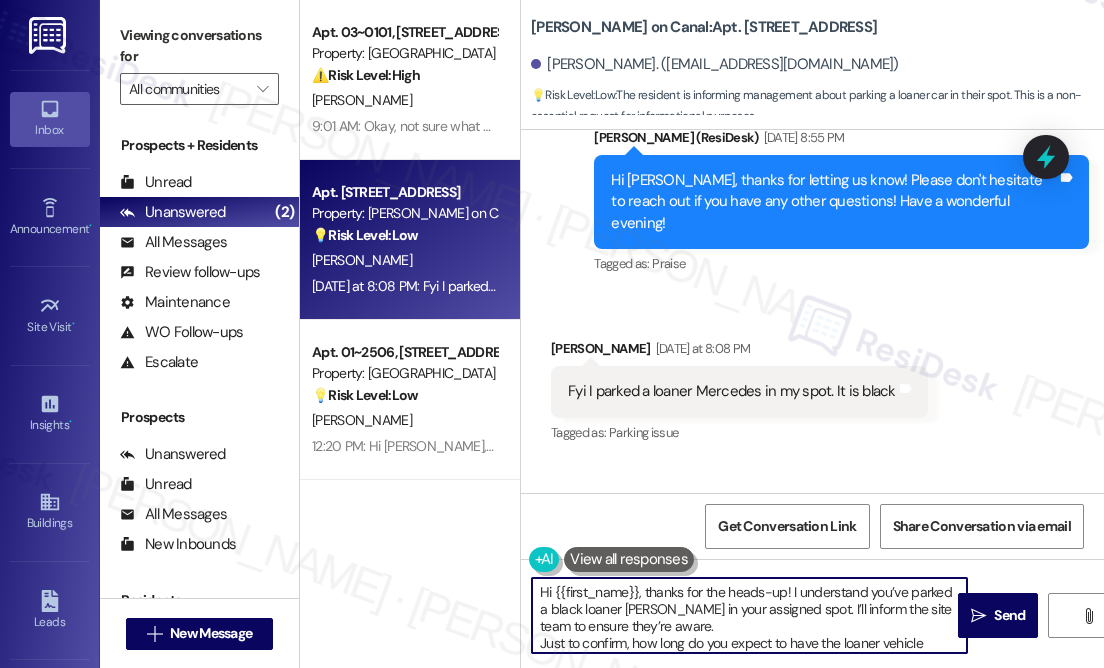 drag, startPoint x: 694, startPoint y: 622, endPoint x: 812, endPoint y: 615, distance: 118.20744 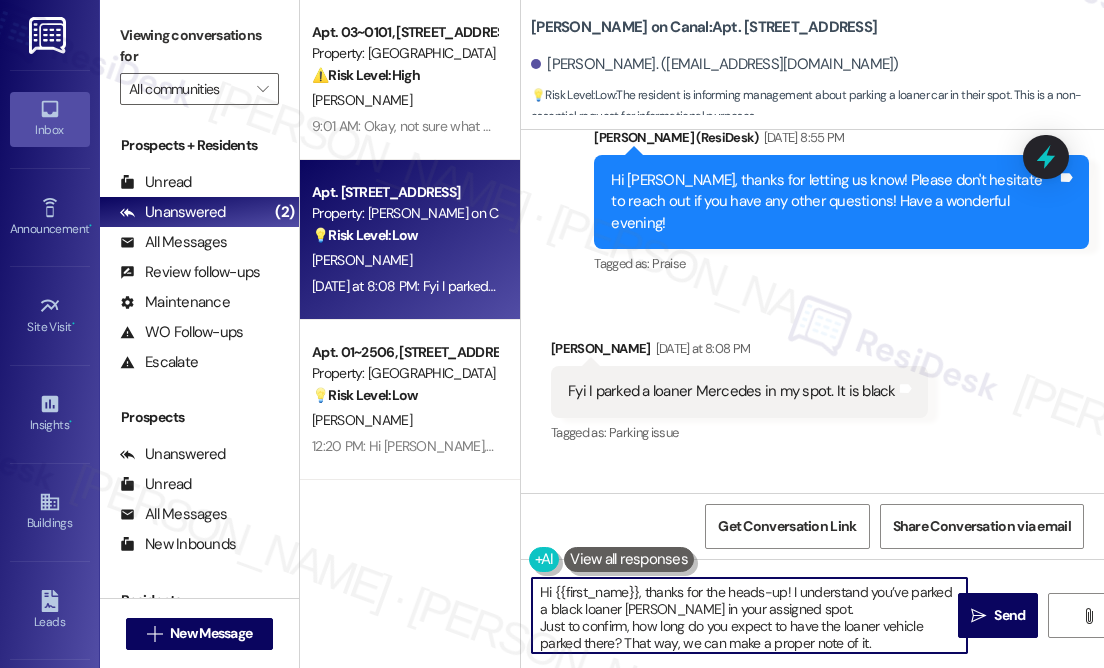 click on "Hi {{first_name}}, thanks for the heads-up! I understand you’ve parked a black loaner [PERSON_NAME] in your assigned spot.
Just to confirm, how long do you expect to have the loaner vehicle parked there? That way, we can make a proper note of it." at bounding box center (749, 615) 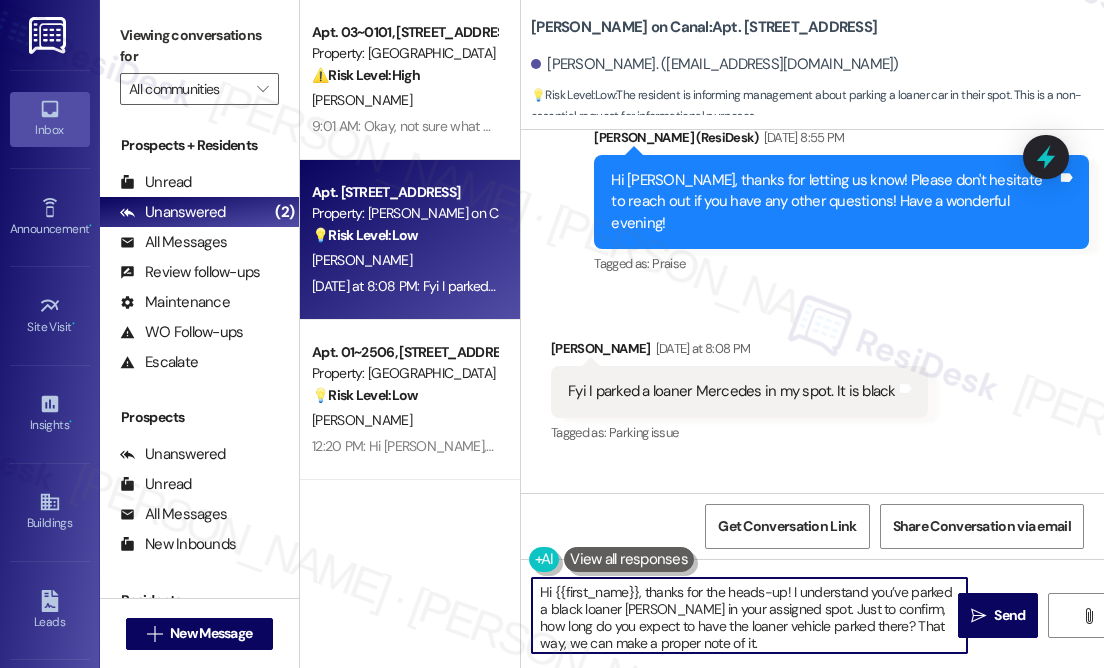 click on "Hi {{first_name}}, thanks for the heads-up! I understand you’ve parked a black loaner [PERSON_NAME] in your assigned spot. Just to confirm, how long do you expect to have the loaner vehicle parked there? That way, we can make a proper note of it." at bounding box center (749, 615) 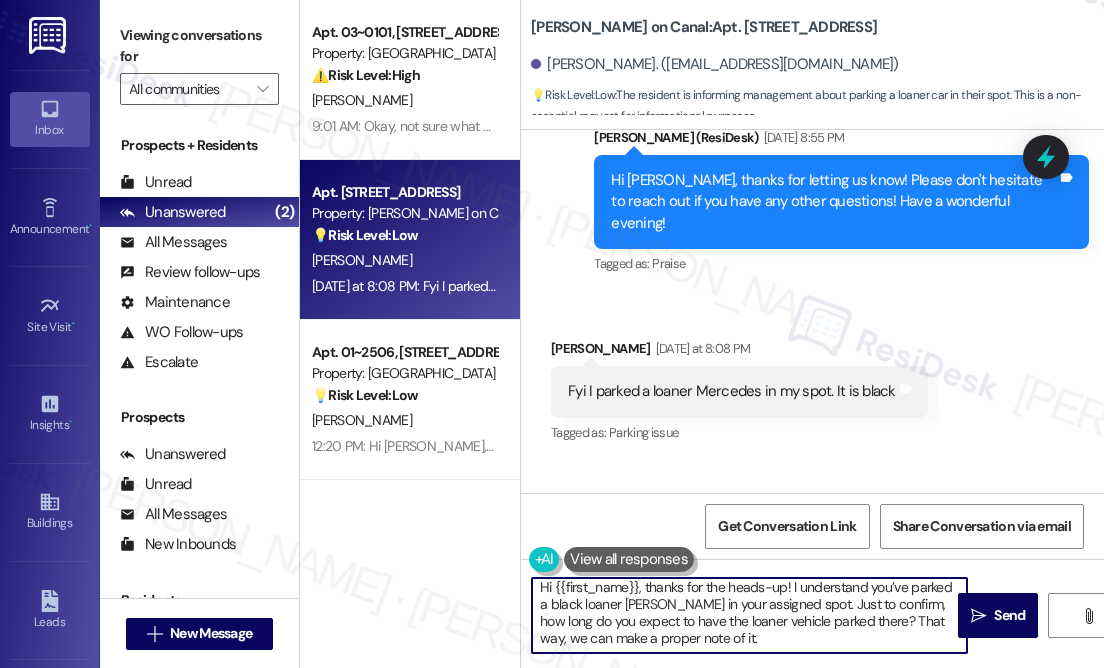 scroll, scrollTop: 0, scrollLeft: 0, axis: both 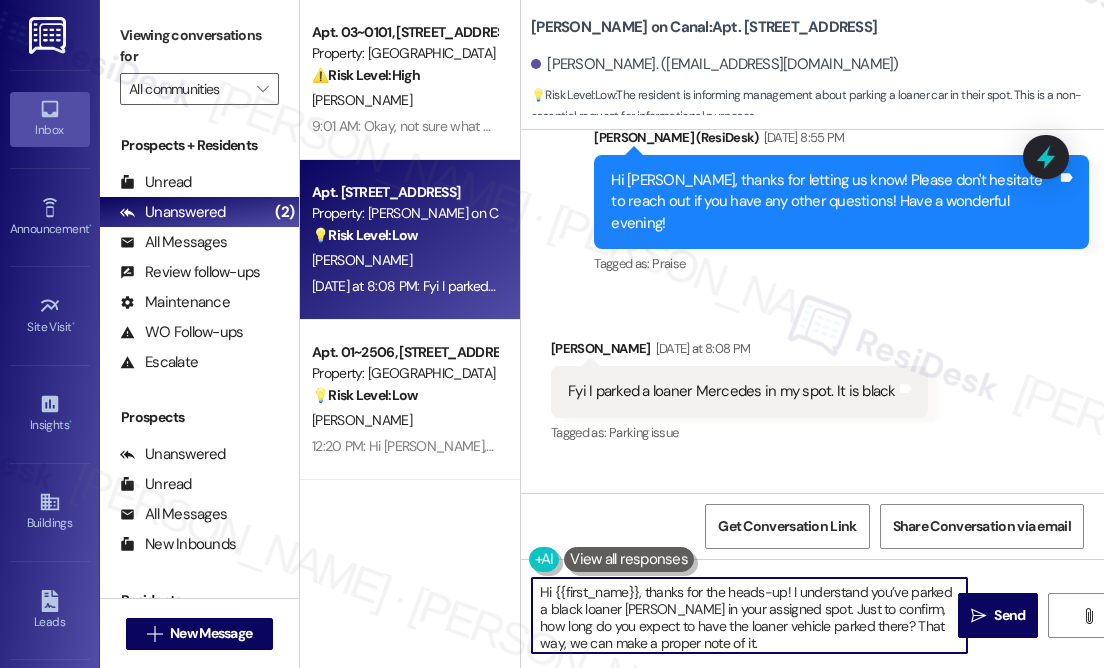 type on "Hi {{first_name}}, thanks for the heads-up! I understand you’ve parked a black loaner [PERSON_NAME] in your assigned spot. Just to confirm, how long do you expect to have the loaner vehicle parked there? That way, we can make a proper note of it." 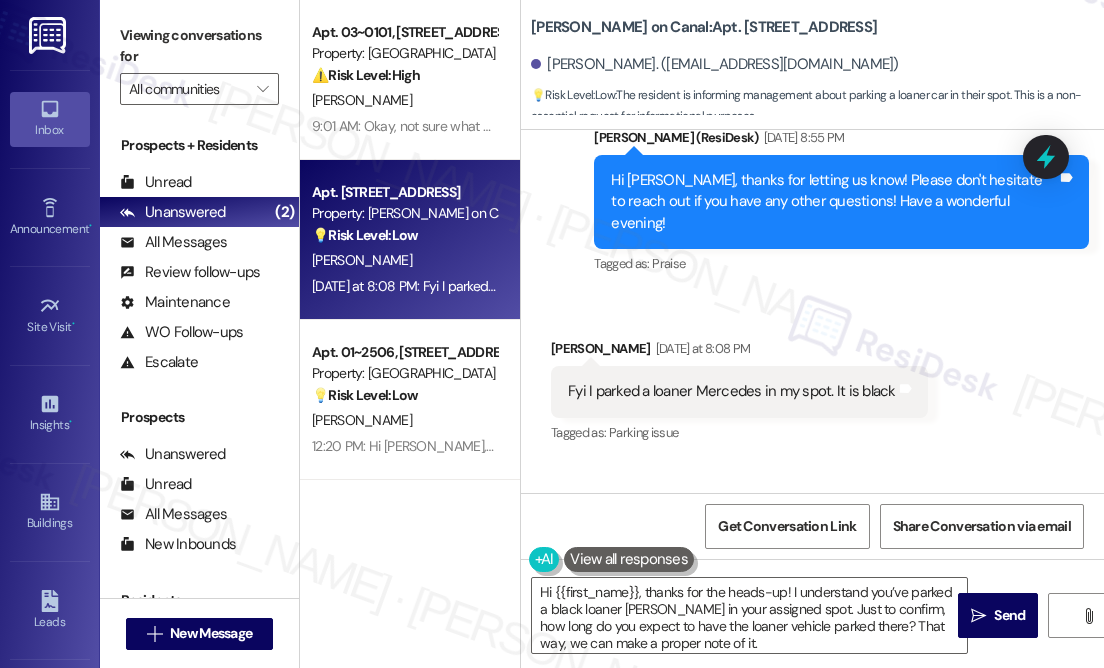 click on "Received via SMS [PERSON_NAME] [DATE] at 8:08 PM Fyi I parked a loaner Mercedes in my spot. It is black Tags and notes Tagged as:   Parking issue Click to highlight conversations about Parking issue" at bounding box center (812, 377) 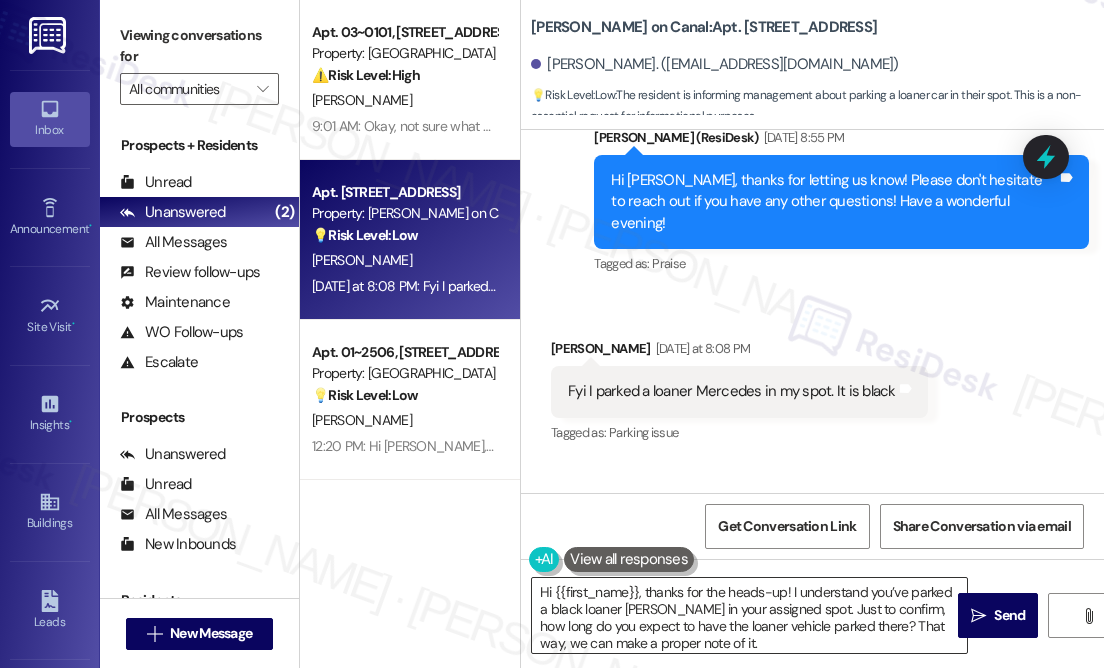 click on "Hi {{first_name}}, thanks for the heads-up! I understand you’ve parked a black loaner [PERSON_NAME] in your assigned spot. Just to confirm, how long do you expect to have the loaner vehicle parked there? That way, we can make a proper note of it." at bounding box center (749, 615) 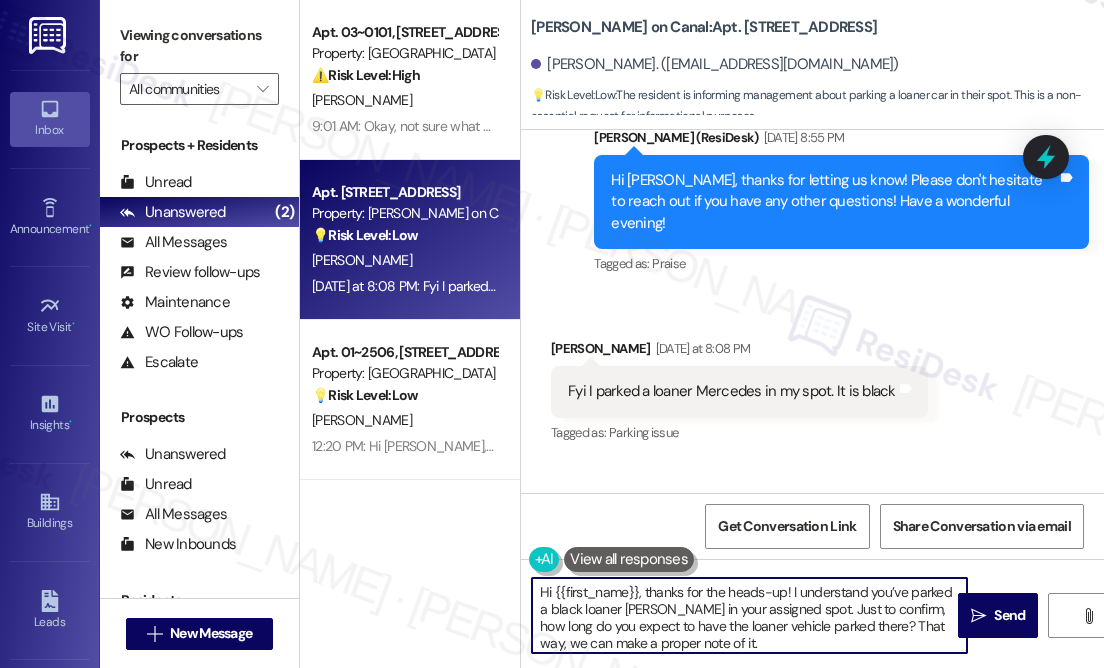 click on "Hi {{first_name}}, thanks for the heads-up! I understand you’ve parked a black loaner [PERSON_NAME] in your assigned spot. Just to confirm, how long do you expect to have the loaner vehicle parked there? That way, we can make a proper note of it." at bounding box center (749, 615) 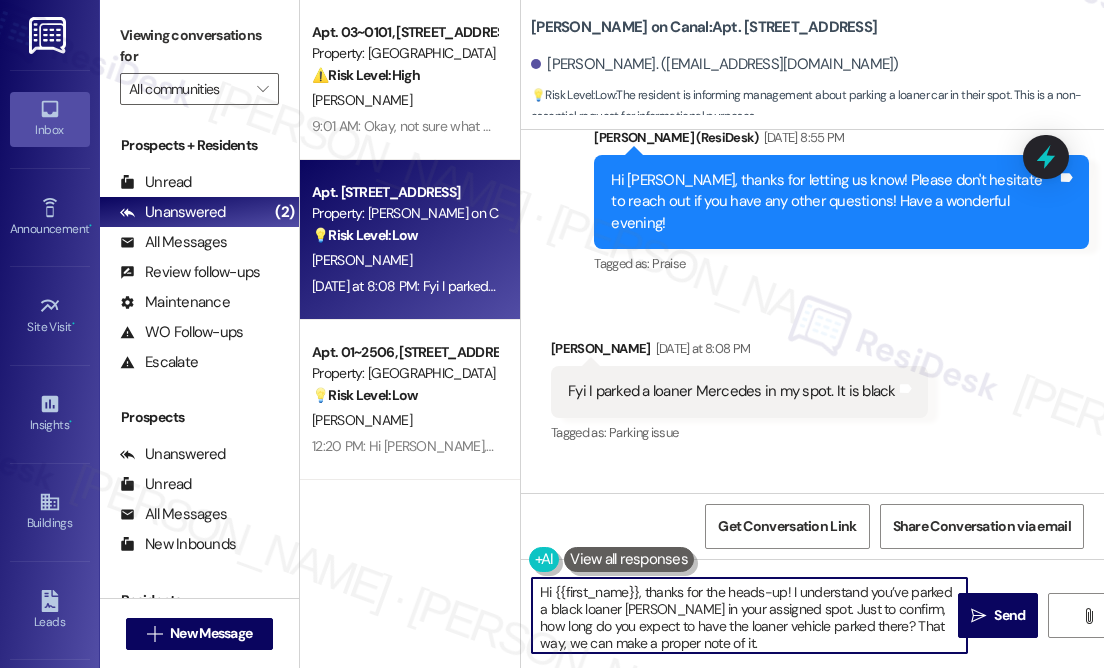 click on "Hi {{first_name}}, thanks for the heads-up! I understand you’ve parked a black loaner [PERSON_NAME] in your assigned spot. Just to confirm, how long do you expect to have the loaner vehicle parked there? That way, we can make a proper note of it." at bounding box center [749, 615] 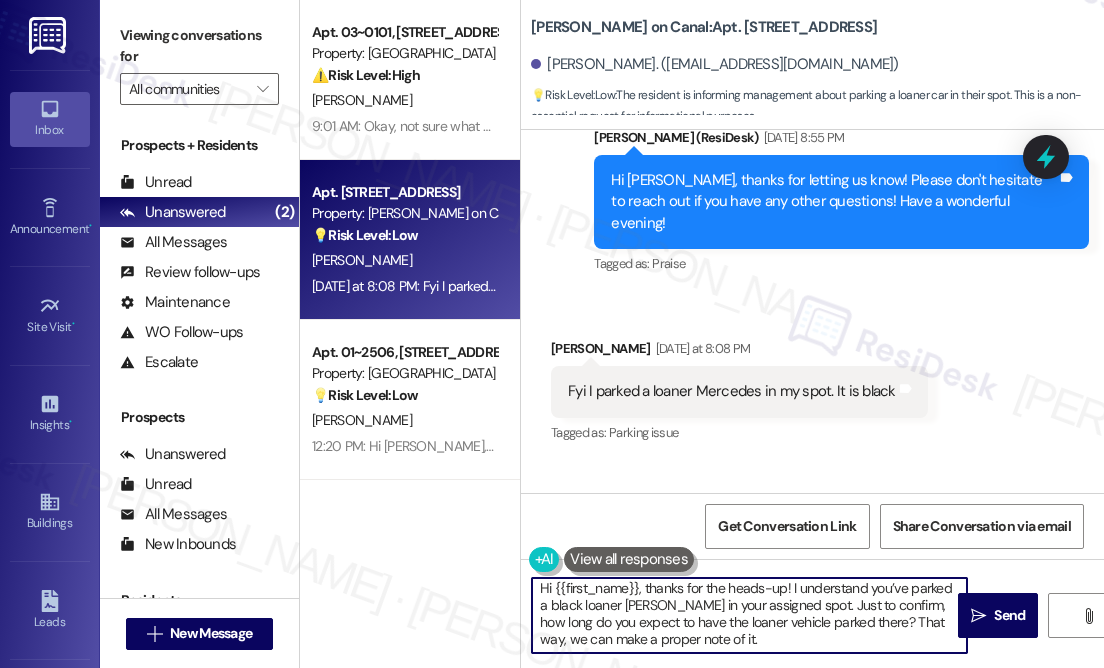 scroll, scrollTop: 5, scrollLeft: 0, axis: vertical 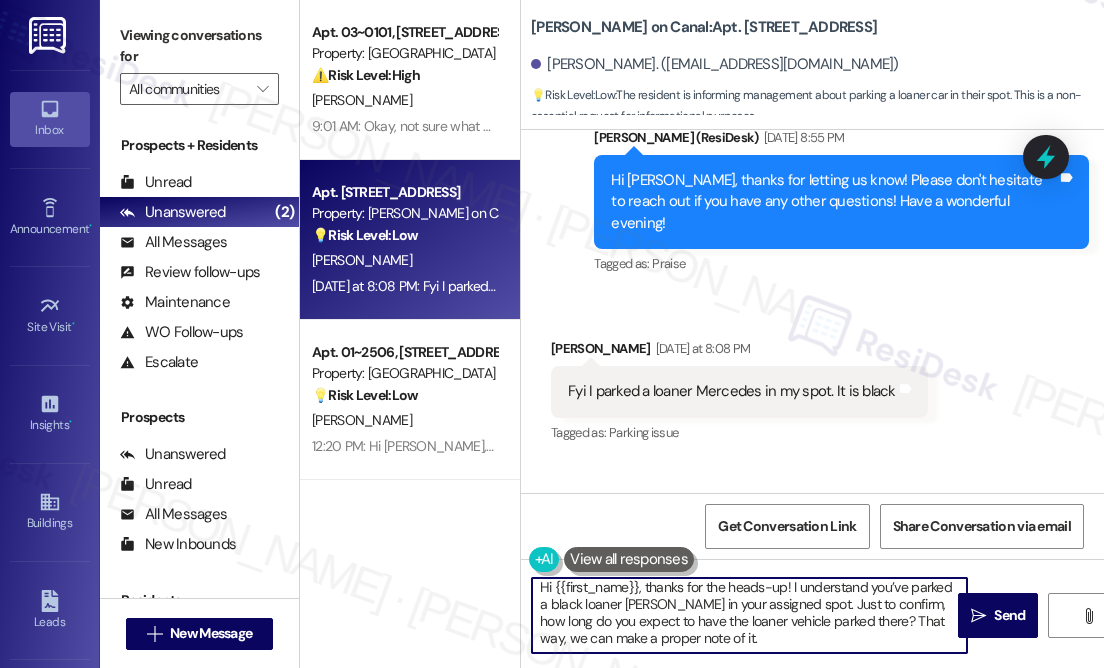 click on "Hi {{first_name}}, thanks for the heads-up! I understand you’ve parked a black loaner [PERSON_NAME] in your assigned spot. Just to confirm, how long do you expect to have the loaner vehicle parked there? That way, we can make a proper note of it." at bounding box center (749, 615) 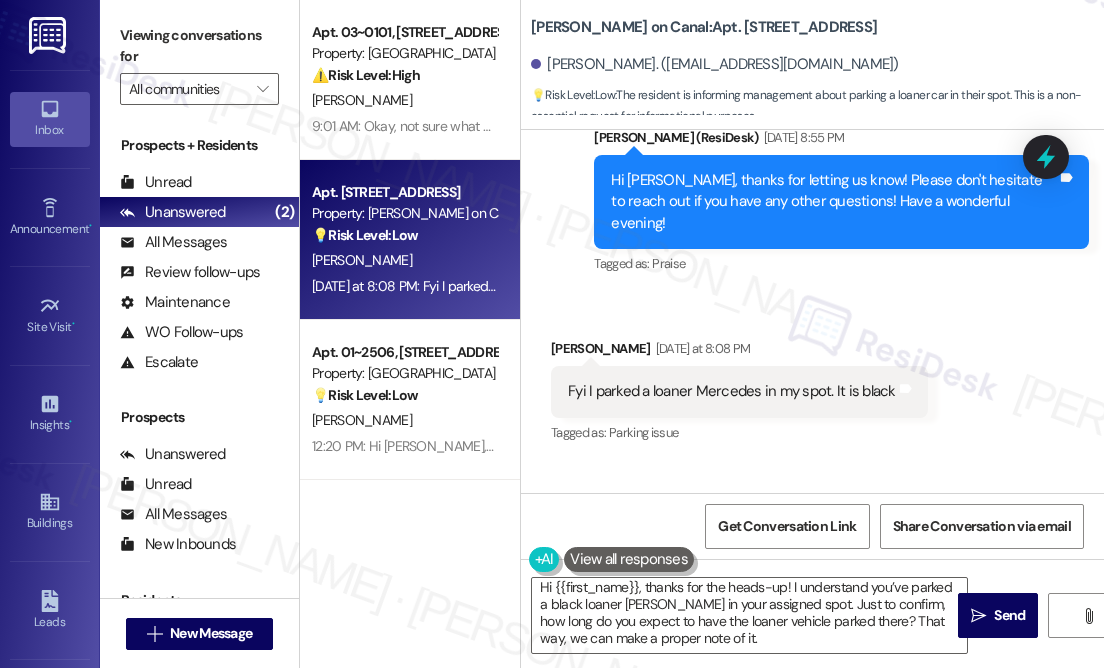 click on "WO Lease started [DATE] 8:00 PM Show details Survey, sent via SMS Residesk Automated Survey [DATE] 12:25 PM Hi [PERSON_NAME]! We're so glad you chose [PERSON_NAME] on Canal! We would love to improve your move-in experience. If you could improve one thing about our move-in process, what would it be? Send us your ideas! (You can always reply STOP to opt out of future messages) Tags and notes Tagged as:   Move in Click to highlight conversations about Move in Received via SMS [PERSON_NAME]   Neutral [DATE] 5:17 PM They didn't tell me where my car was, I still can't get ahold of Comed after hours waiting on the phone, the apartment was so rushedly finished that the doors are crooked and there are paint streaks, there wasn't a number on my door and no one walked me to my unit, the AC rattles, and there is construction above and around me, which I thought would be finished Tags and notes Tagged as:   Parking ,  Click to highlight conversations about Parking Heat or a/c ,  High risk ,  Apartment entry ," at bounding box center (812, 311) 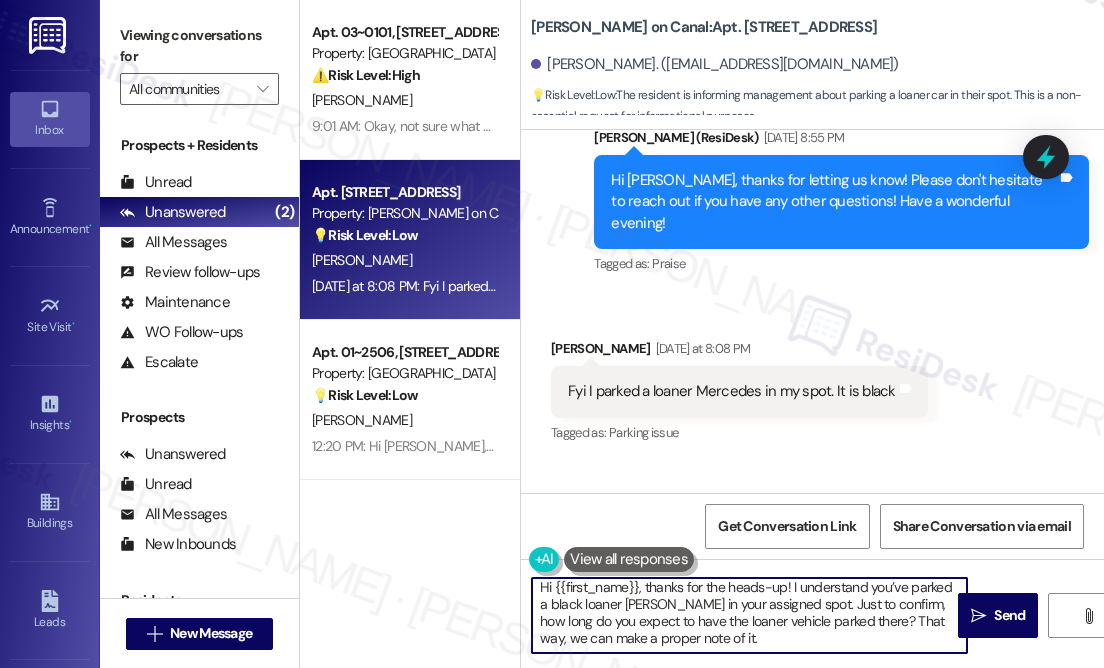 click on "Hi {{first_name}}, thanks for the heads-up! I understand you’ve parked a black loaner [PERSON_NAME] in your assigned spot. Just to confirm, how long do you expect to have the loaner vehicle parked there? That way, we can make a proper note of it." at bounding box center (749, 615) 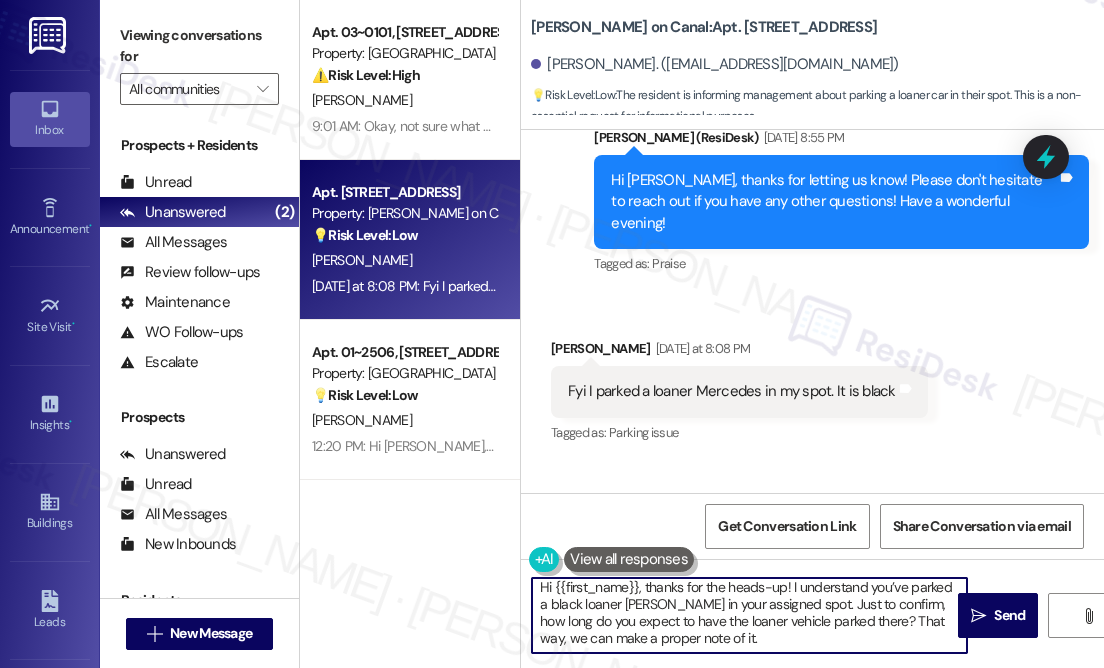 drag, startPoint x: 800, startPoint y: 635, endPoint x: 797, endPoint y: 618, distance: 17.262676 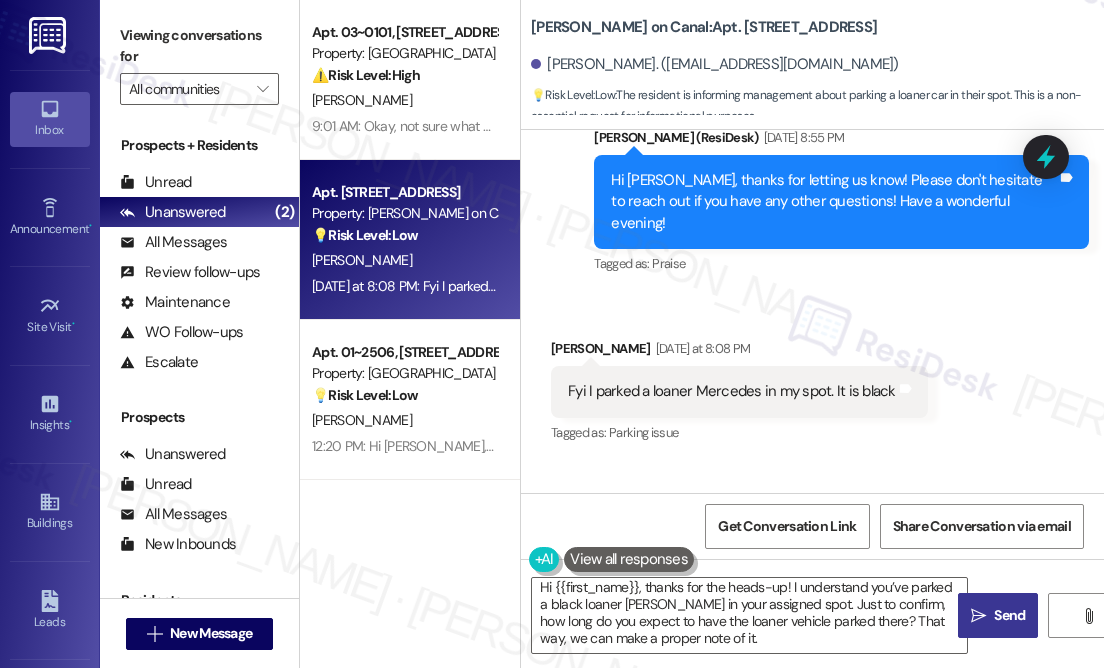 click on " Send" at bounding box center (998, 615) 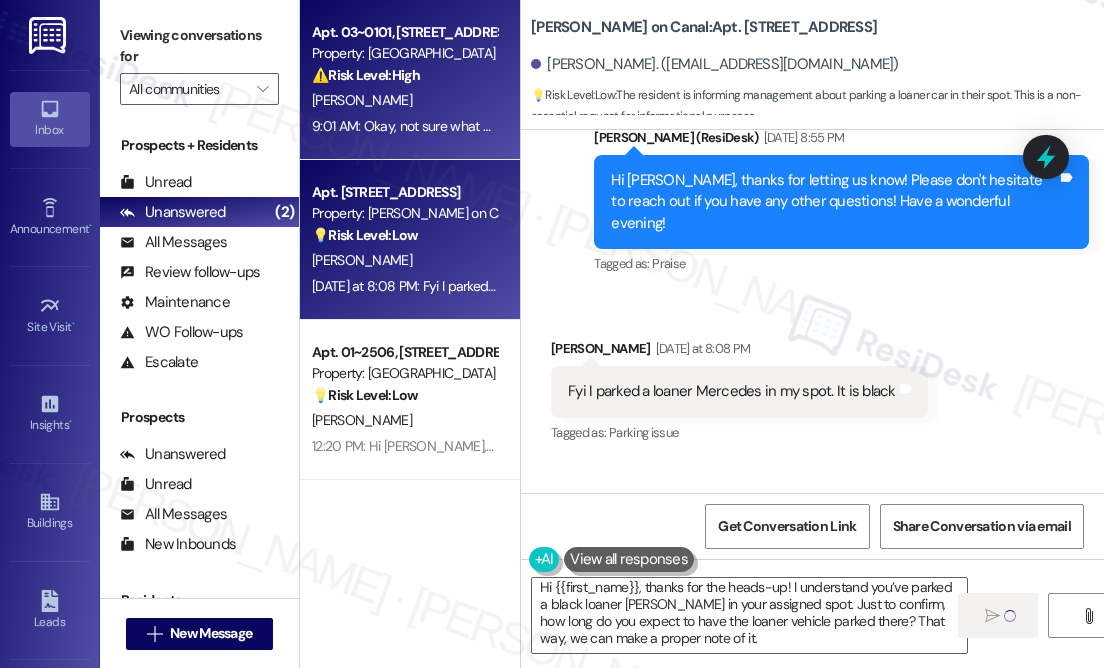 type 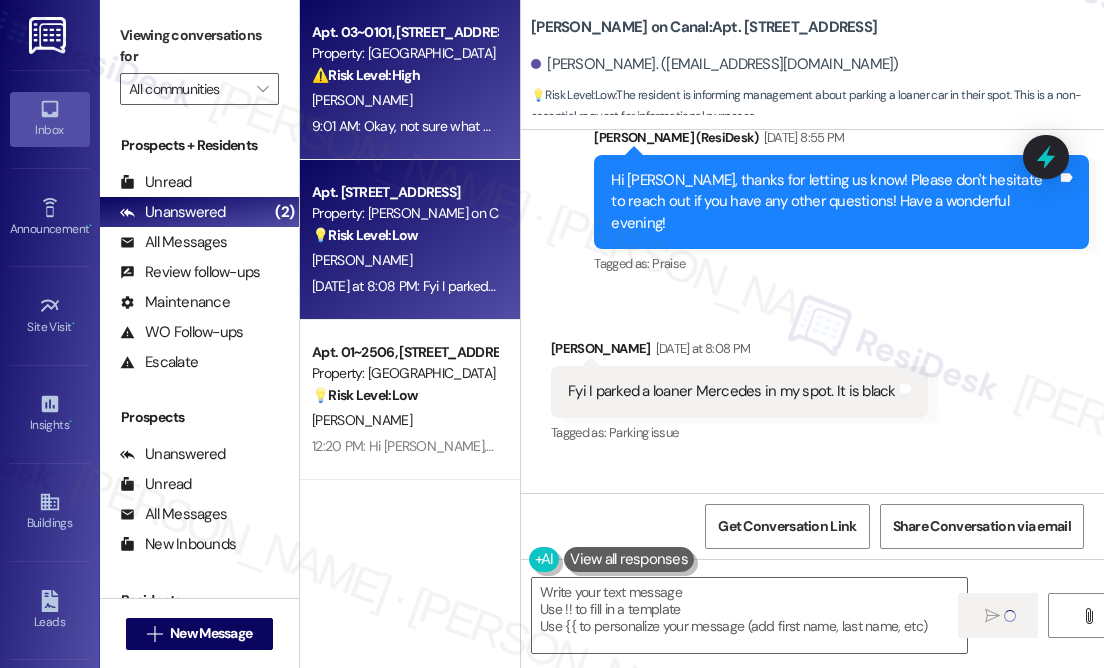 scroll, scrollTop: 10570, scrollLeft: 0, axis: vertical 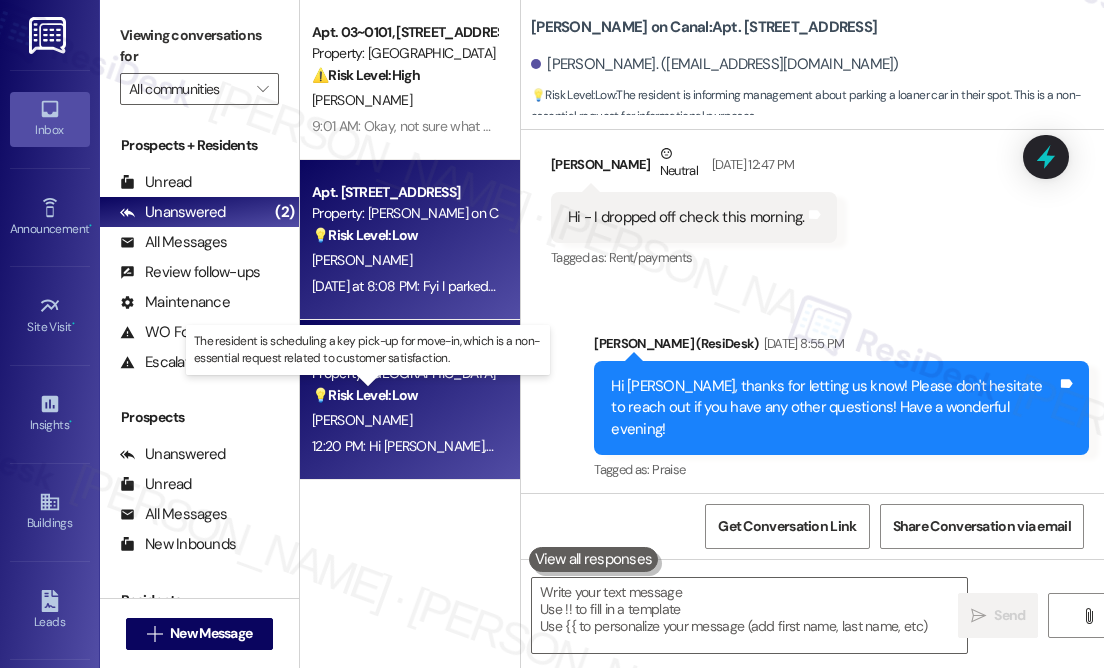 click on "💡  Risk Level:  Low" at bounding box center [365, 395] 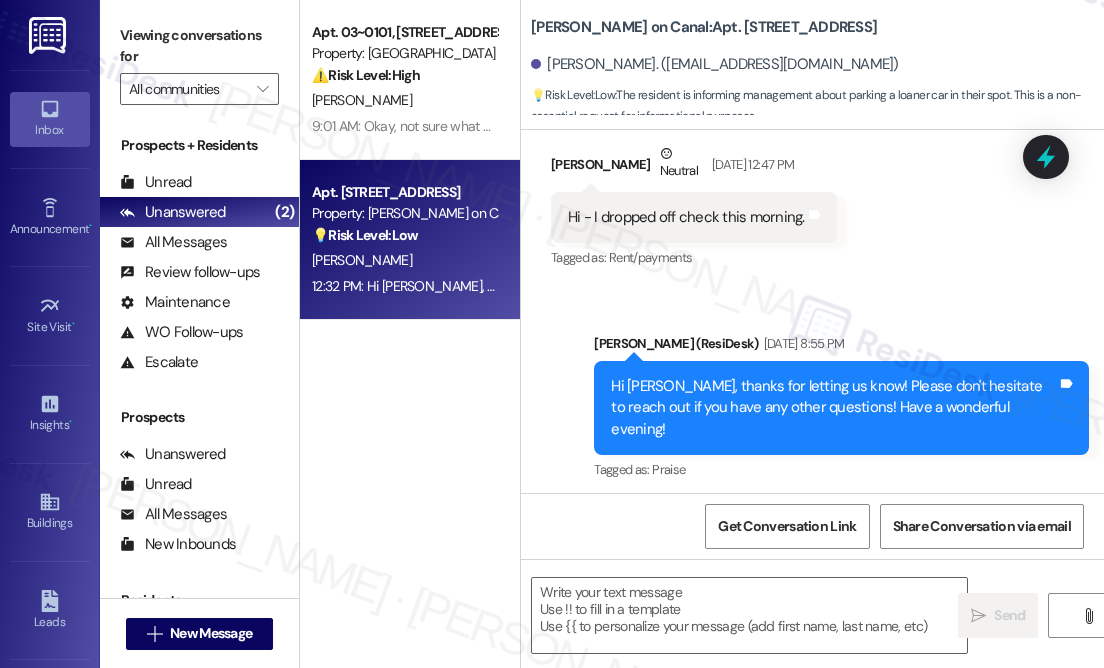 type on "Fetching suggested responses. Please feel free to read through the conversation in the meantime." 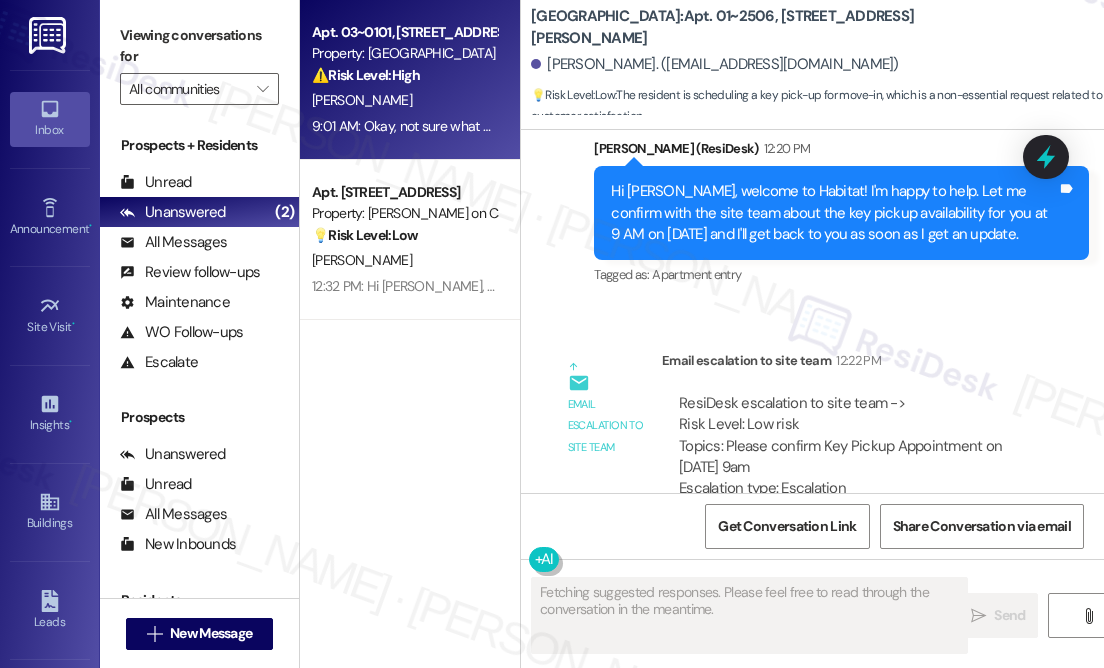 click on "9:01 AM: Okay, not sure what you mean by "APPROVAL" as proper window screening is a safety mandate:
**Landlords in [GEOGRAPHIC_DATA] have a responsibility to maintain their properties in a safe and habitable condition, which includes ensuring that windows are properly screened [3] [7]. The Chicago Landlord Tenant Ordinance (RLTO) outlines the responsibilities of landlords regarding property maintenance [7]. Failure to provide screens where required by the municipal code is a violation of the RLTO [7].
The RLTO requires landlords to maintain the property in accordance with the municipal code, and failure to do so can lead to various remedies for the tenant, including the ability to terminate the lease, repair and deduct, or withhold rent [7]." at bounding box center (404, 126) 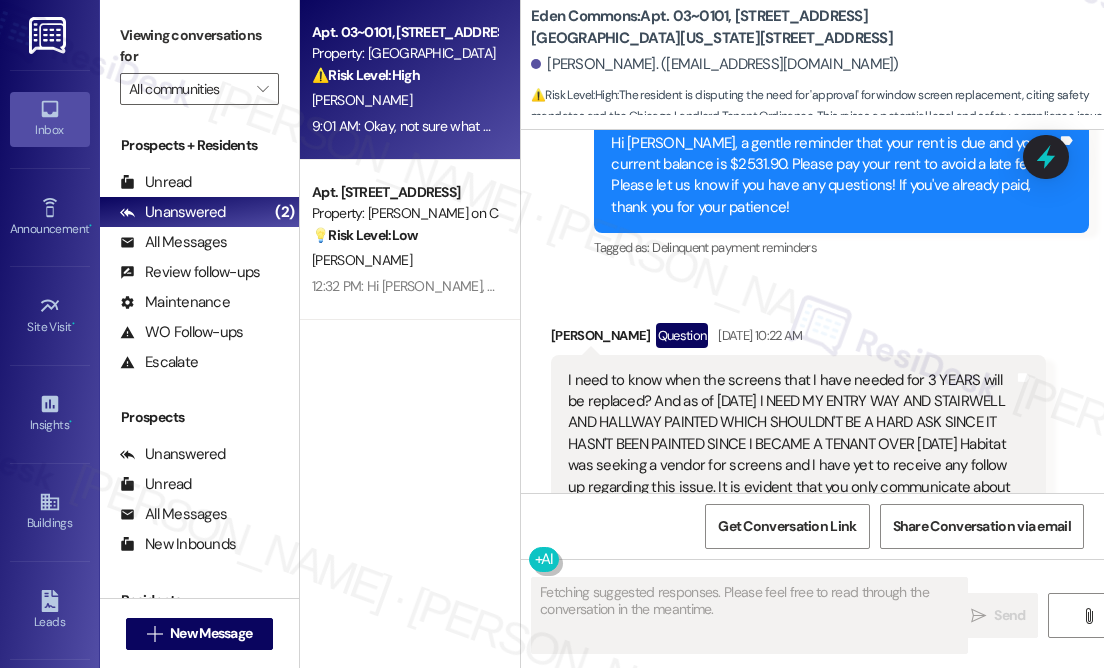 scroll, scrollTop: 23544, scrollLeft: 0, axis: vertical 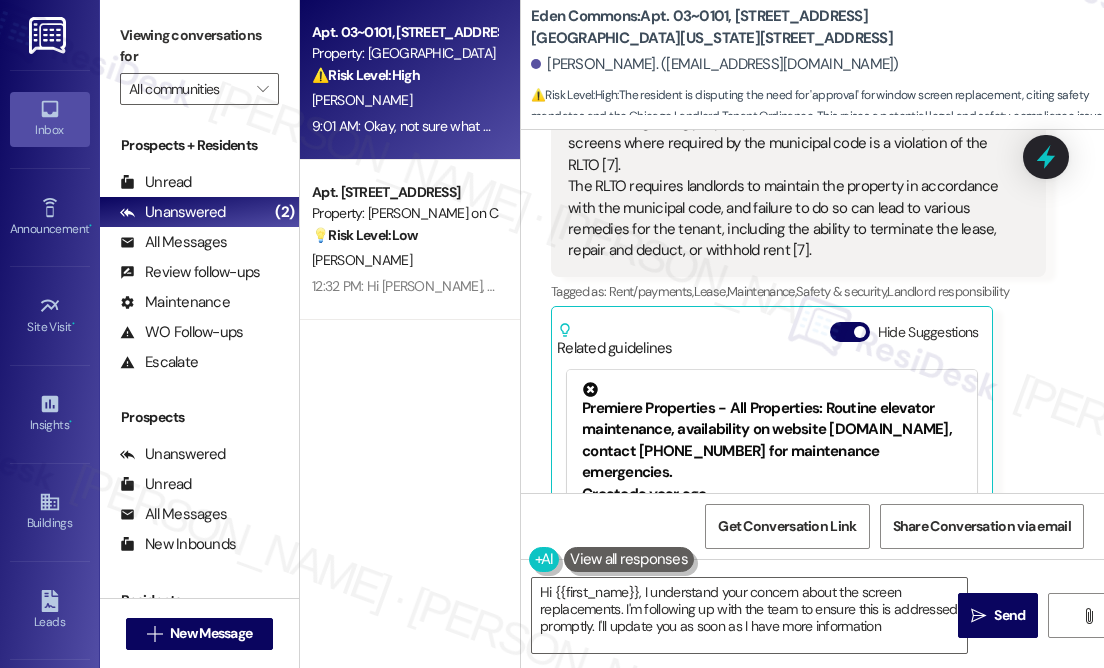 type on "Hi {{first_name}}, I understand your concern about the screen replacements. I'm following up with the team to ensure this is addressed promptly. I'll update you as soon as I have more information." 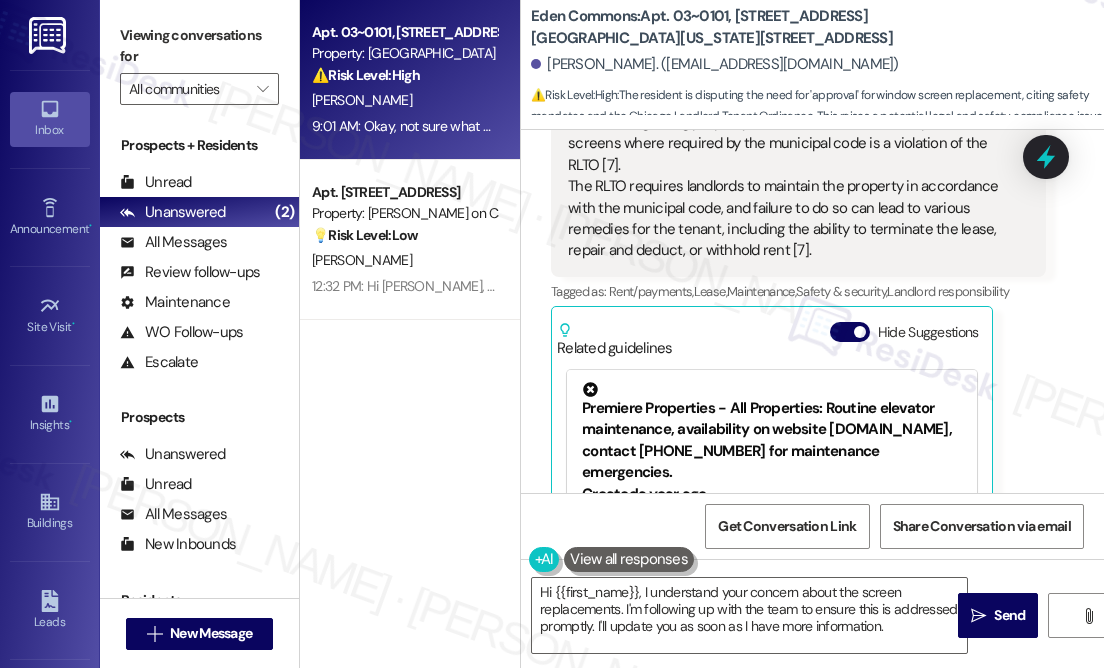 click on "[PERSON_NAME]   Neutral 9:01 AM Okay, not sure what you mean by "APPROVAL" as proper window screening is a safety mandate:
**Landlords in [GEOGRAPHIC_DATA] have a responsibility to maintain their properties in a safe and habitable condition, which includes ensuring that windows are properly screened [3] [7]. The Chicago Landlord Tenant Ordinance (RLTO) outlines the responsibilities of landlords regarding property maintenance [7]. Failure to provide screens where required by the municipal code is a violation of the RLTO [7].
The RLTO requires landlords to maintain the property in accordance with the municipal code, and failure to do so can lead to various remedies for the tenant, including the ability to terminate the lease, repair and deduct, or withhold rent [7]. Tags and notes Tagged as:   Rent/payments ,  Click to highlight conversations about Rent/payments Lease ,  Click to highlight conversations about Lease Maintenance ,  Click to highlight conversations about Maintenance Safety & security ,  Created   (" at bounding box center (798, 275) 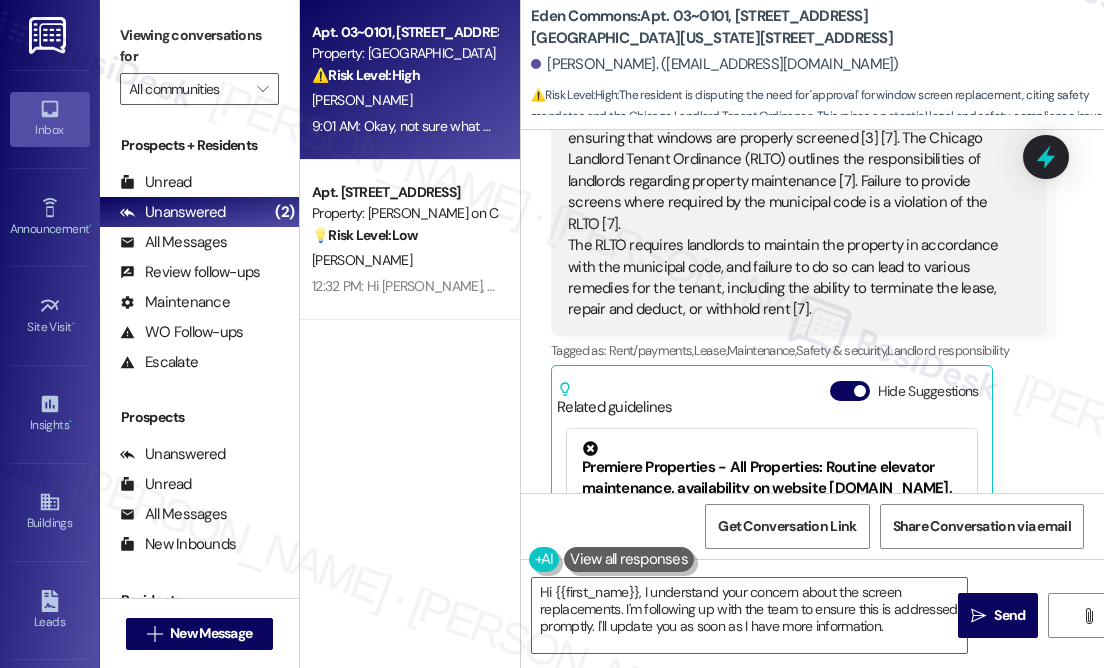scroll, scrollTop: 23362, scrollLeft: 0, axis: vertical 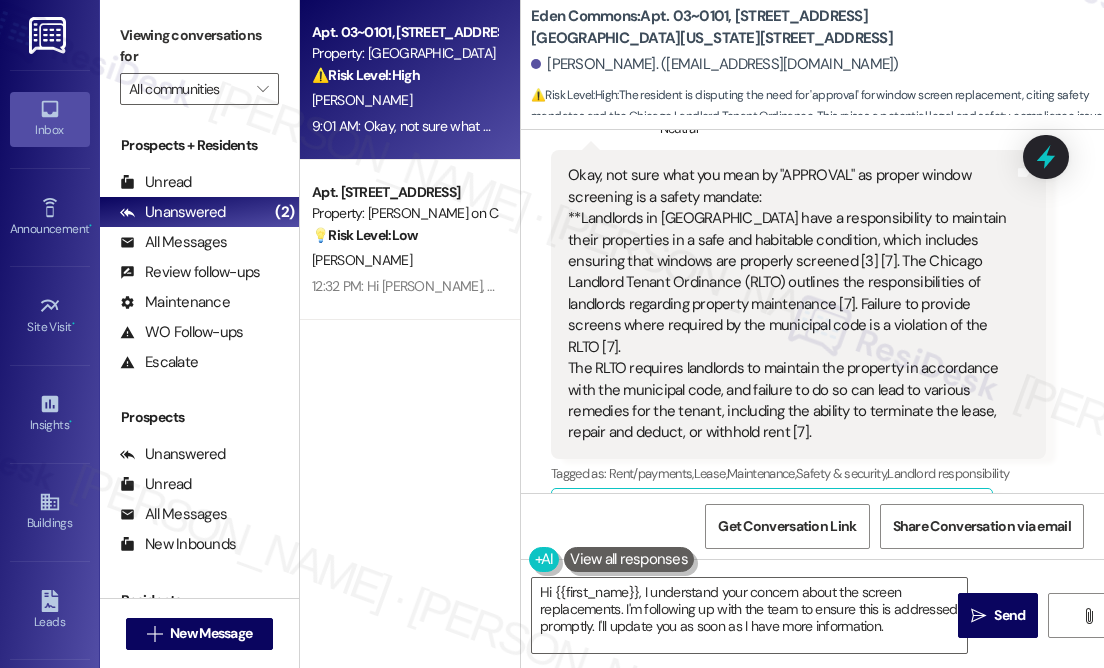 click on "Related guidelines Hide Suggestions" at bounding box center [772, 517] 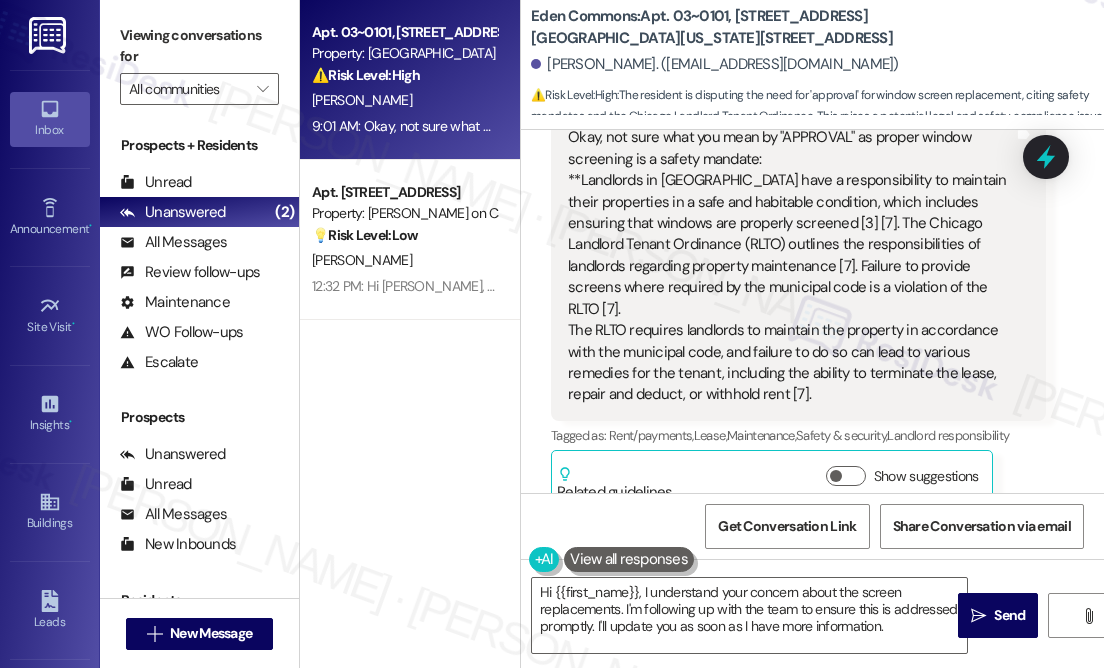 scroll, scrollTop: 23210, scrollLeft: 0, axis: vertical 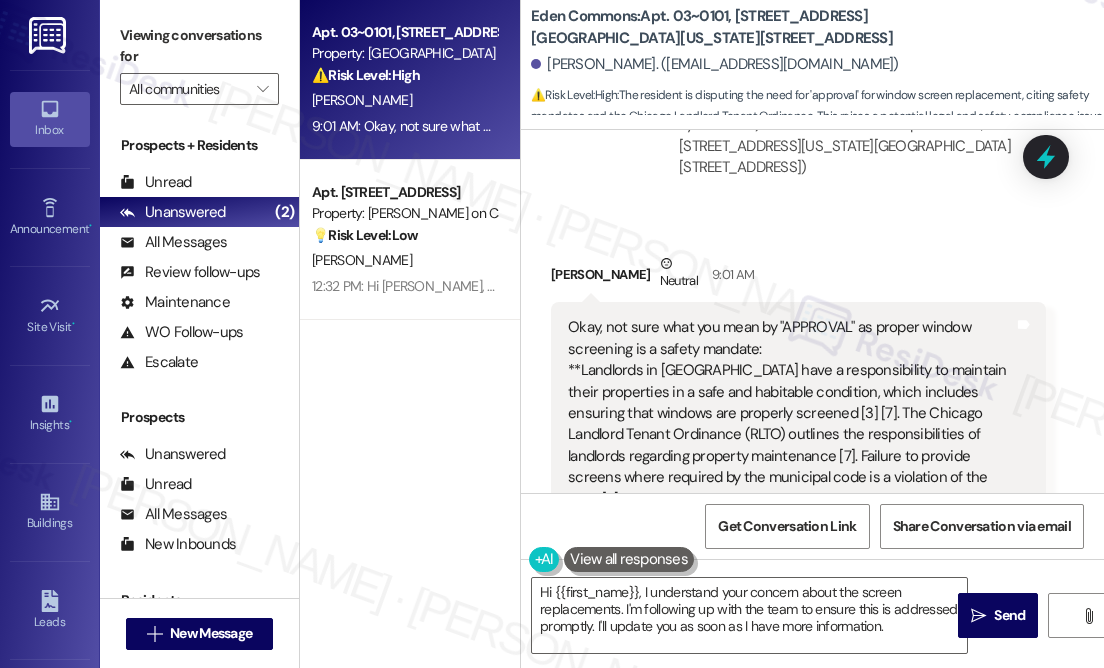 drag, startPoint x: 1037, startPoint y: 56, endPoint x: 1018, endPoint y: 59, distance: 19.235384 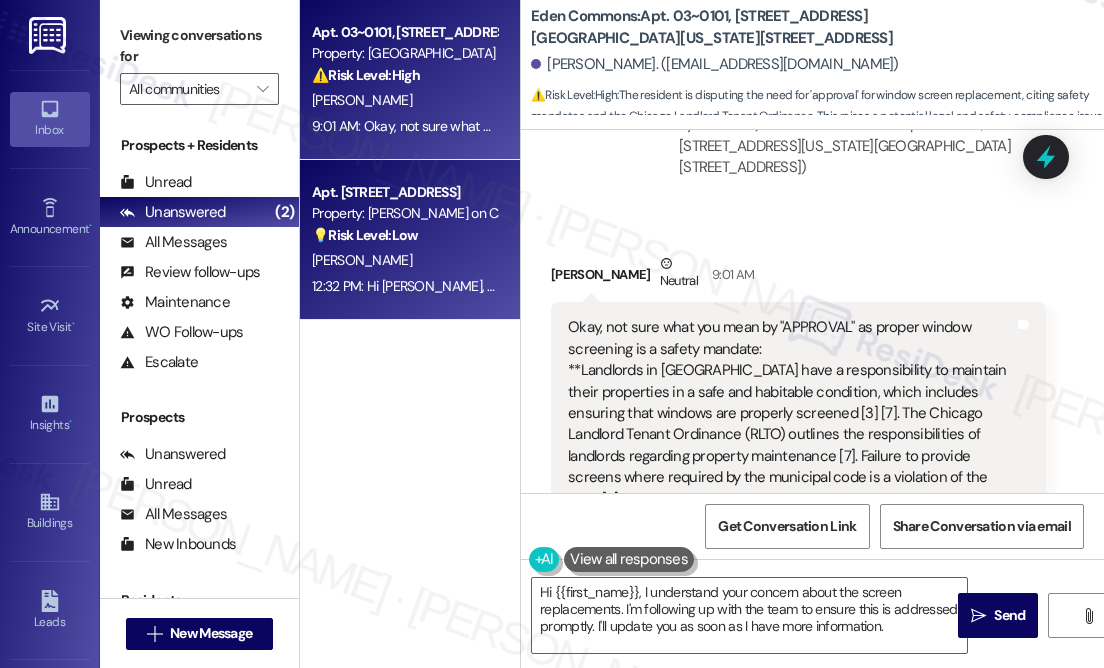click on "12:32 PM: Hi [PERSON_NAME], thanks for the heads-up! I understand you’ve parked a black loaner [PERSON_NAME] in your assigned spot. Just to confirm, how long do you expect to have the loaner vehicle parked there? That way, we can make a proper note of it. 12:32 PM: Hi [PERSON_NAME], thanks for the heads-up! I understand you’ve parked a black loaner [PERSON_NAME] in your assigned spot. Just to confirm, how long do you expect to have the loaner vehicle parked there? That way, we can make a proper note of it." at bounding box center (1072, 286) 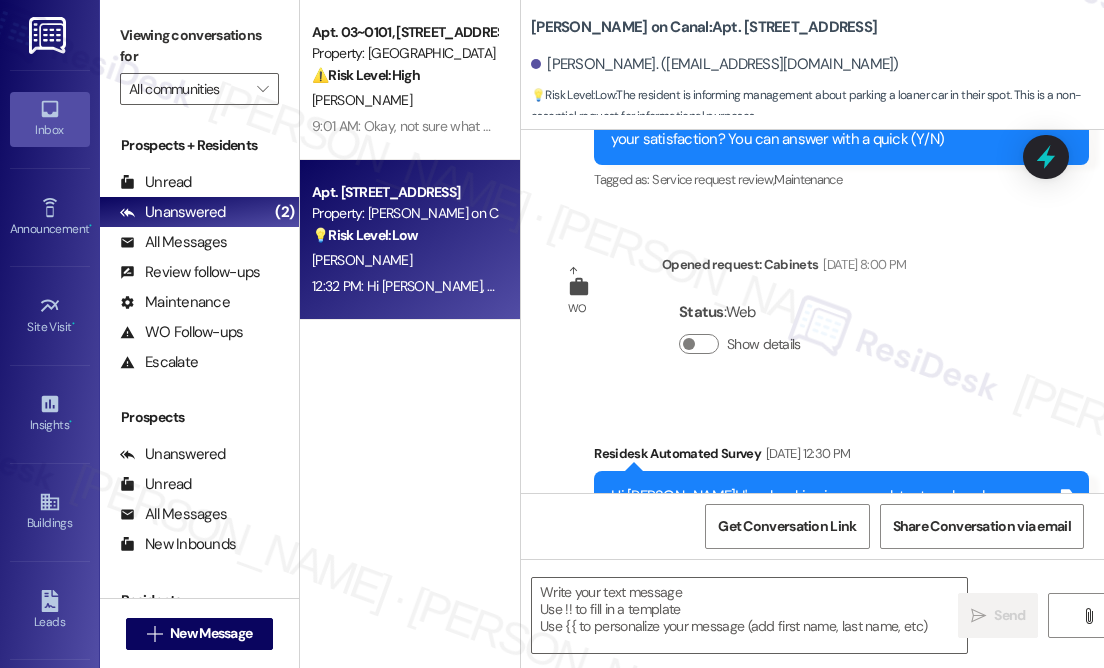 type on "Fetching suggested responses. Please feel free to read through the conversation in the meantime." 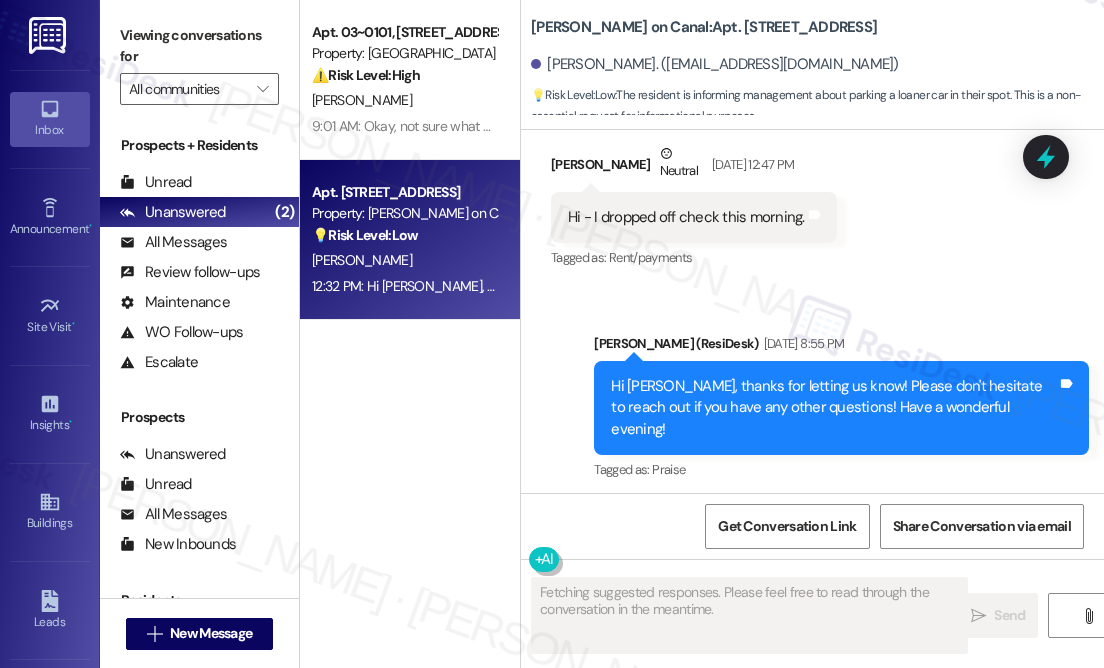 scroll, scrollTop: 10938, scrollLeft: 0, axis: vertical 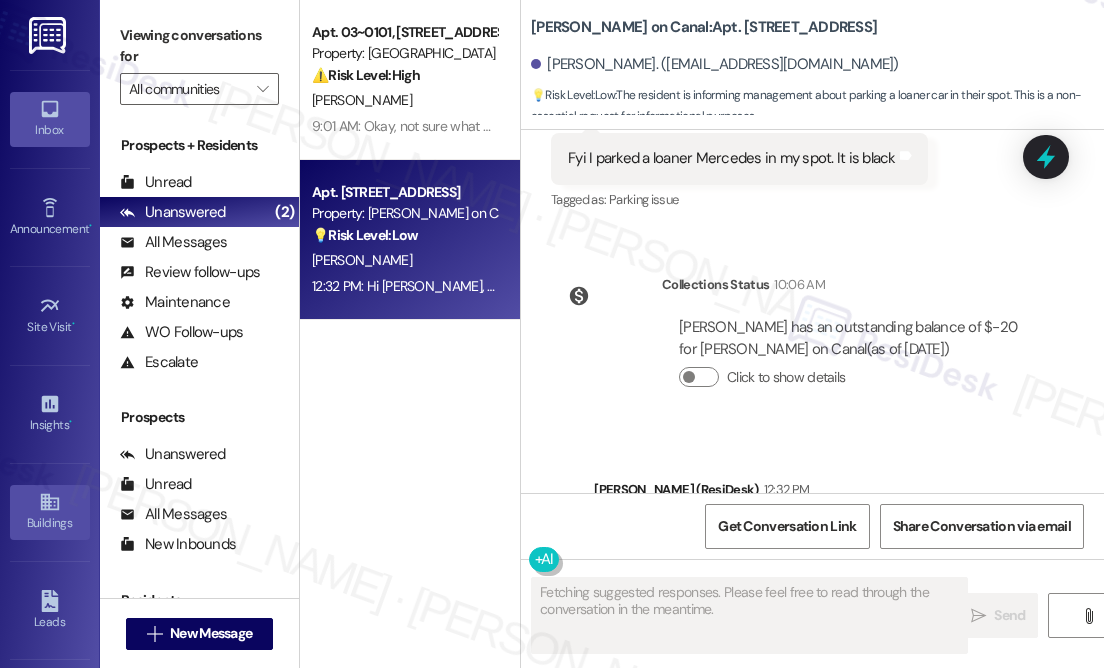 click 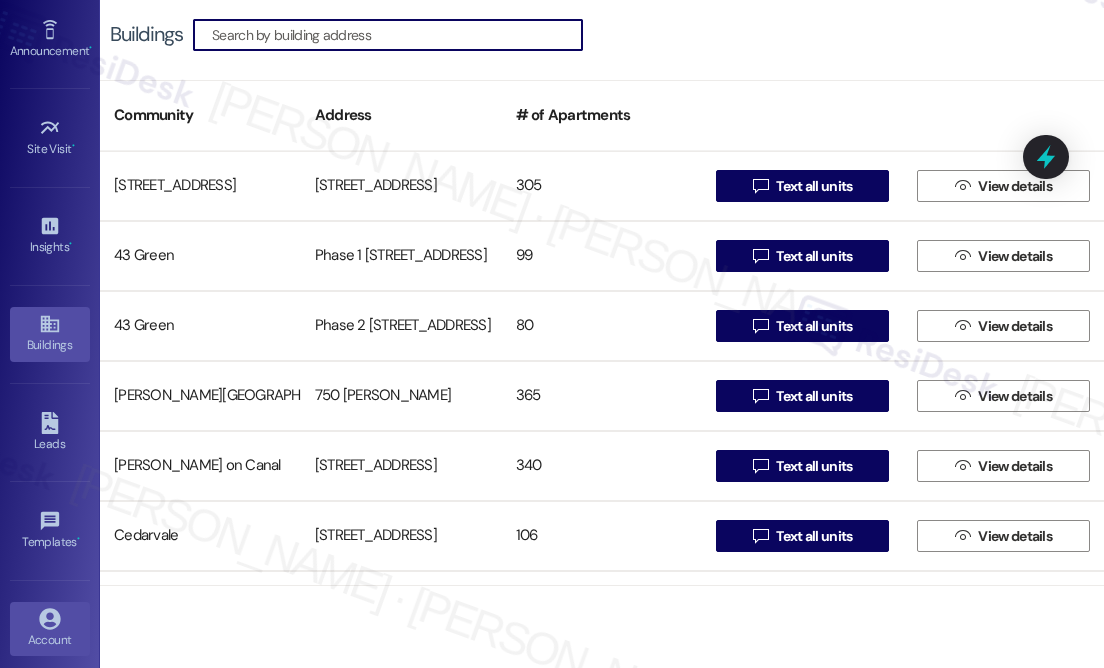 scroll, scrollTop: 278, scrollLeft: 0, axis: vertical 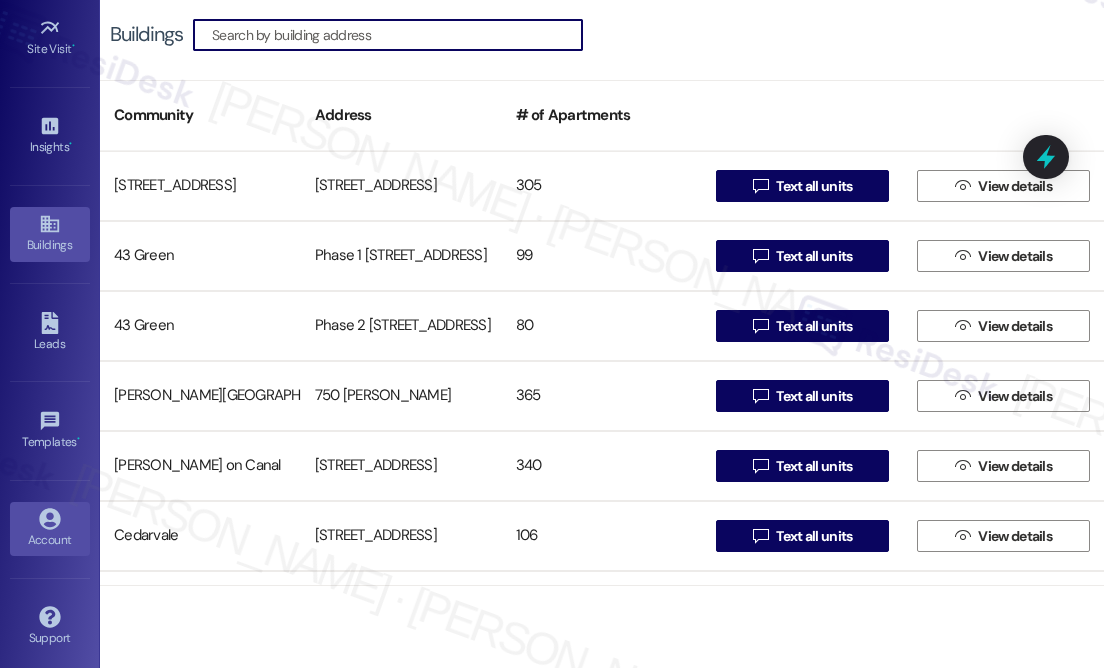 click on "Account" at bounding box center (50, 529) 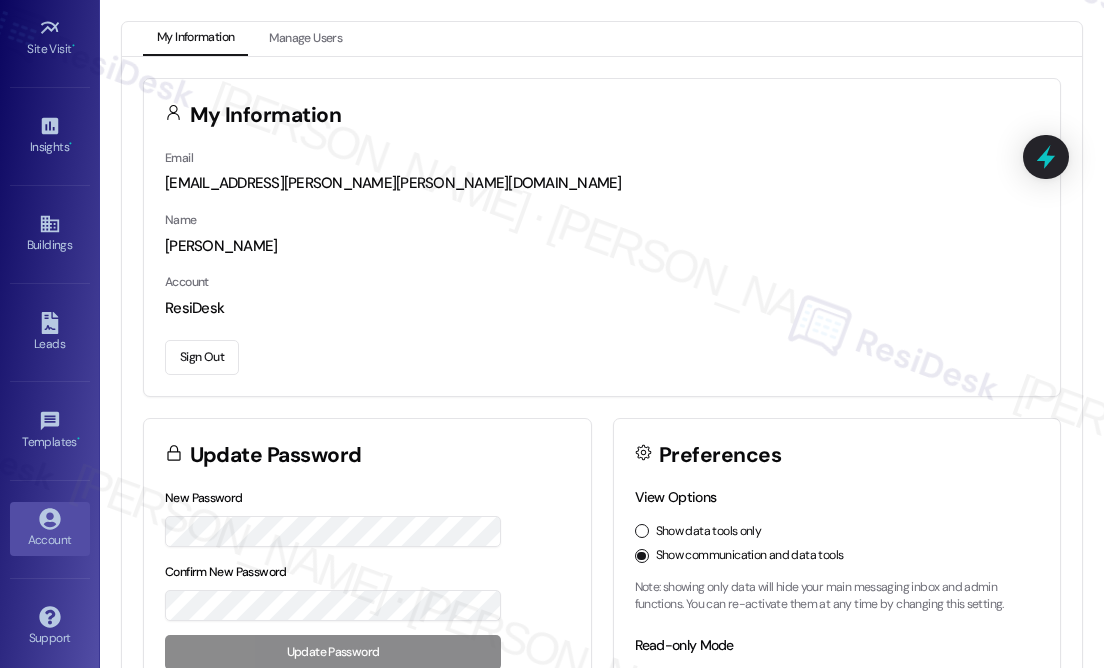 click on "Sign Out" at bounding box center [202, 357] 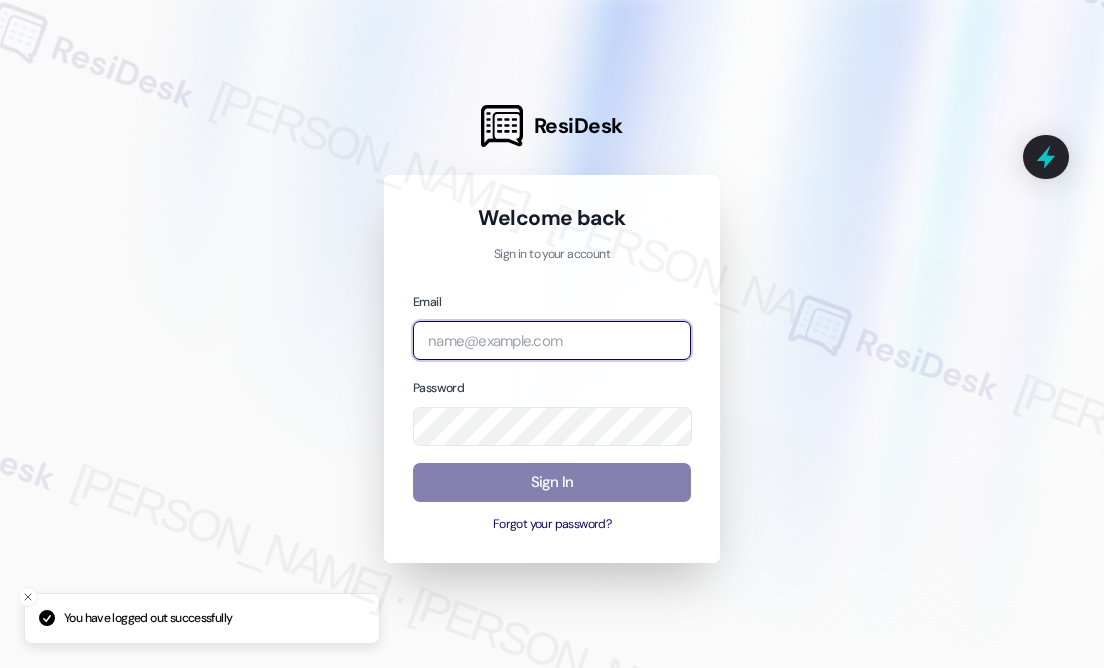 click at bounding box center (552, 340) 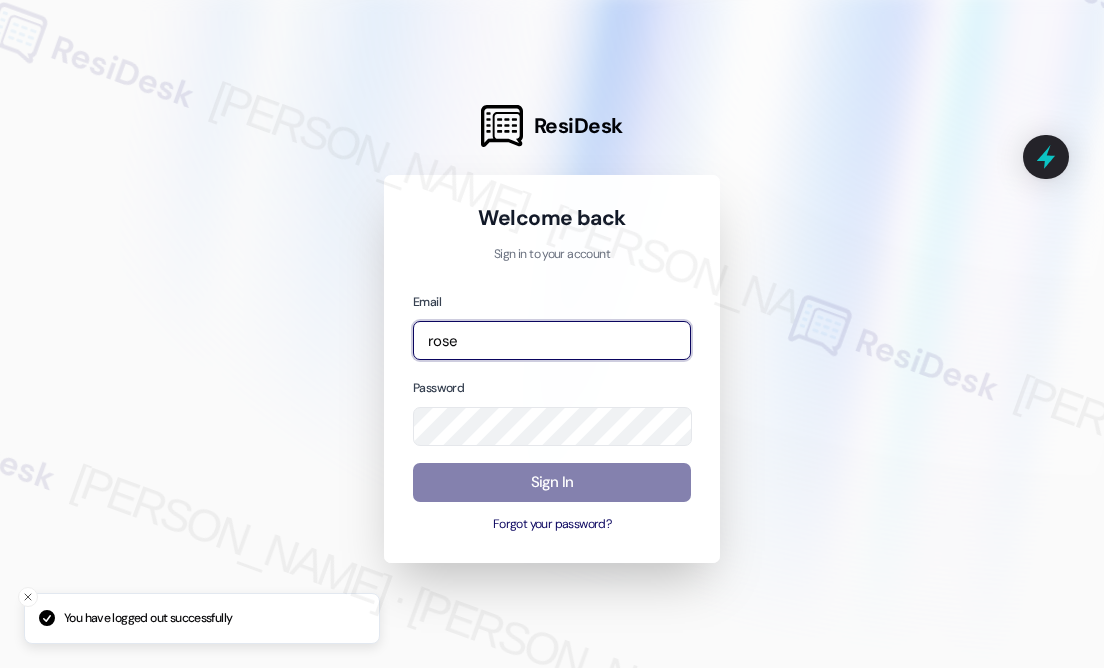 type on "automated-surveys-rose_life-[PERSON_NAME].[PERSON_NAME]@rose_[DOMAIN_NAME]" 